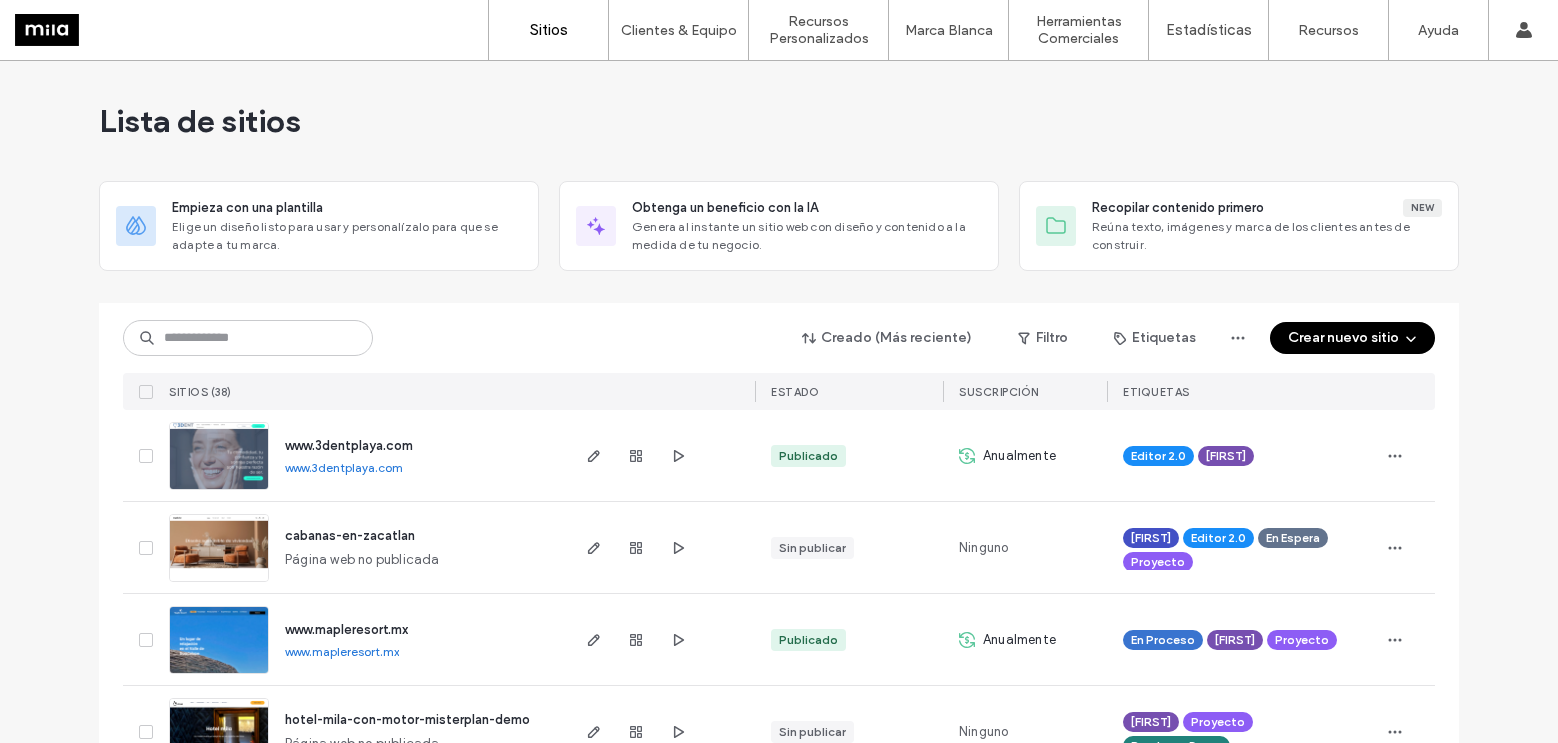scroll, scrollTop: 0, scrollLeft: 0, axis: both 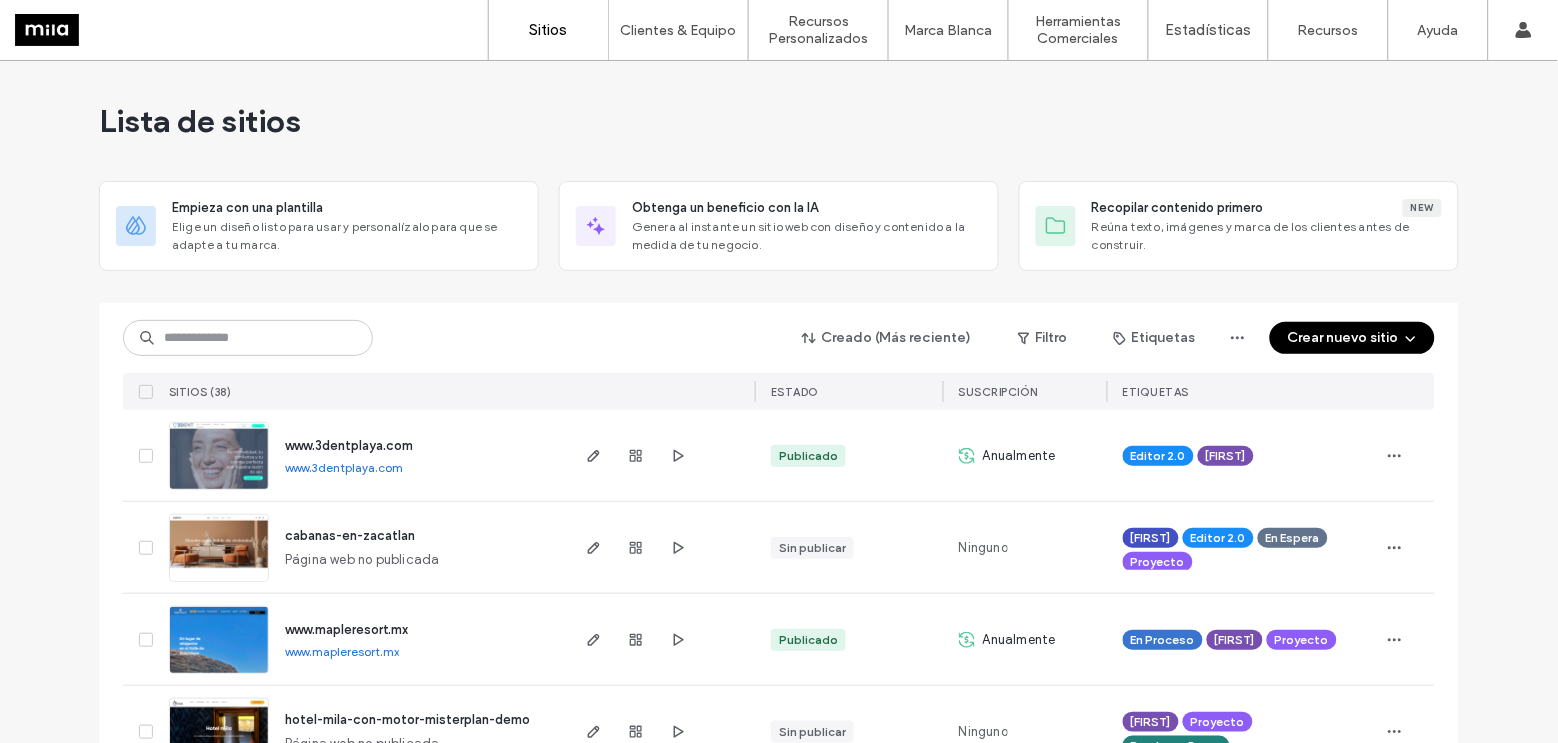 click on "Crear nuevo sitio" at bounding box center (1352, 338) 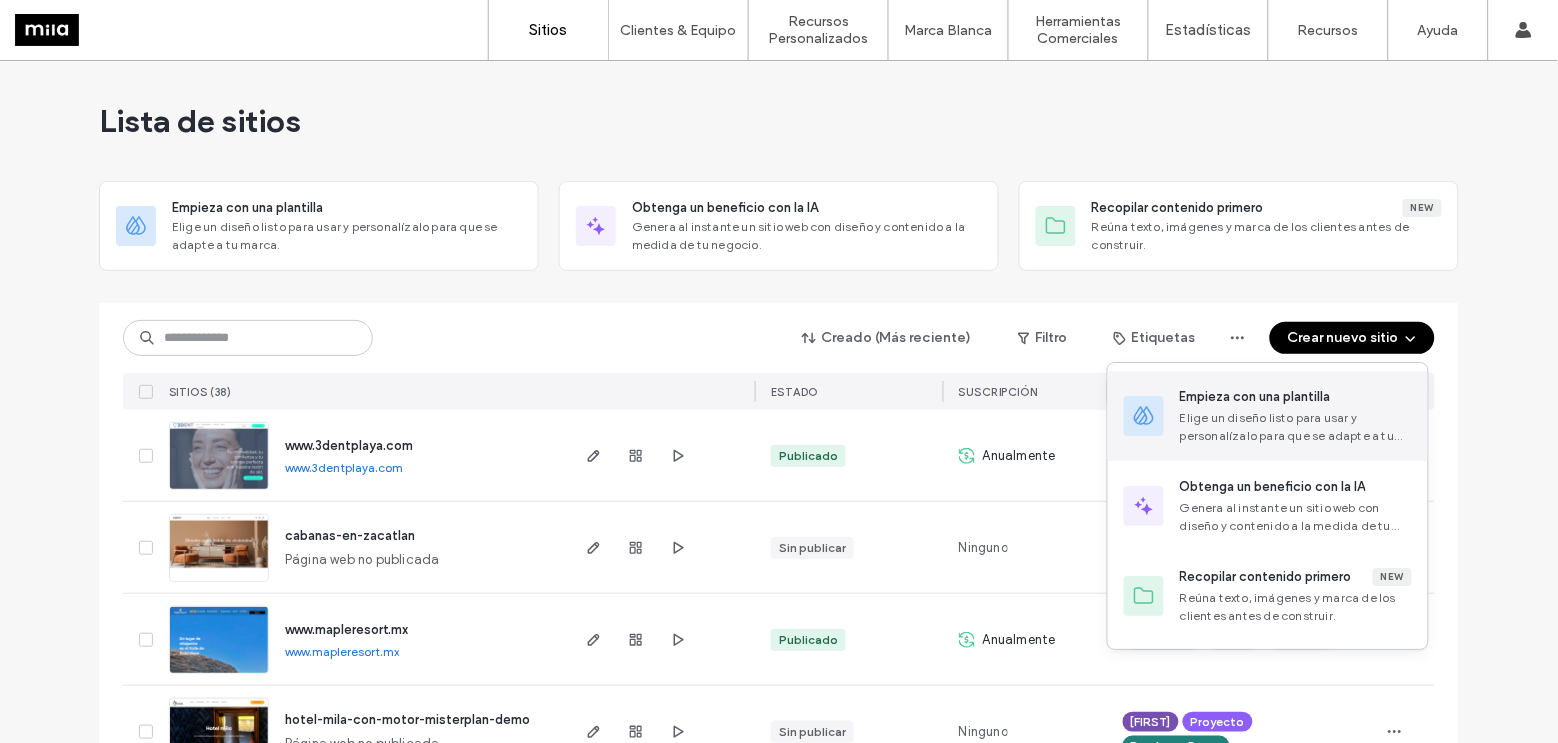 click on "Elige un diseño listo para usar y personalízalo para que se adapte a tu marca." at bounding box center [1296, 427] 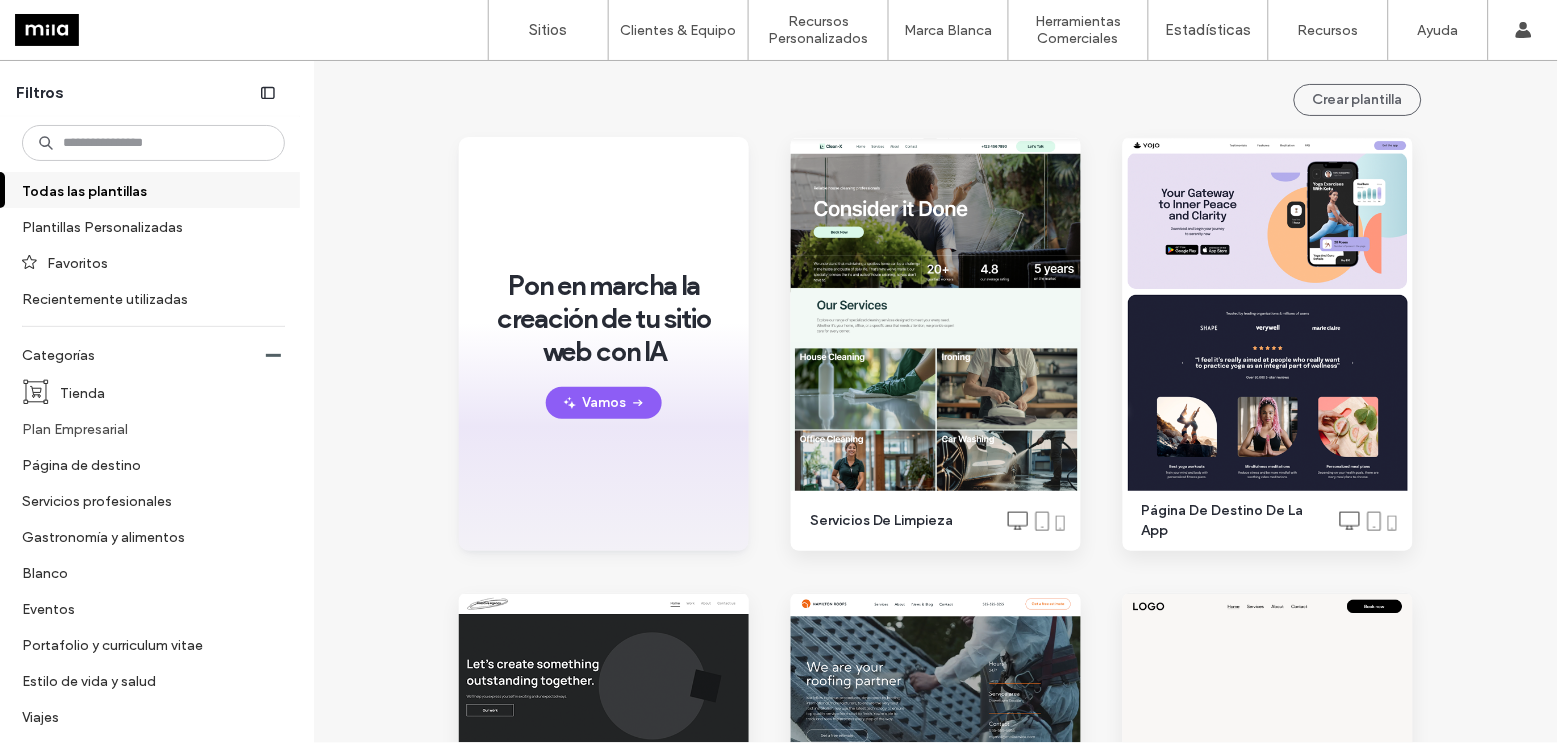 scroll, scrollTop: 223, scrollLeft: 0, axis: vertical 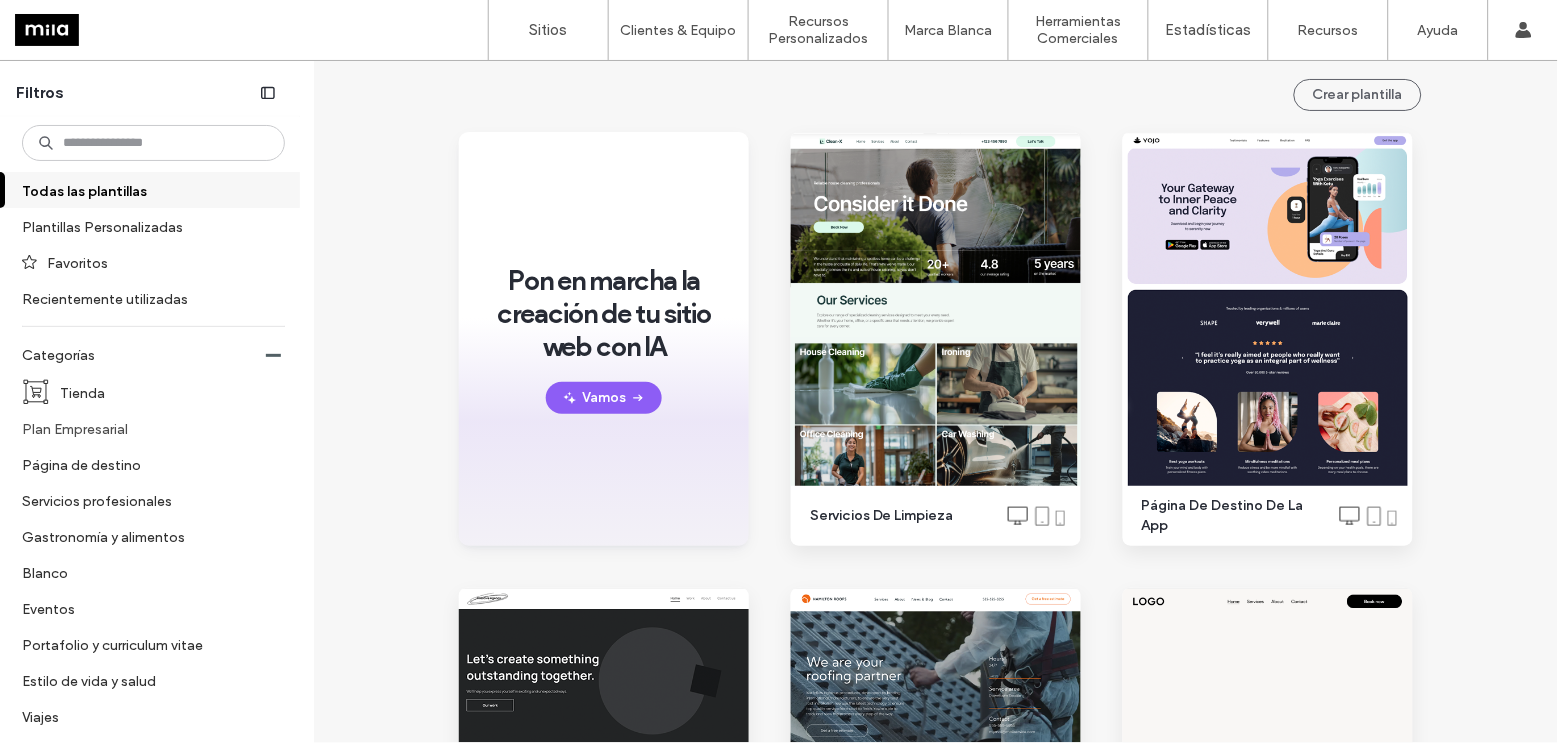 click on "Plan Empresarial" at bounding box center [145, 428] 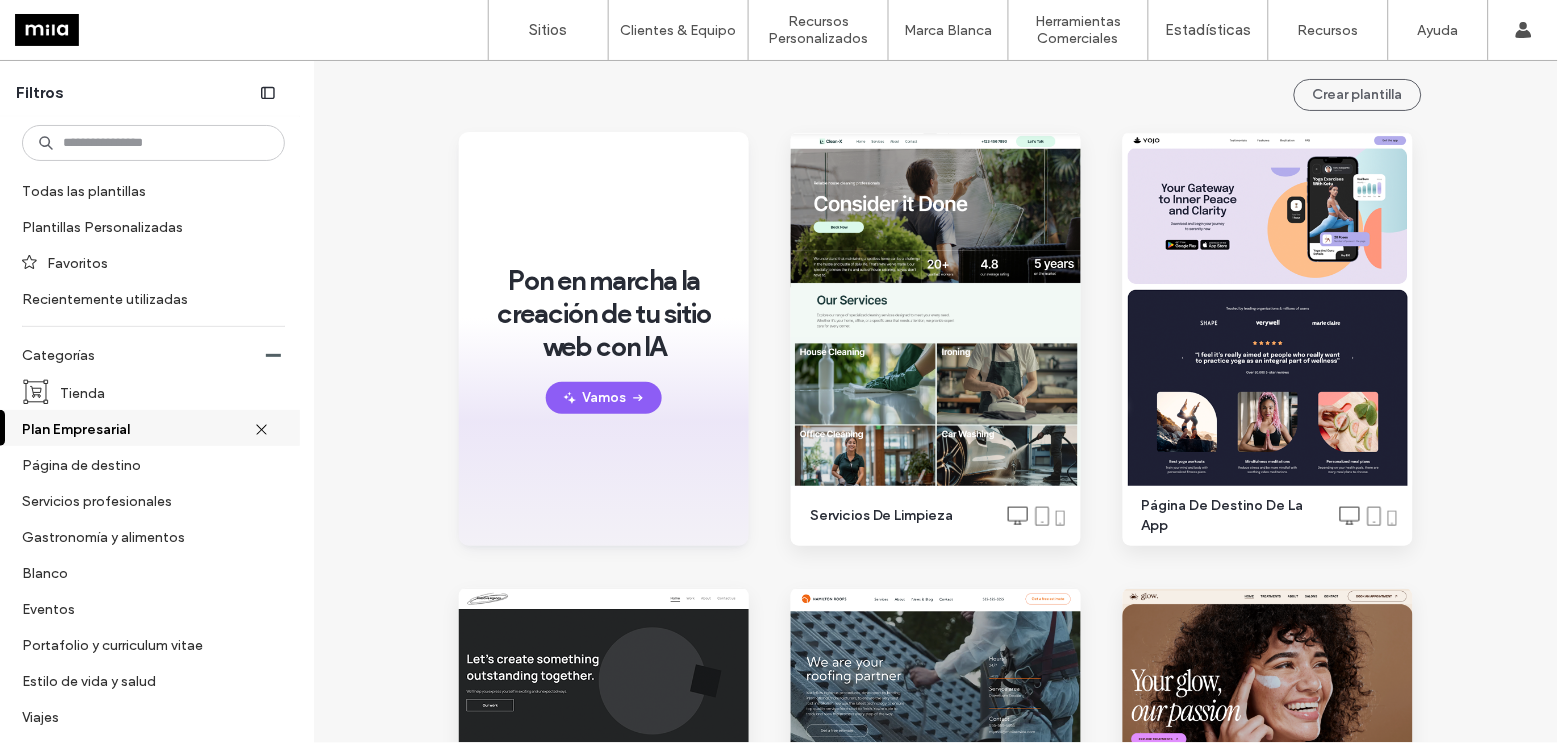 click on "Plan Empresarial" at bounding box center (138, 428) 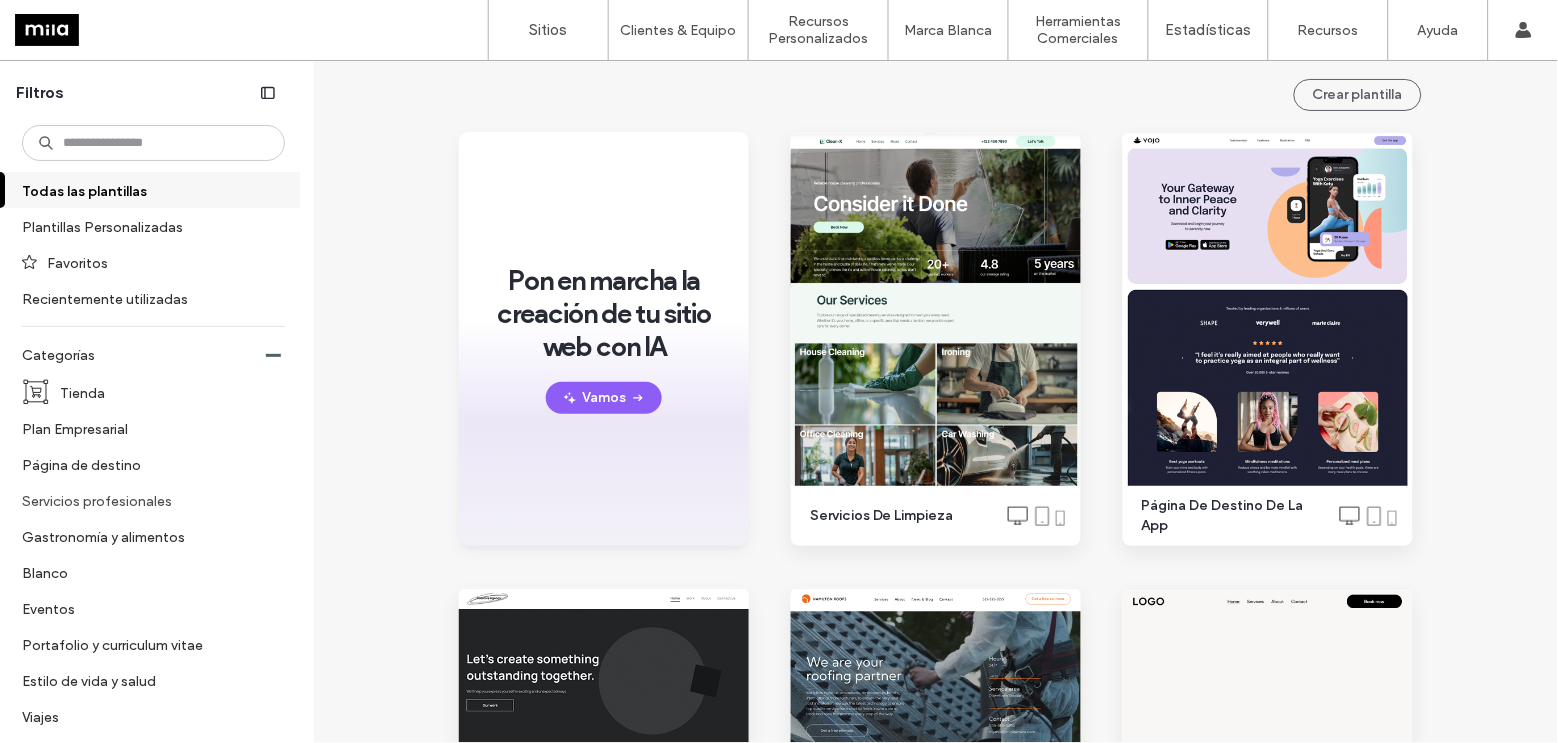 click on "Servicios profesionales" at bounding box center (145, 500) 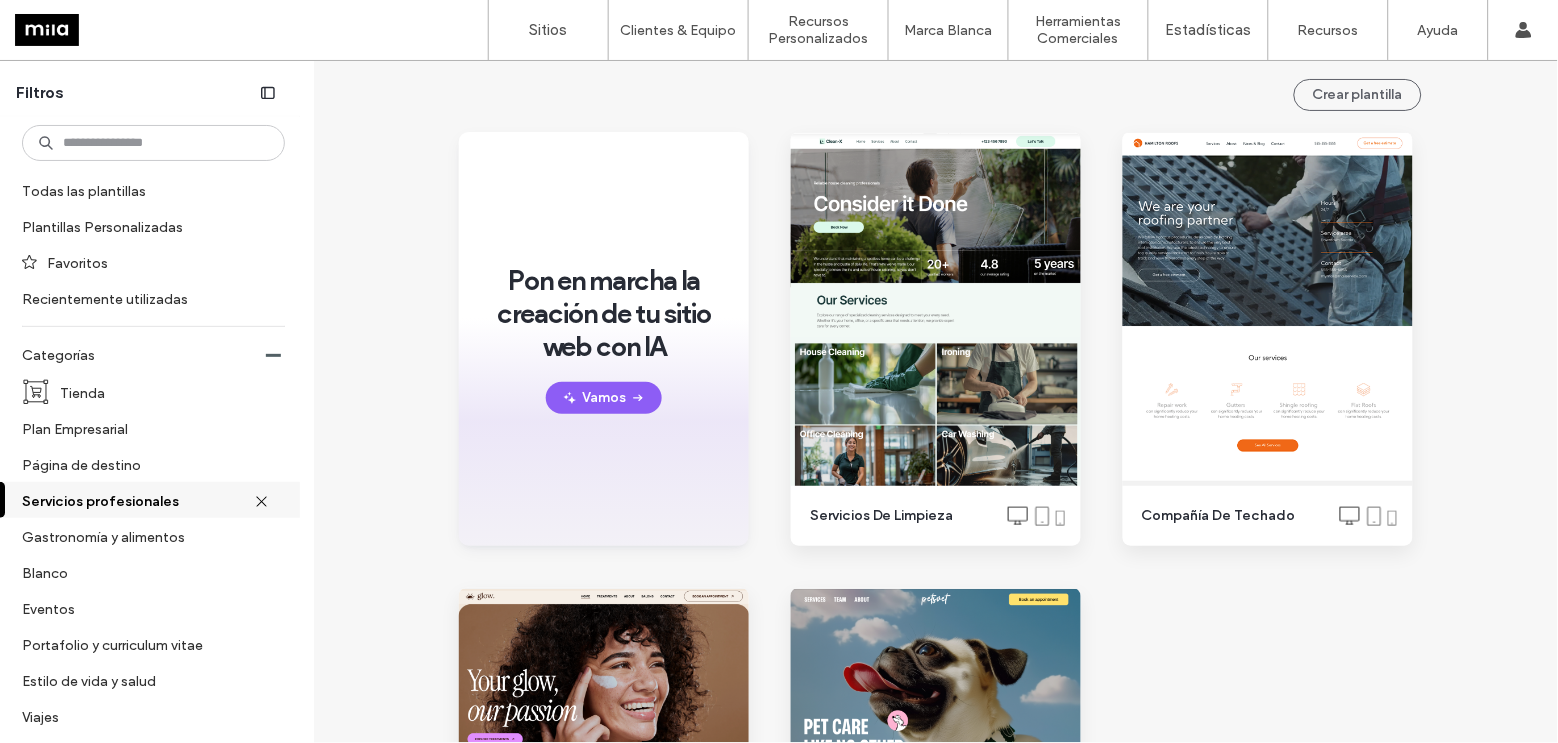 scroll, scrollTop: 268, scrollLeft: 0, axis: vertical 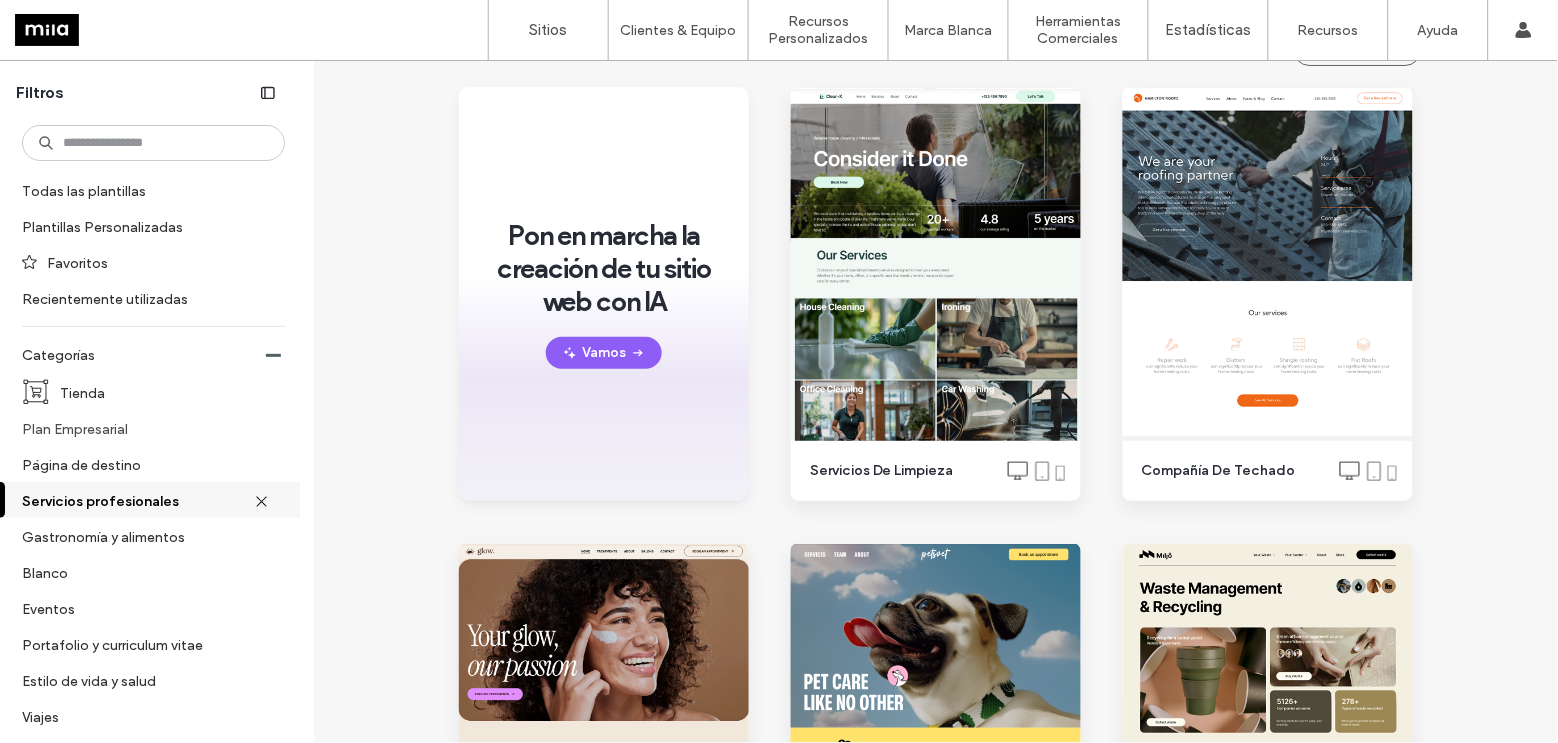 click on "Plan Empresarial" at bounding box center [145, 428] 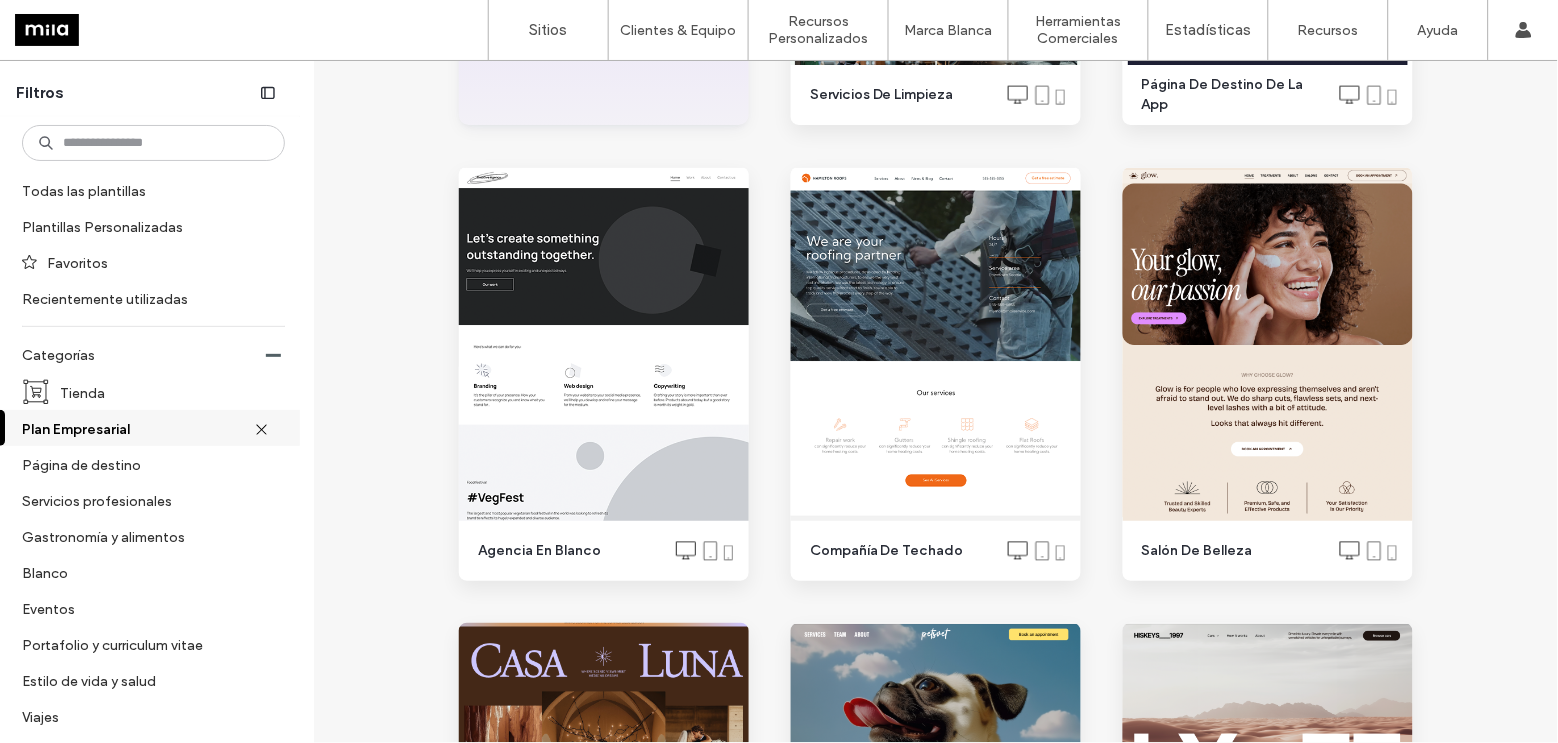 scroll, scrollTop: 0, scrollLeft: 0, axis: both 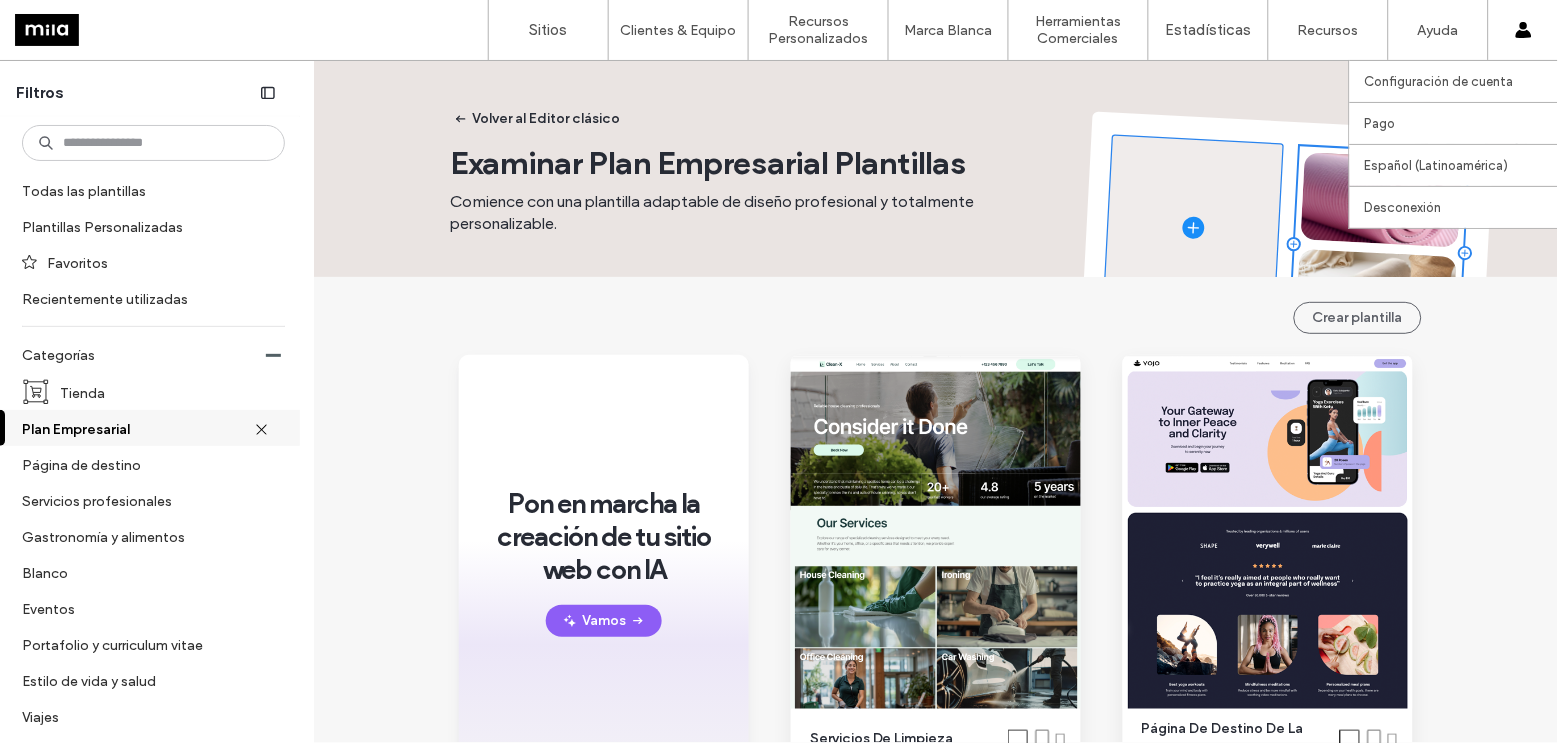 click at bounding box center (1524, 30) 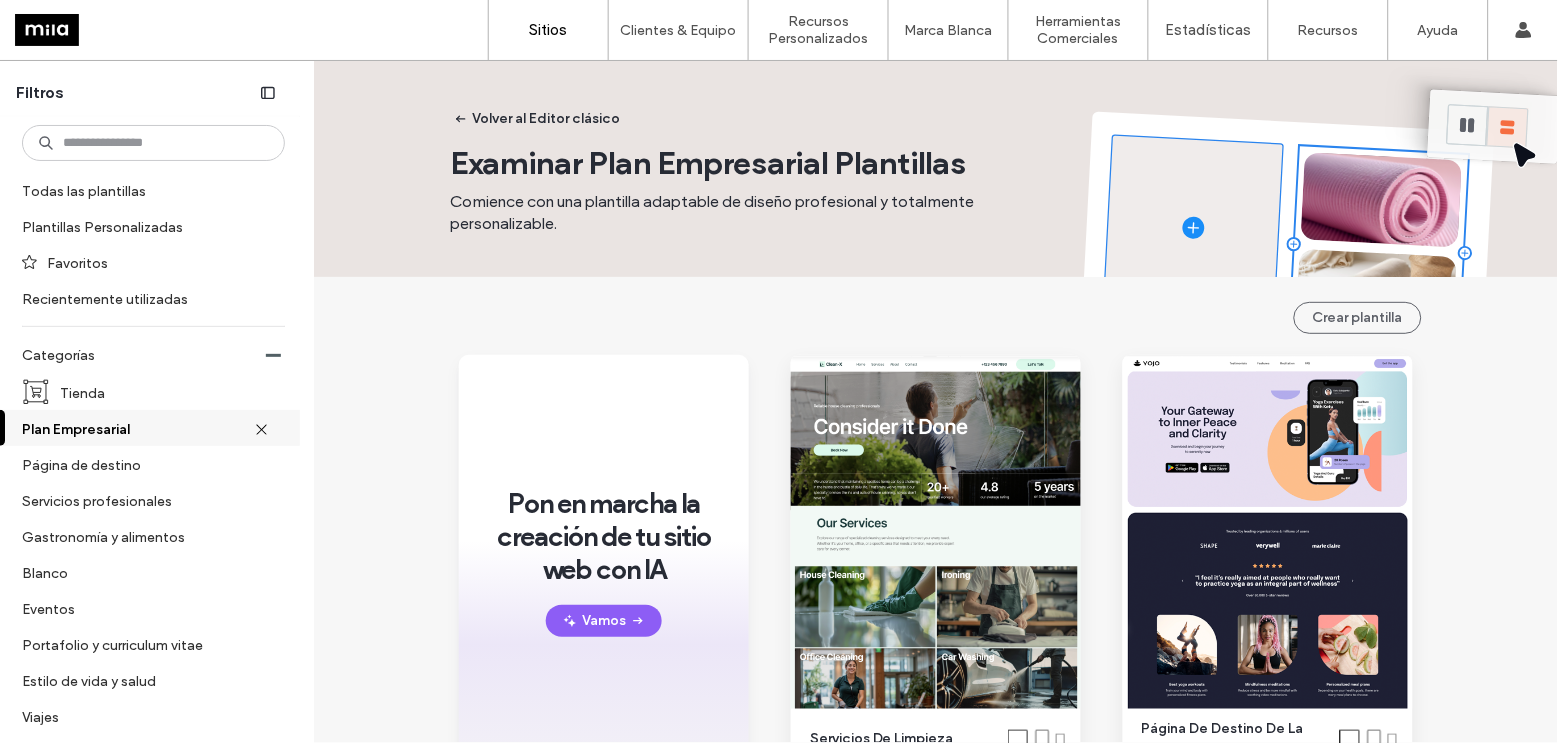 click on "Sitios" at bounding box center (549, 30) 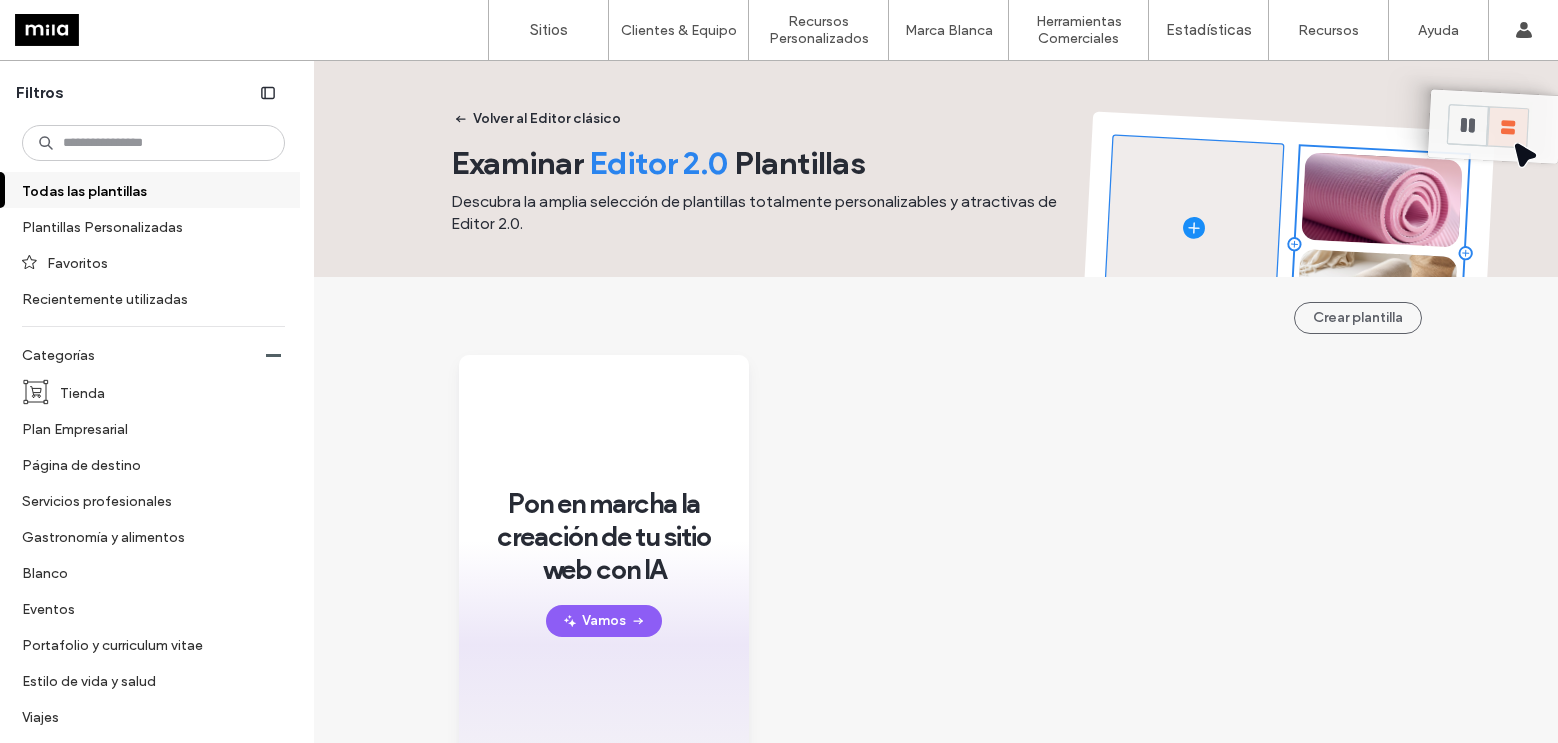 scroll, scrollTop: 0, scrollLeft: 0, axis: both 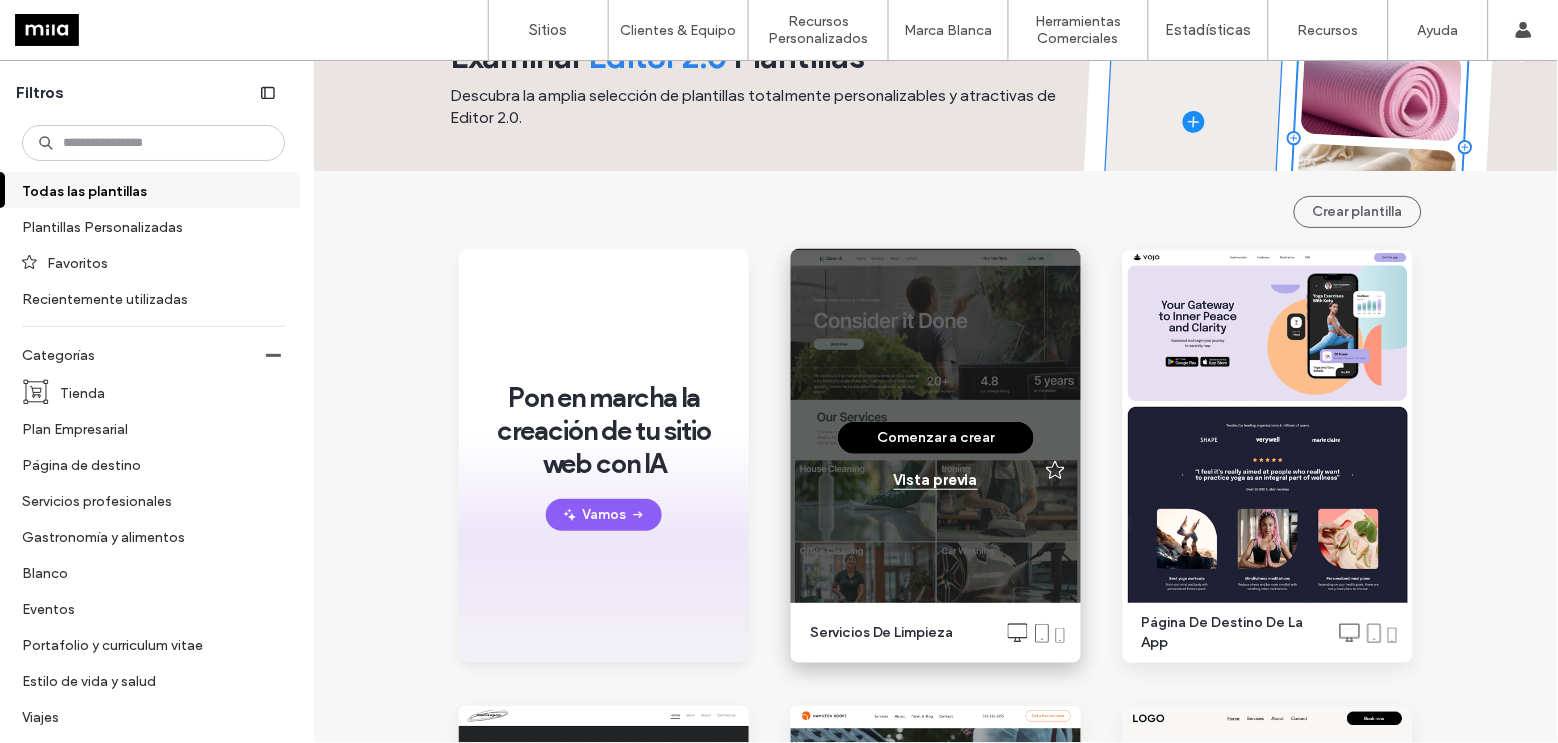 click on "Vista previa" at bounding box center (936, 480) 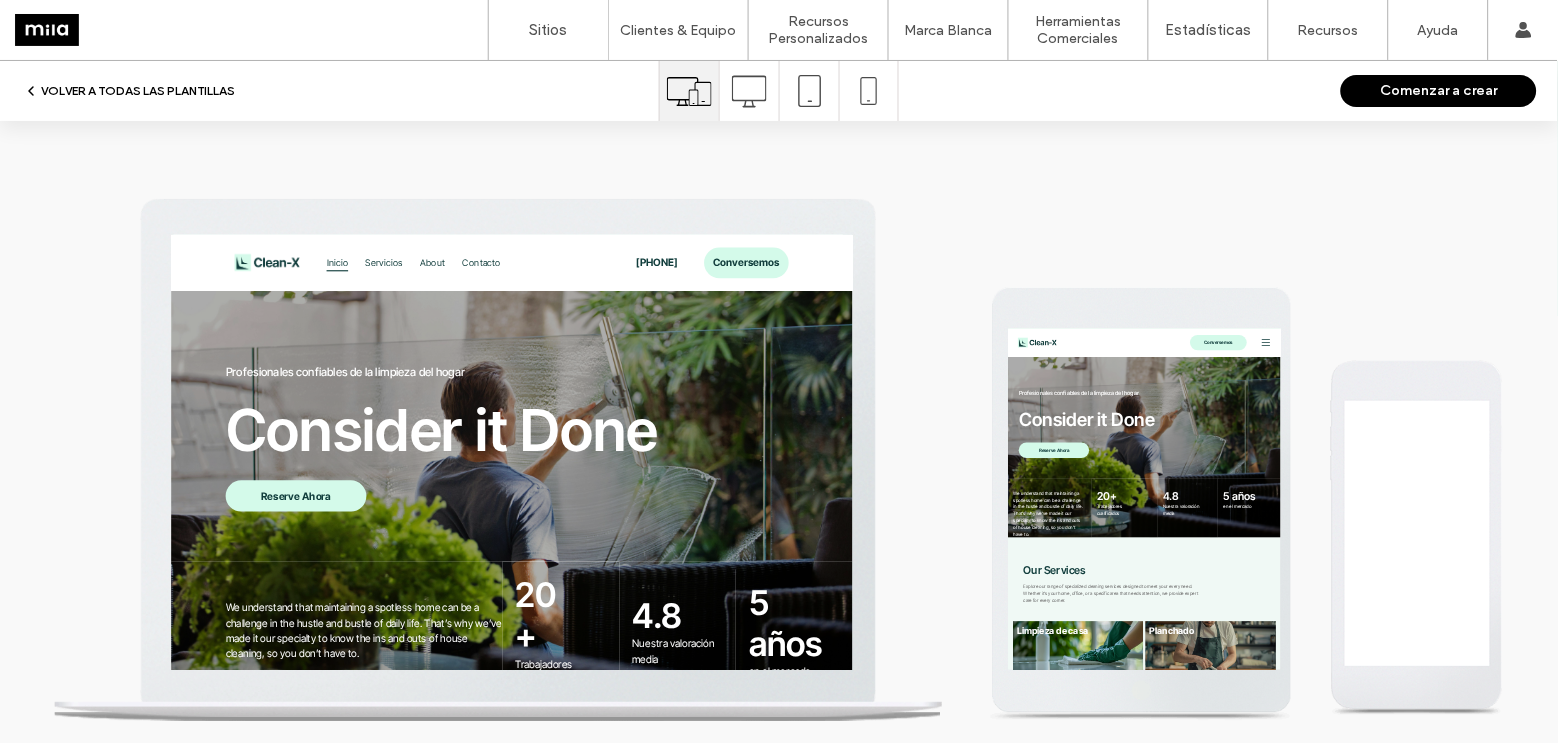 scroll, scrollTop: 0, scrollLeft: 0, axis: both 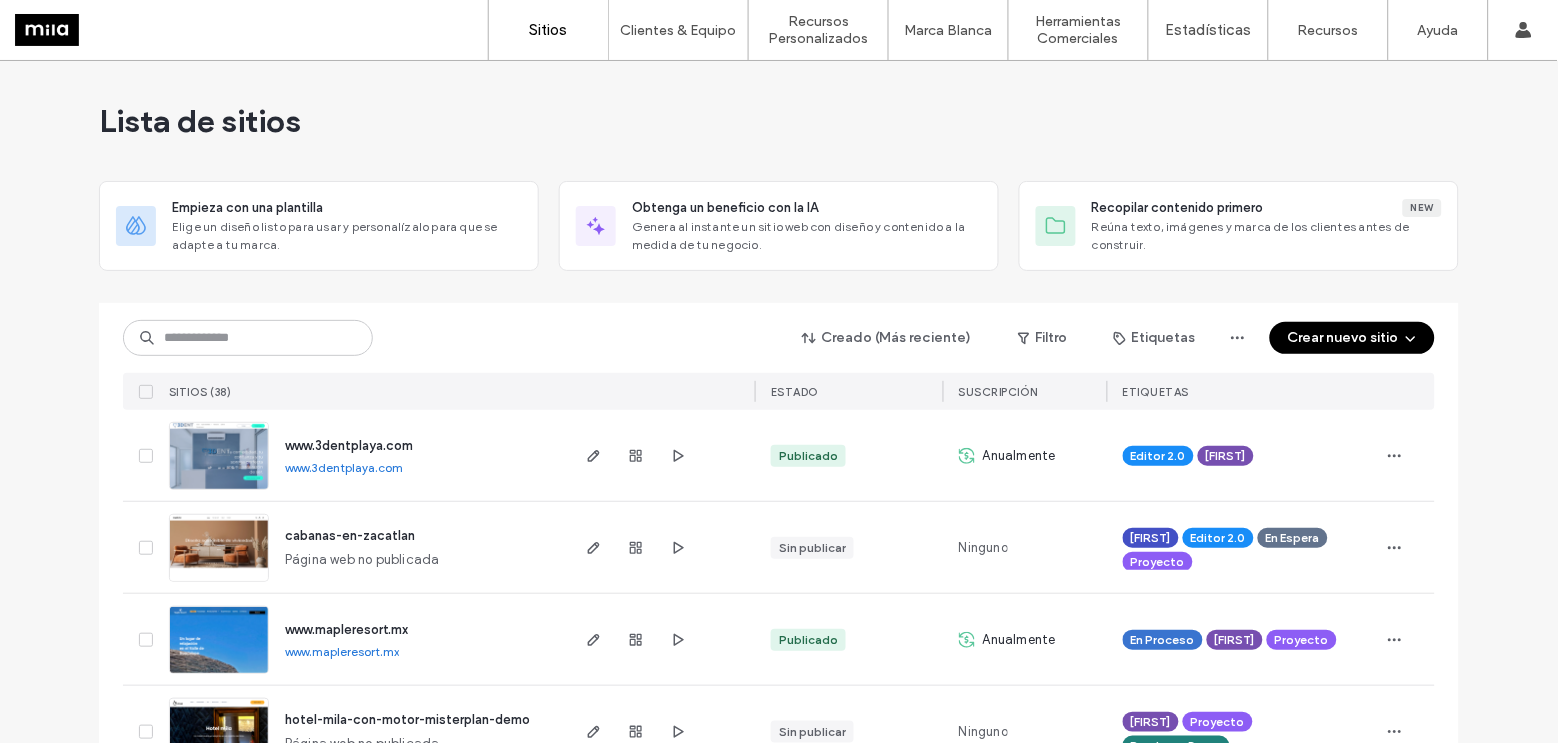click on "Crear nuevo sitio" at bounding box center (1352, 338) 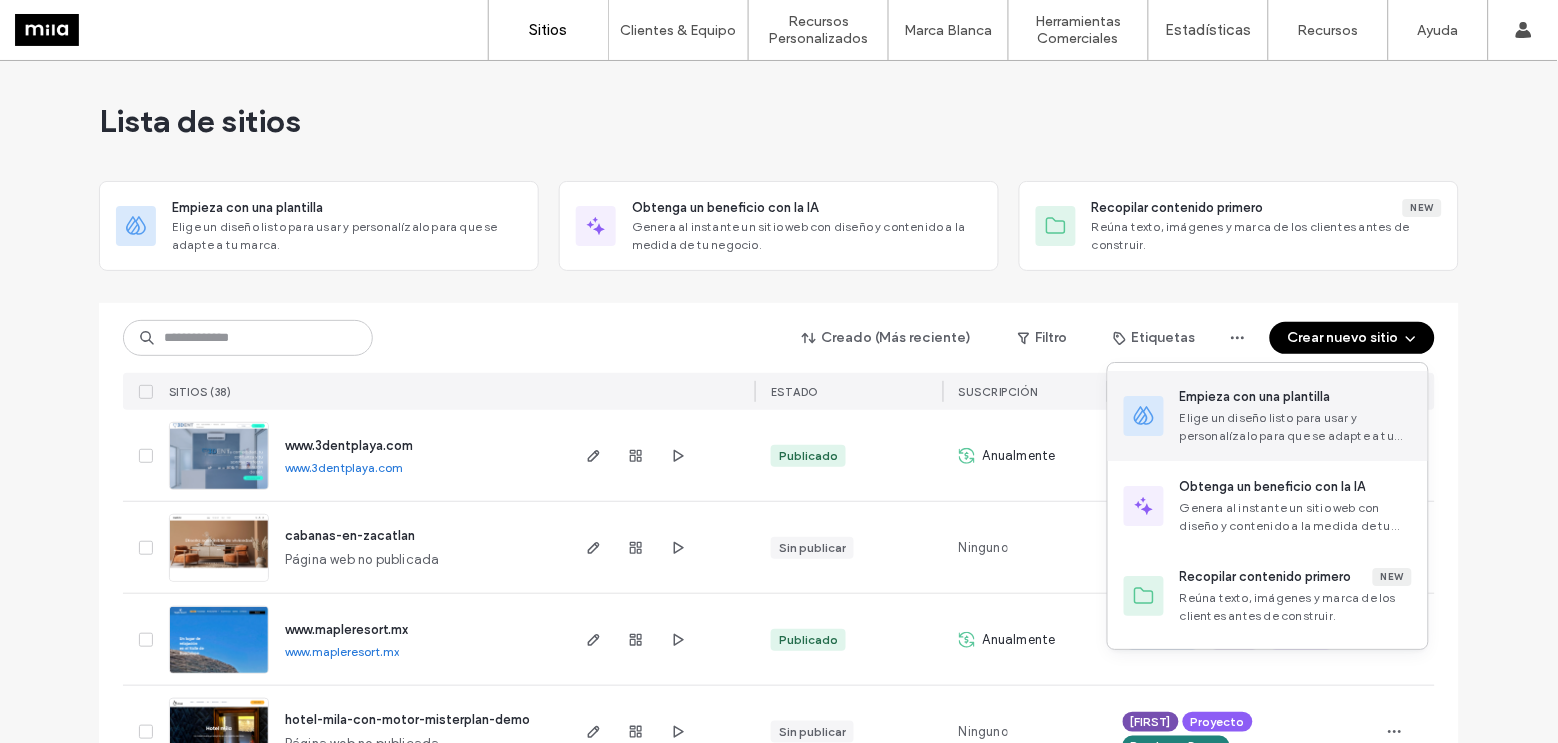 click on "Empieza con una plantilla" at bounding box center [1255, 397] 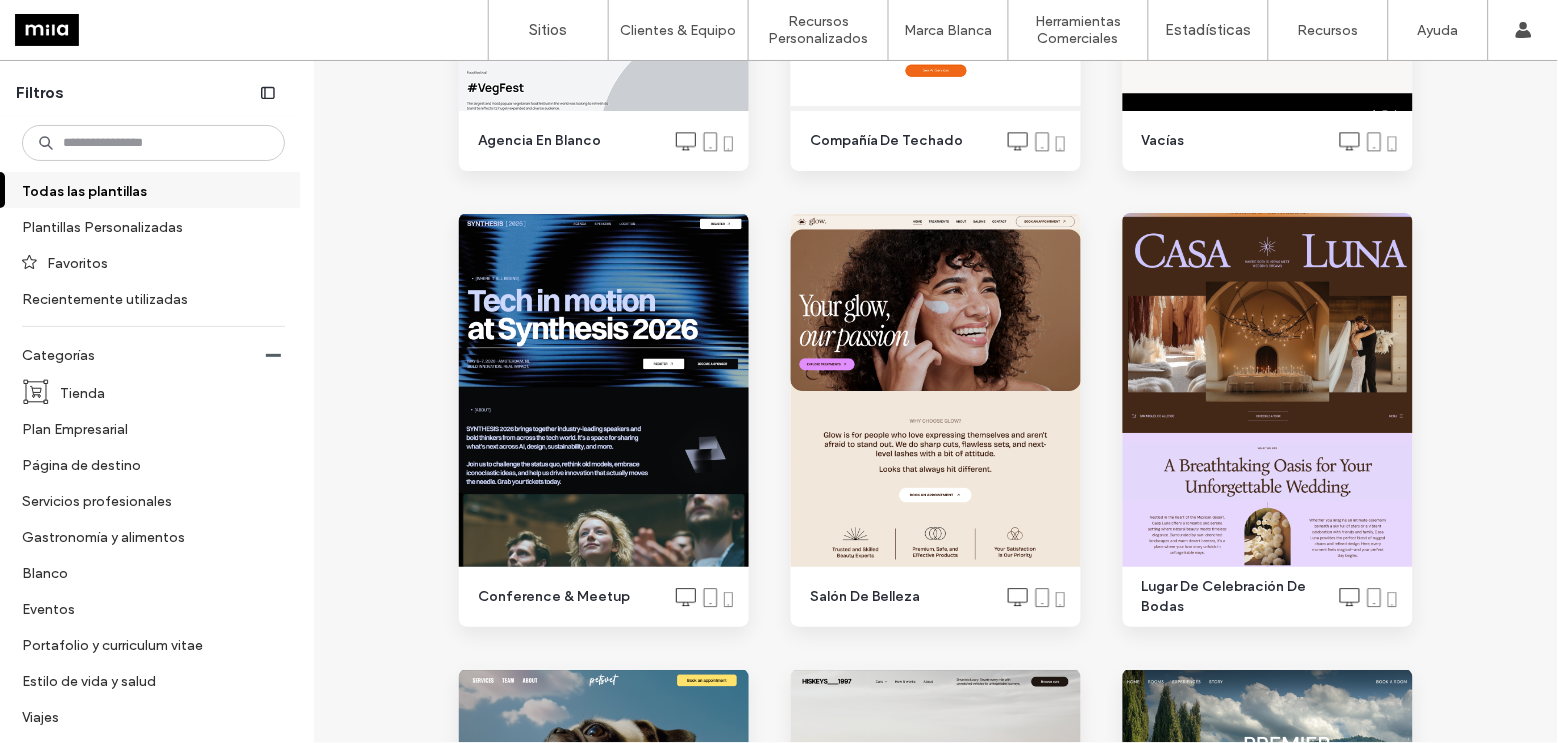 scroll, scrollTop: 1061, scrollLeft: 0, axis: vertical 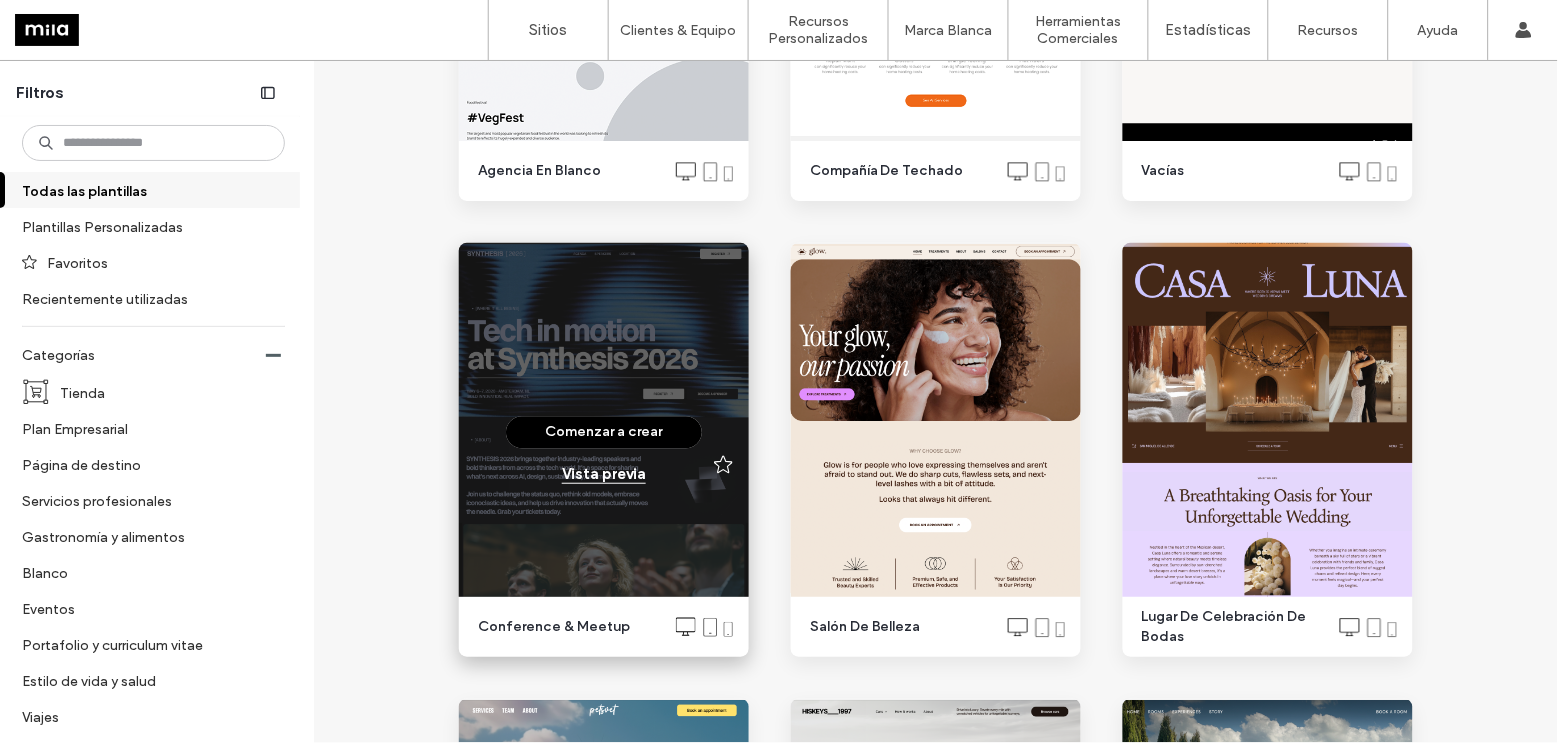click on "Vista previa" at bounding box center [604, 474] 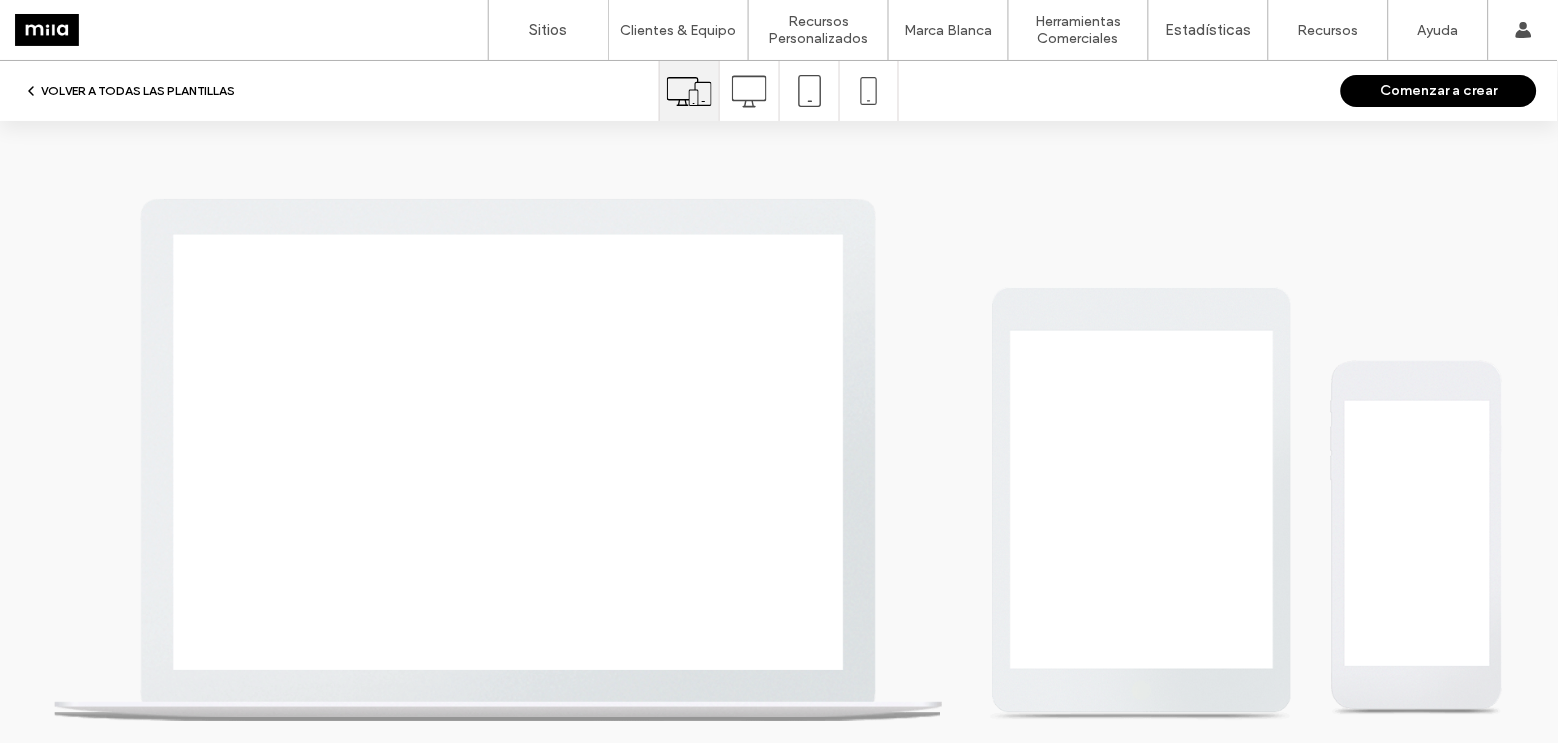 click 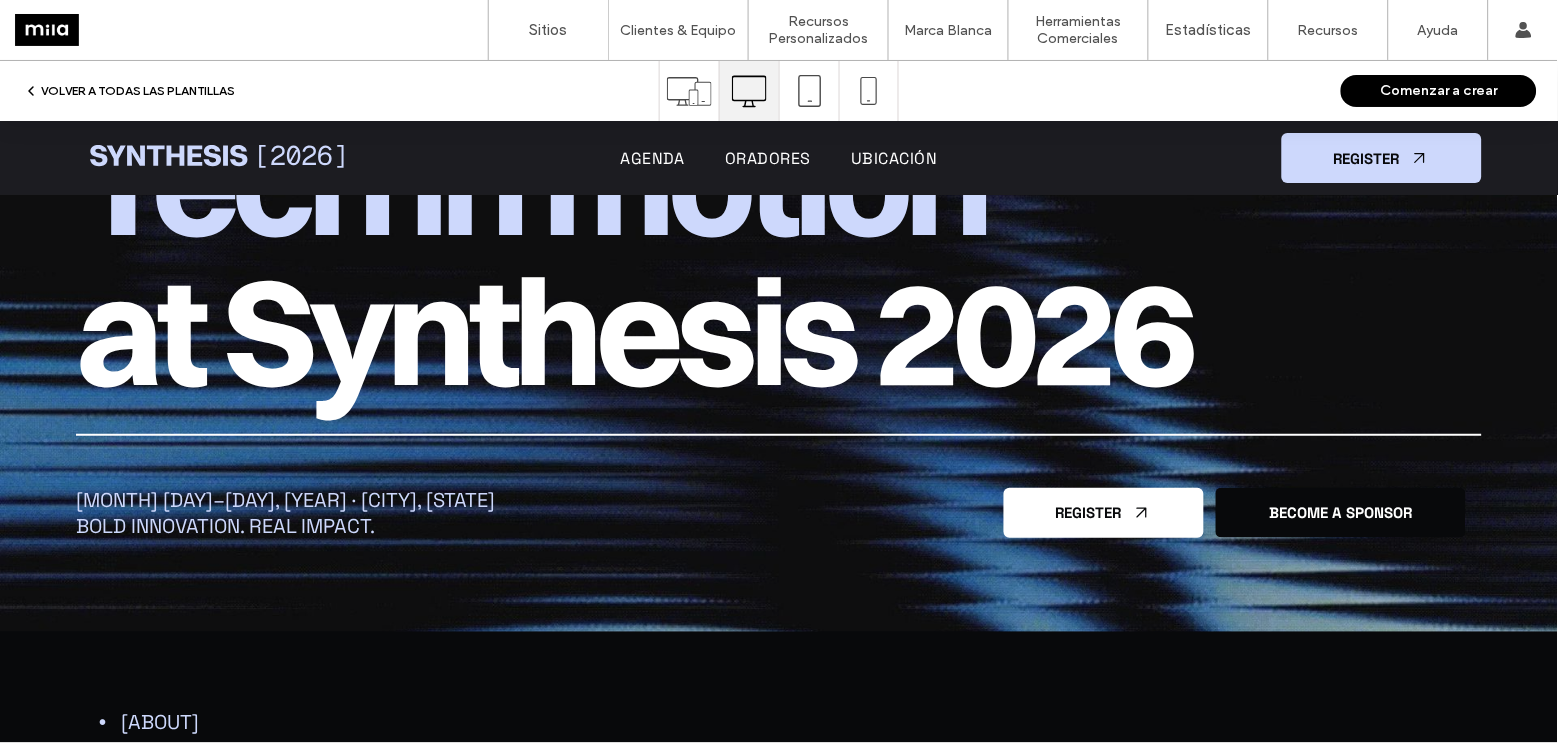 scroll, scrollTop: 0, scrollLeft: 0, axis: both 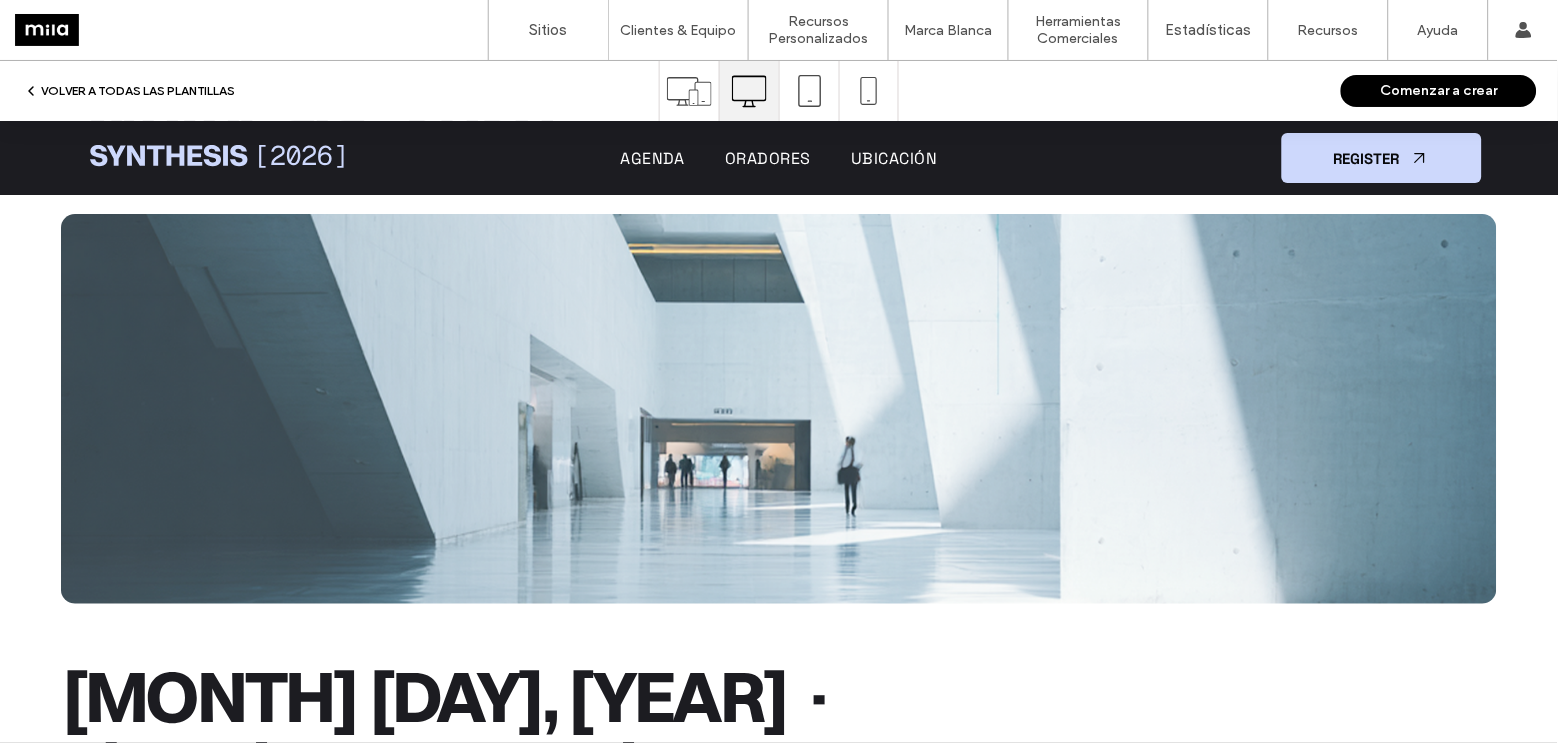 click on "Oradores" at bounding box center (768, 157) 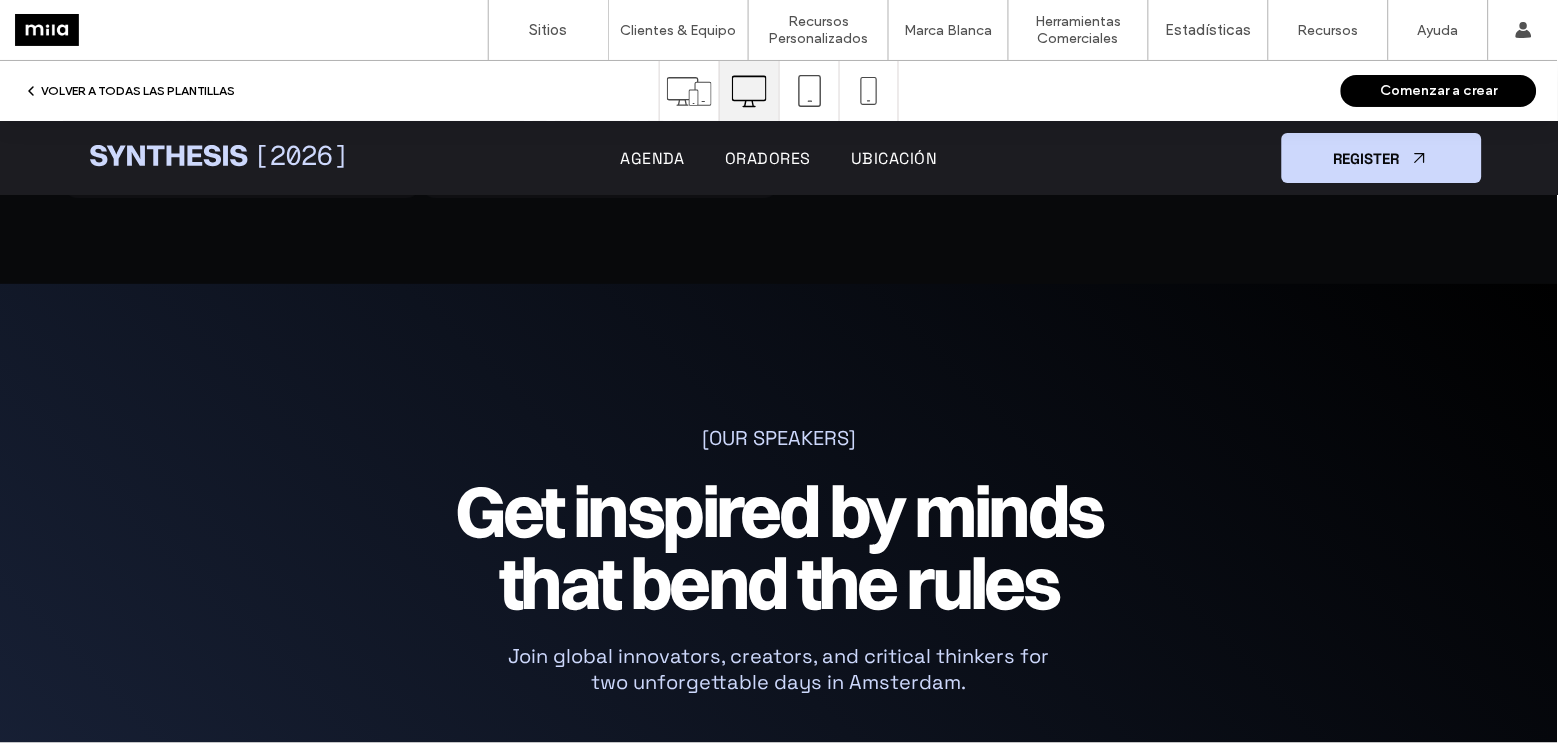 scroll, scrollTop: 6447, scrollLeft: 0, axis: vertical 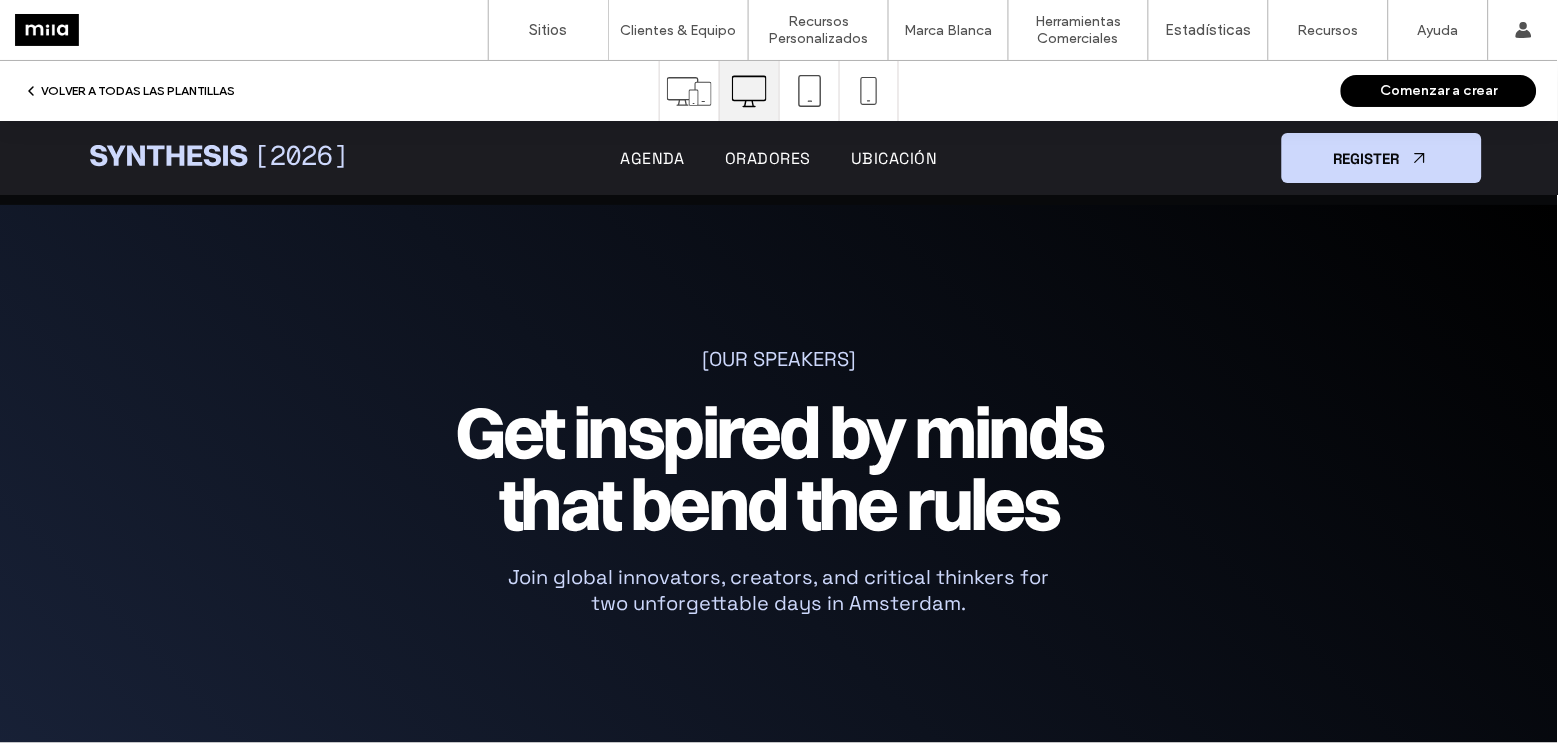 click on "Ubicación" at bounding box center (894, 157) 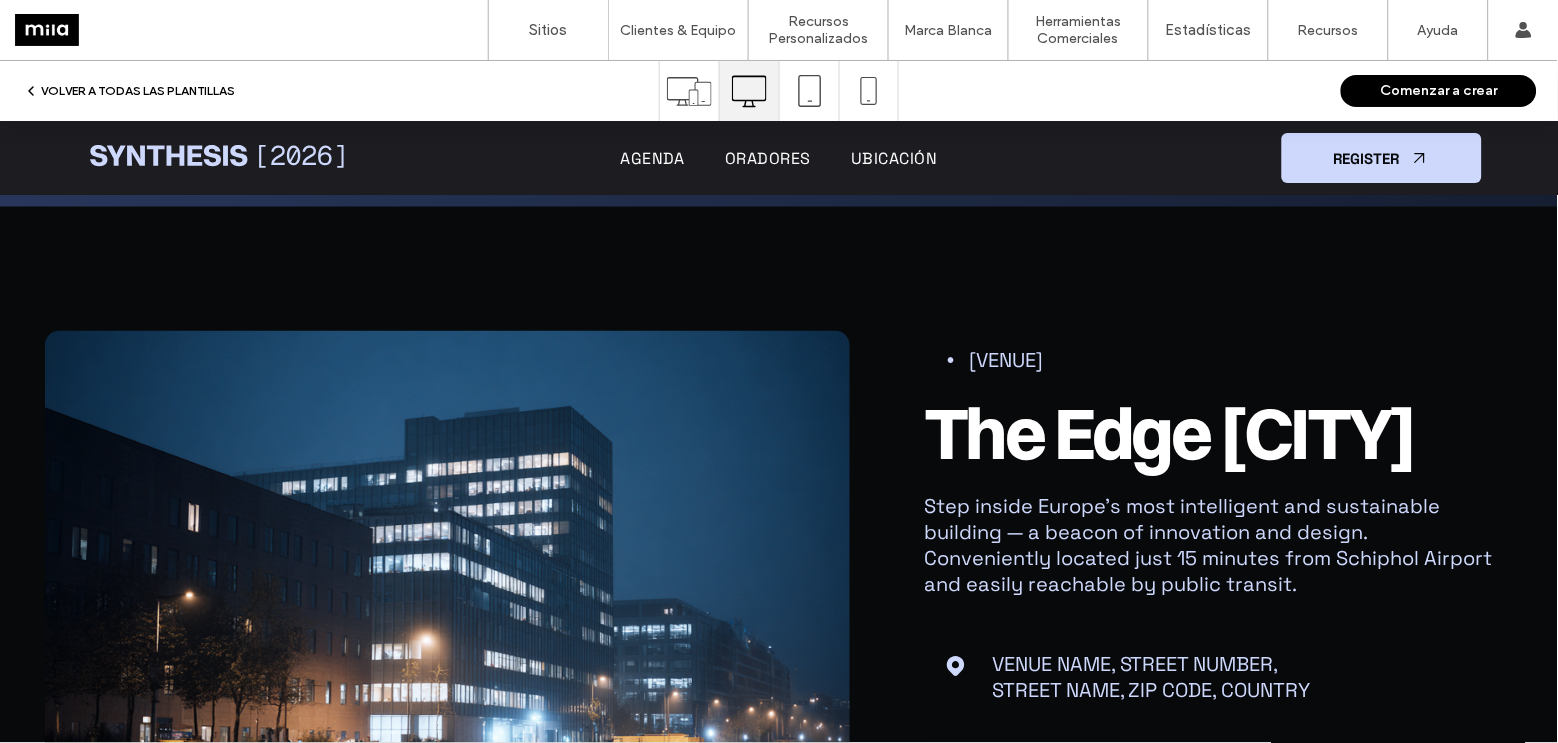 click on "Oradores" at bounding box center (768, 157) 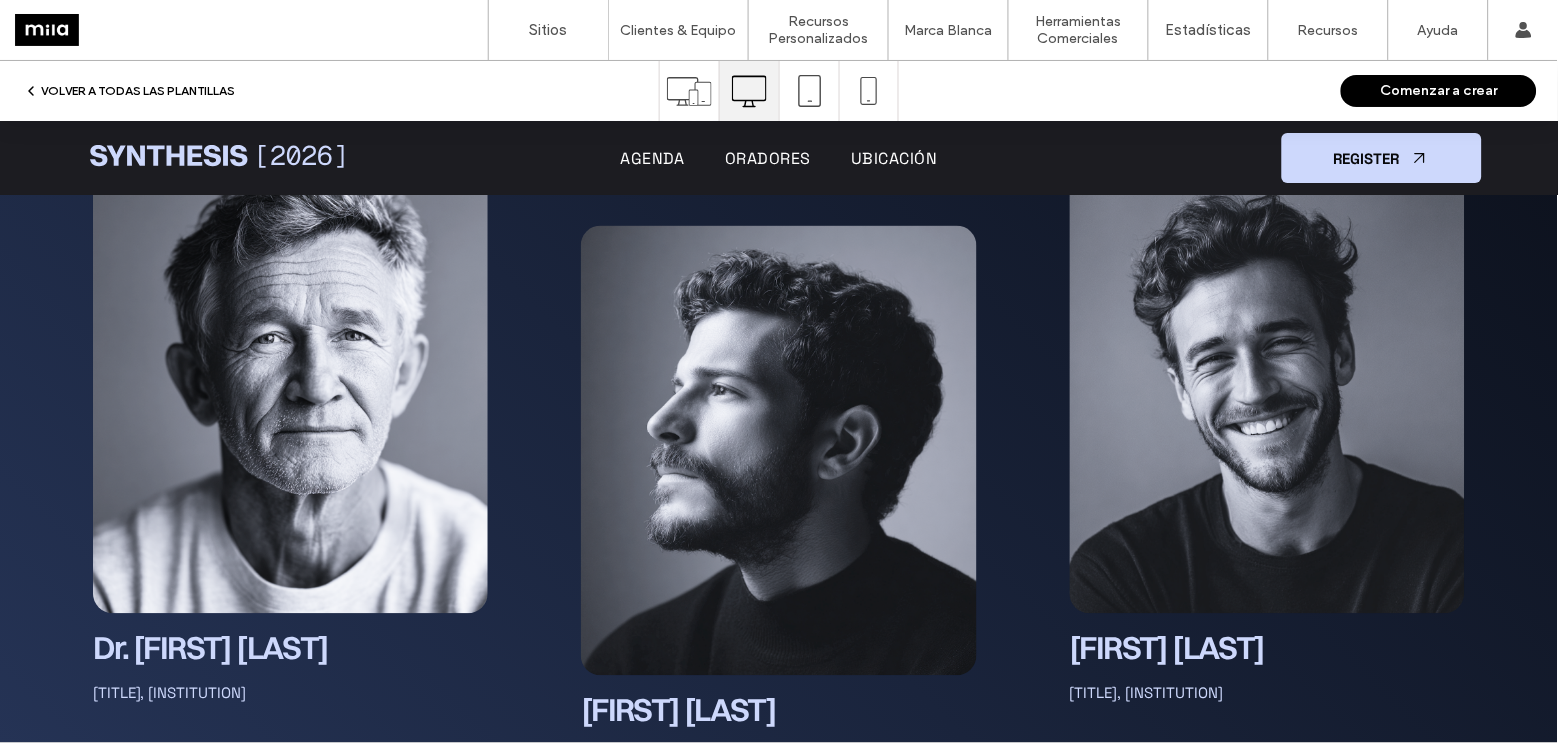 scroll, scrollTop: 7824, scrollLeft: 0, axis: vertical 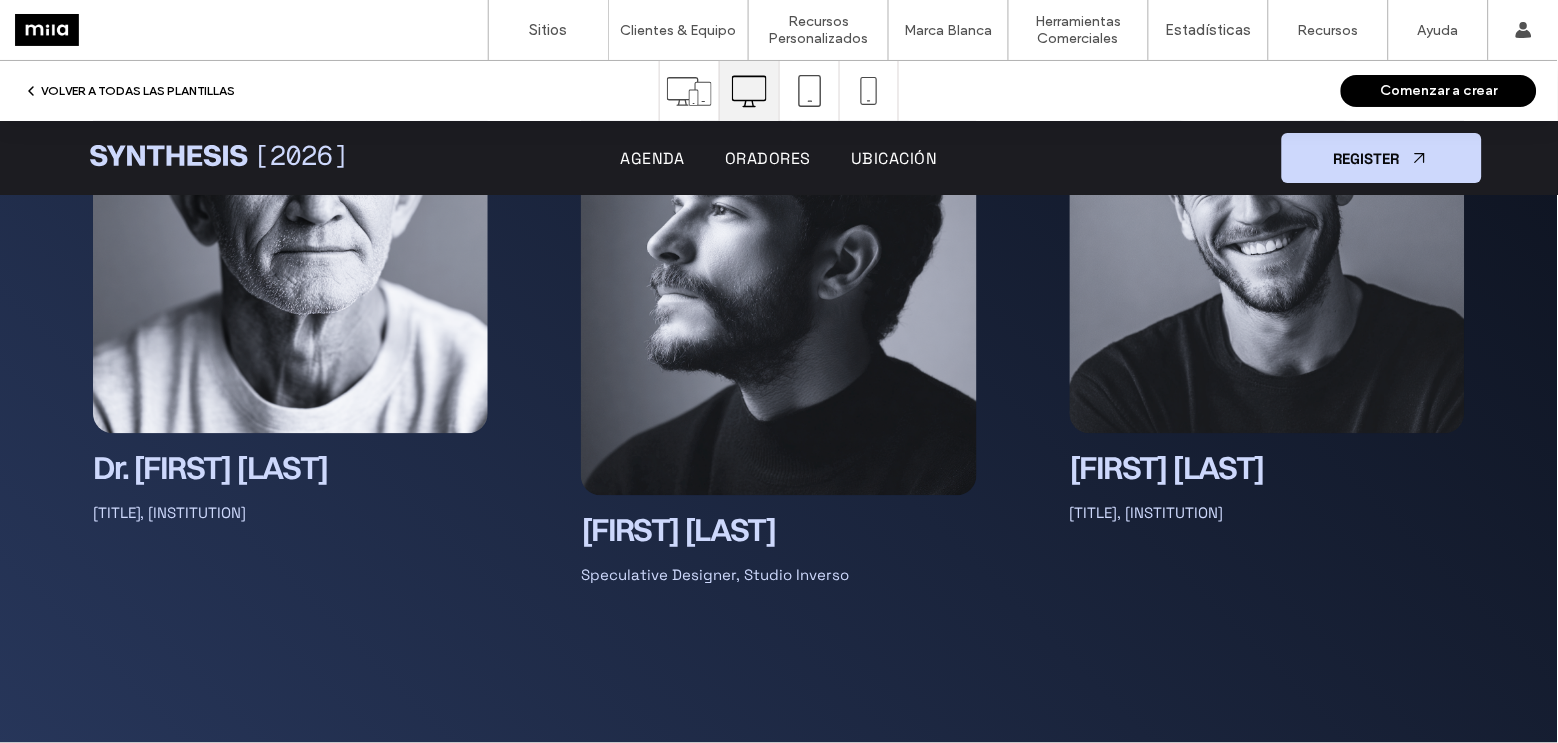 click on "VOLVER A TODAS LAS PLANTILLAS" at bounding box center (129, 91) 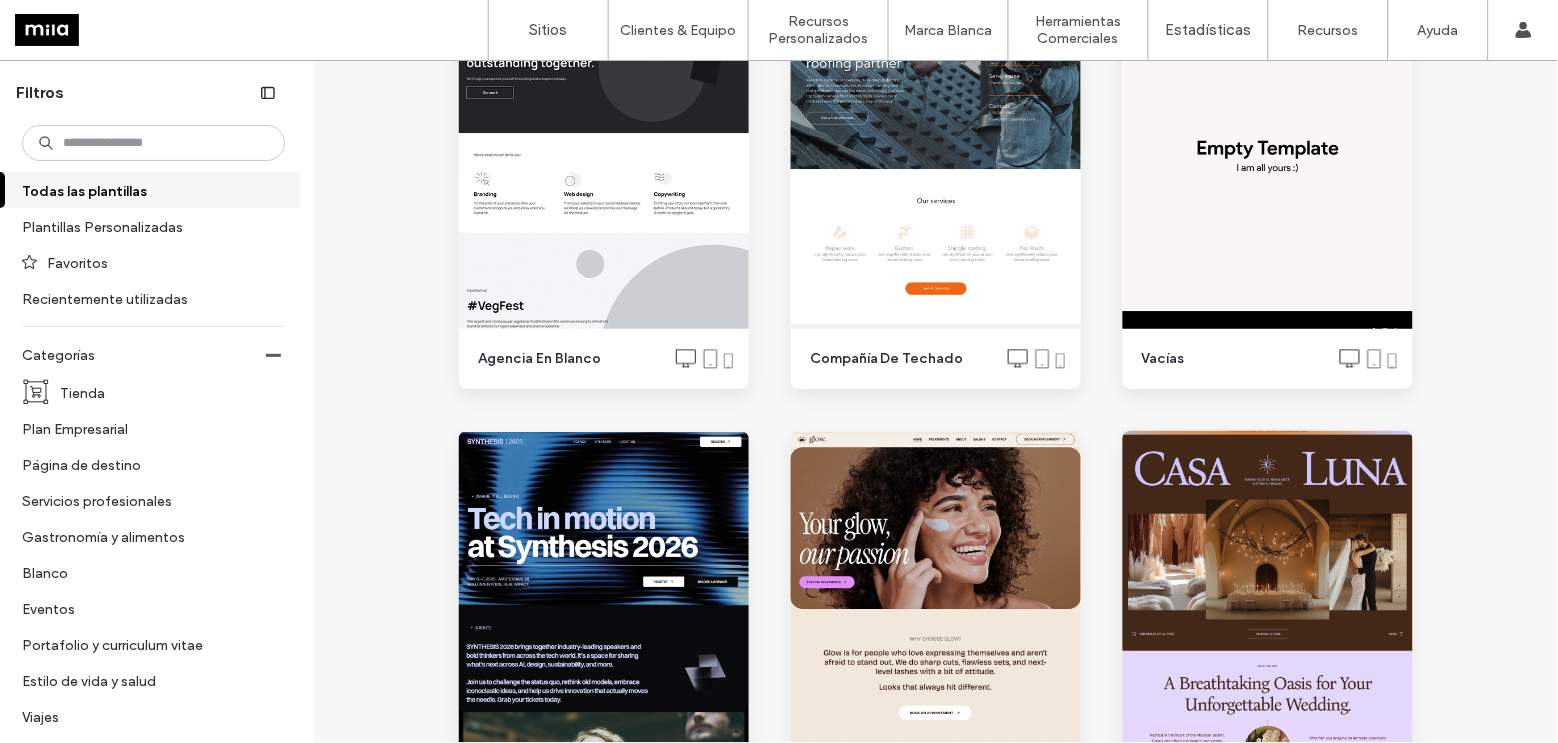 scroll, scrollTop: 838, scrollLeft: 0, axis: vertical 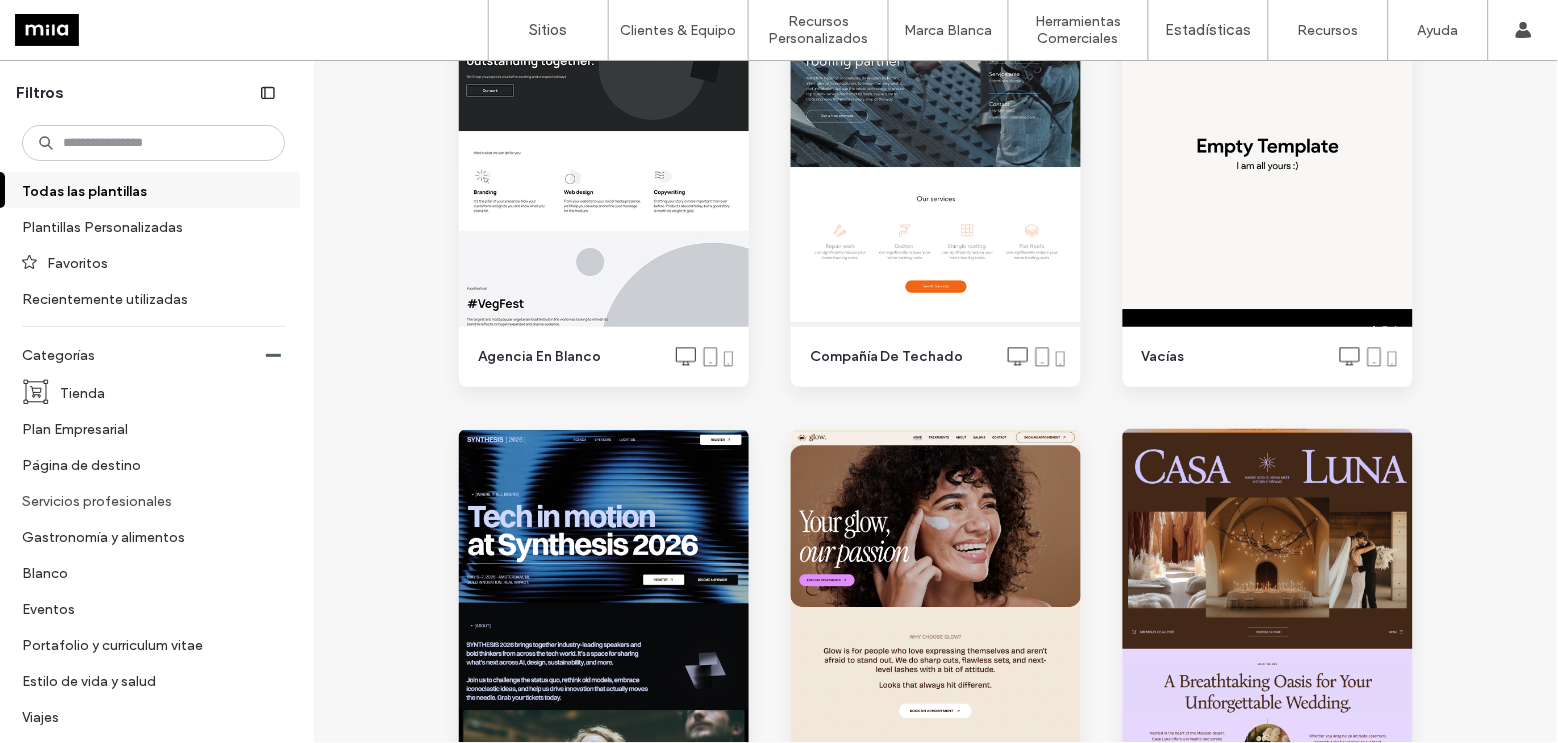 click on "Servicios profesionales" at bounding box center (145, 500) 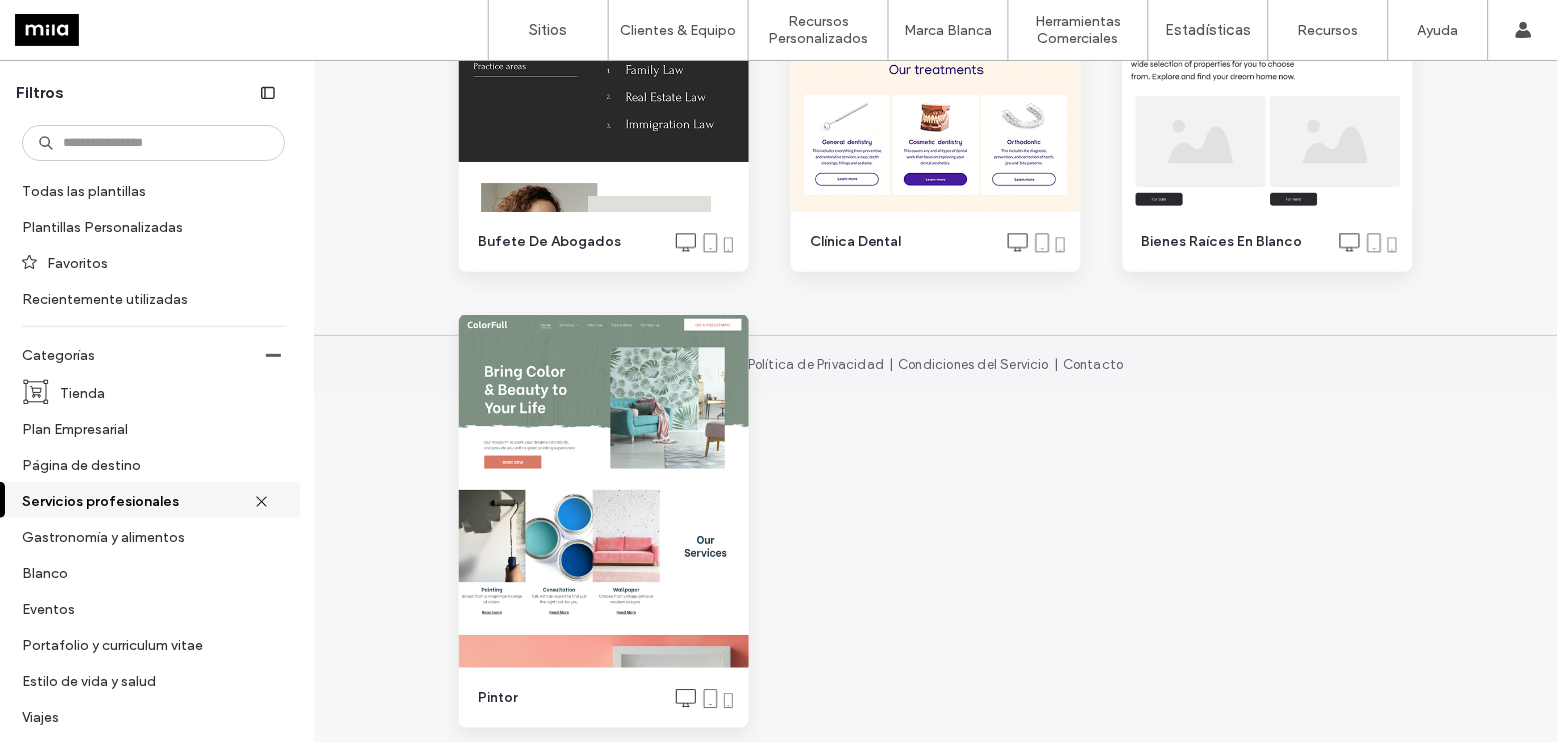 scroll, scrollTop: 2788, scrollLeft: 0, axis: vertical 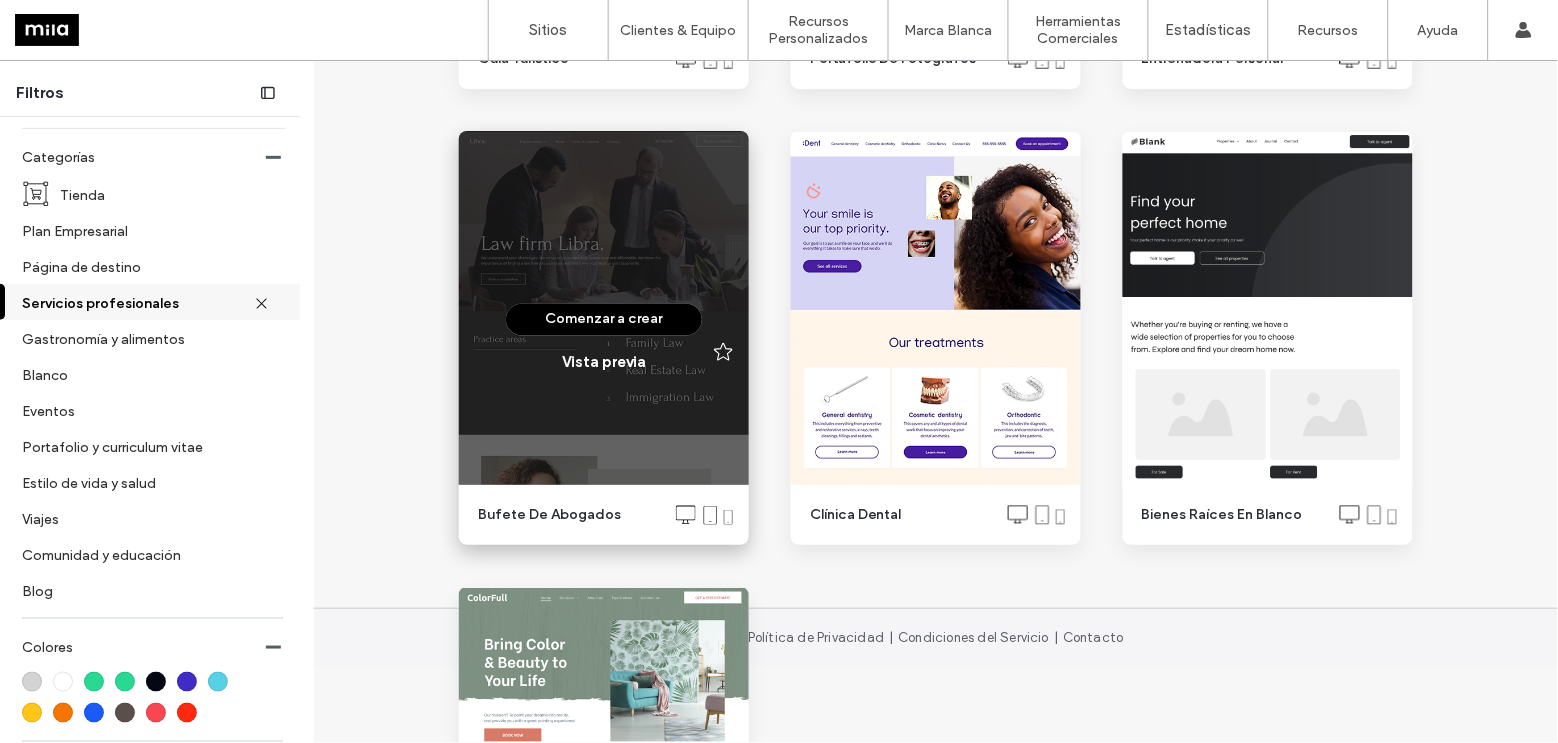 click 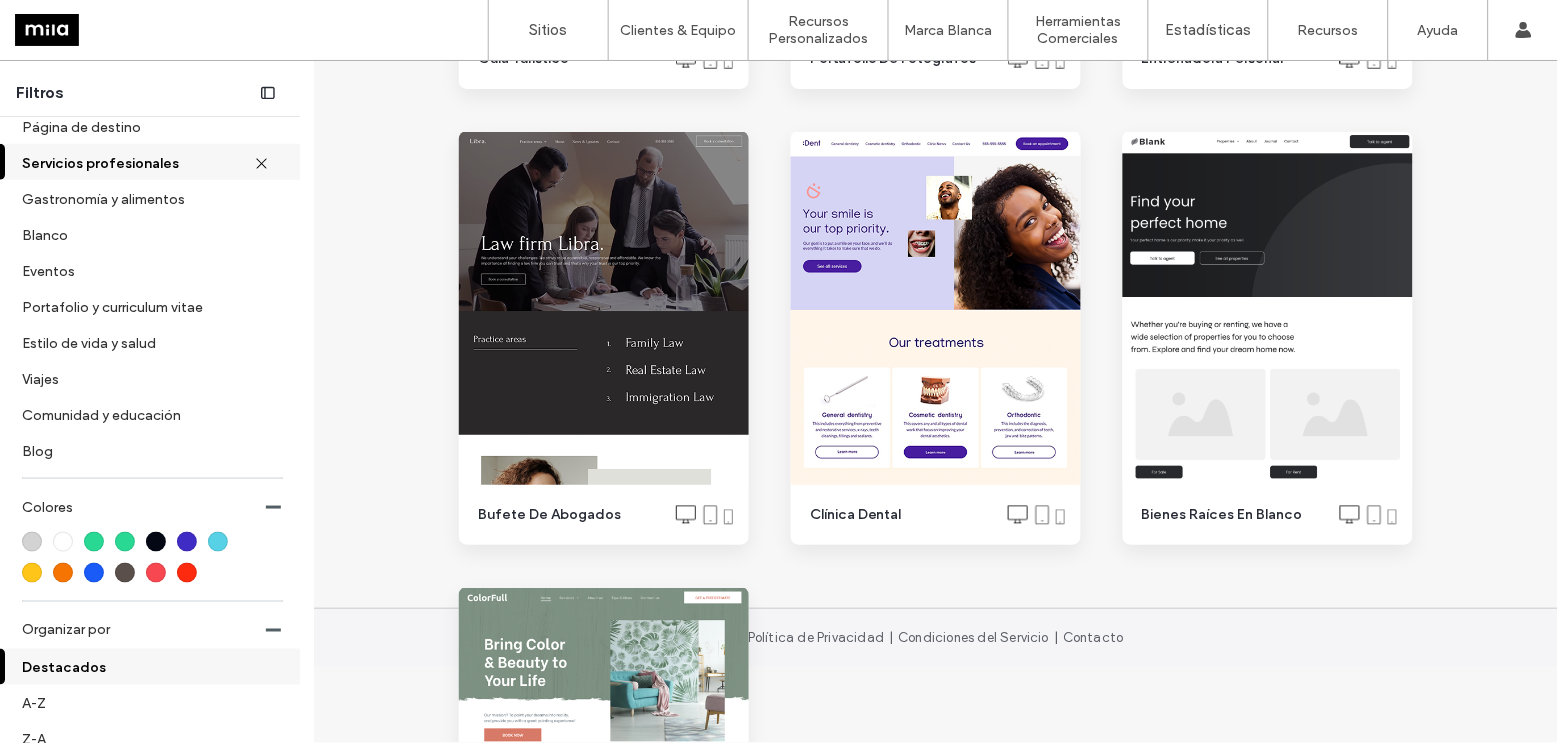 scroll, scrollTop: 372, scrollLeft: 0, axis: vertical 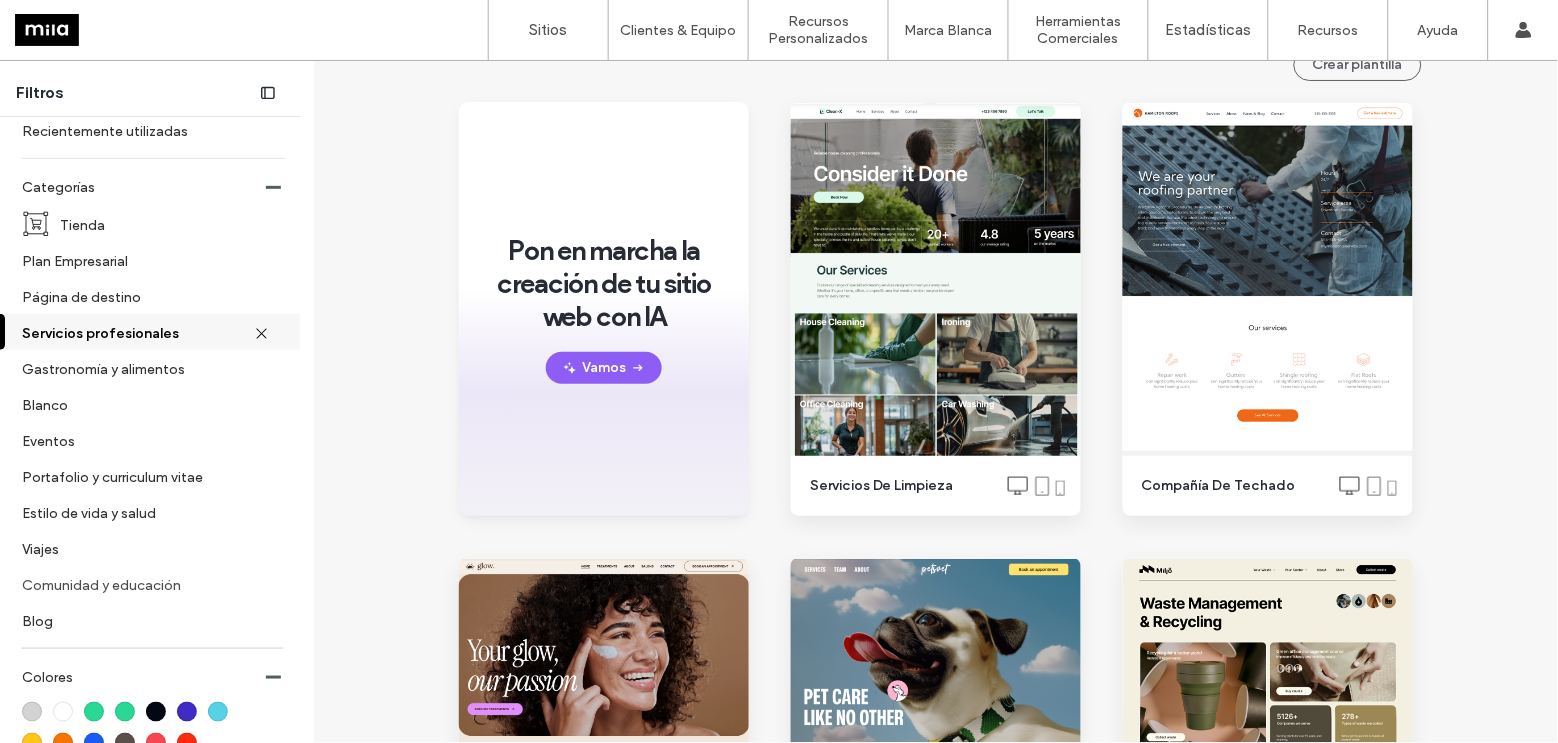 click on "Comunidad y educación" at bounding box center (145, 584) 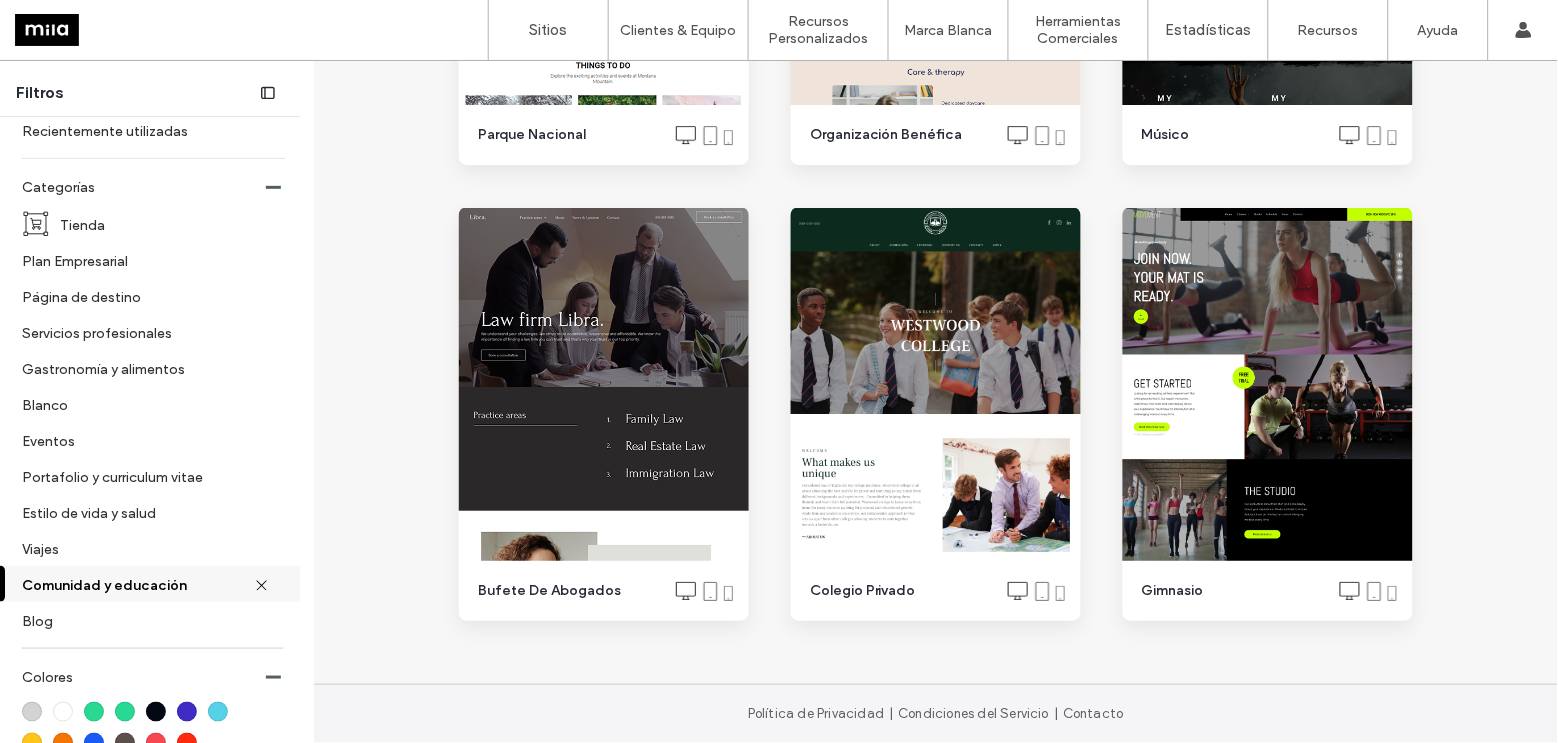 scroll, scrollTop: 1561, scrollLeft: 0, axis: vertical 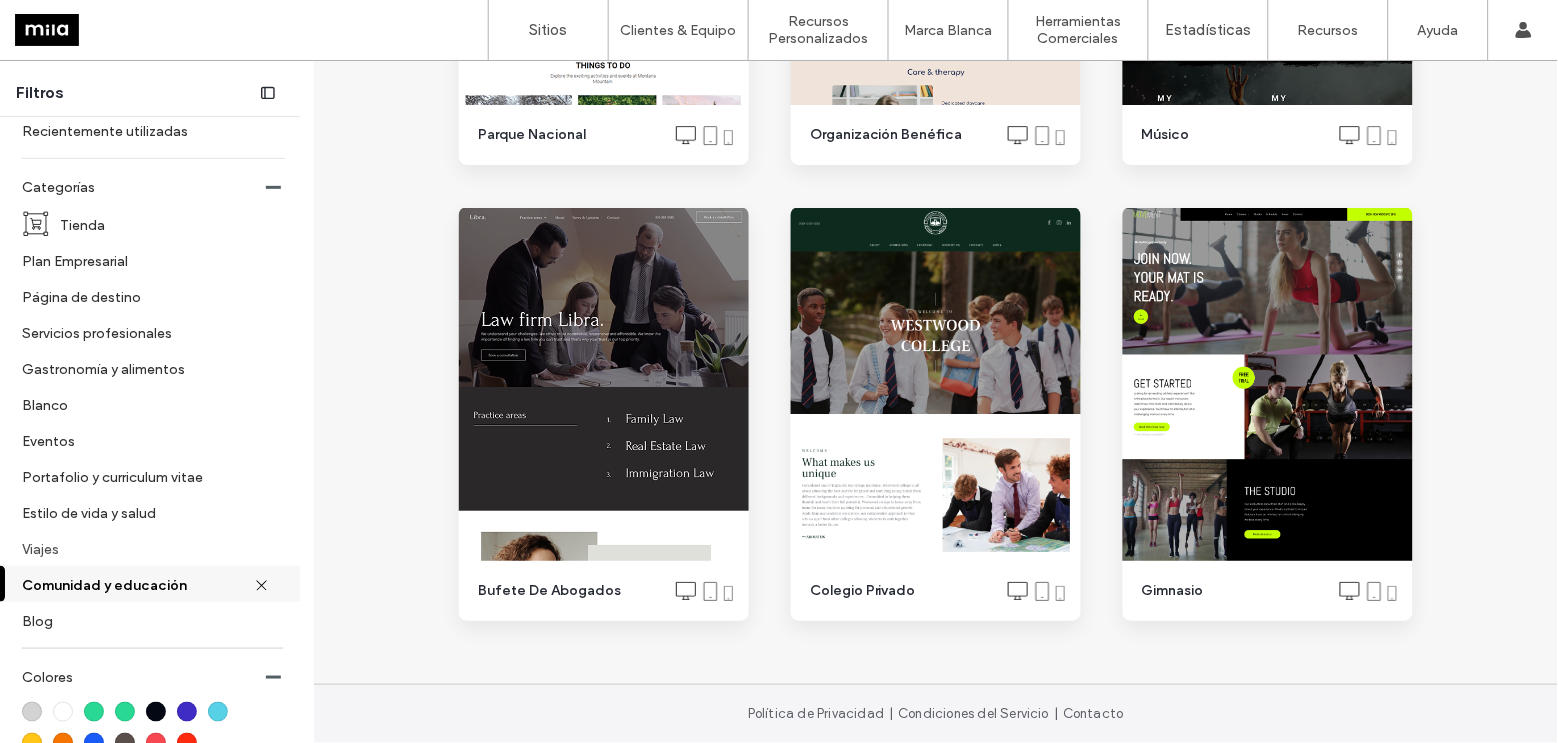 click on "Viajes" at bounding box center (145, 548) 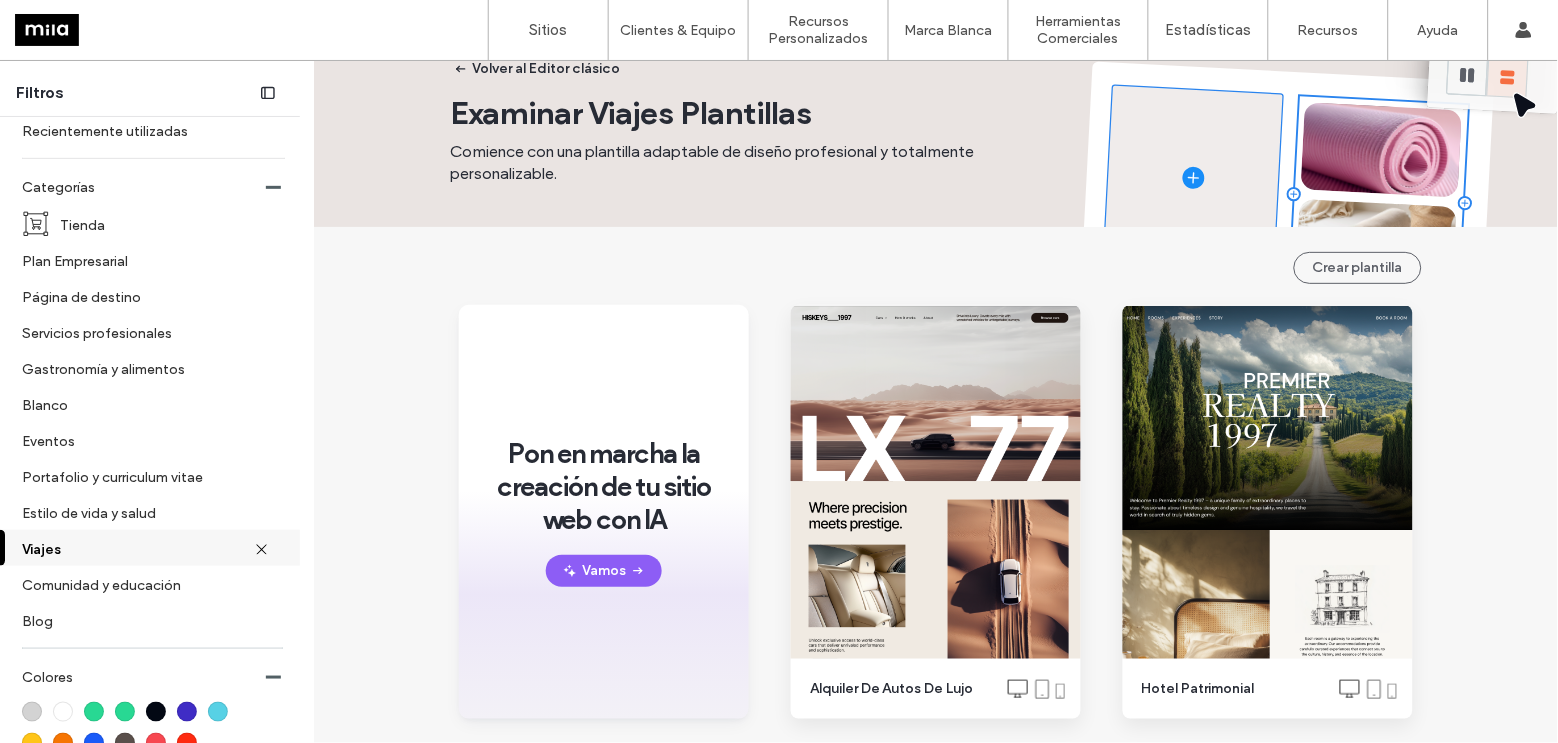 scroll, scrollTop: 45, scrollLeft: 0, axis: vertical 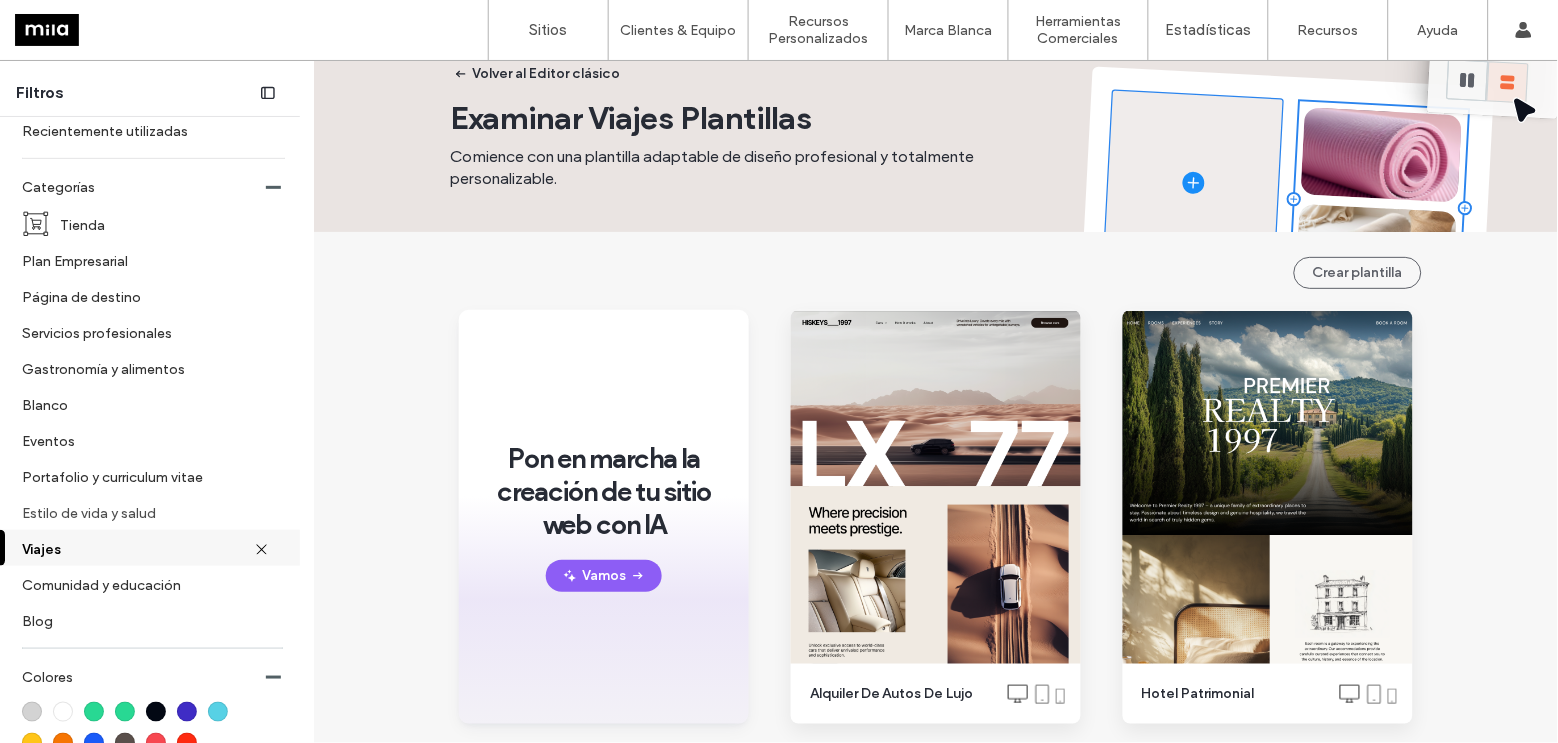 click on "Estilo de vida y salud" at bounding box center [145, 512] 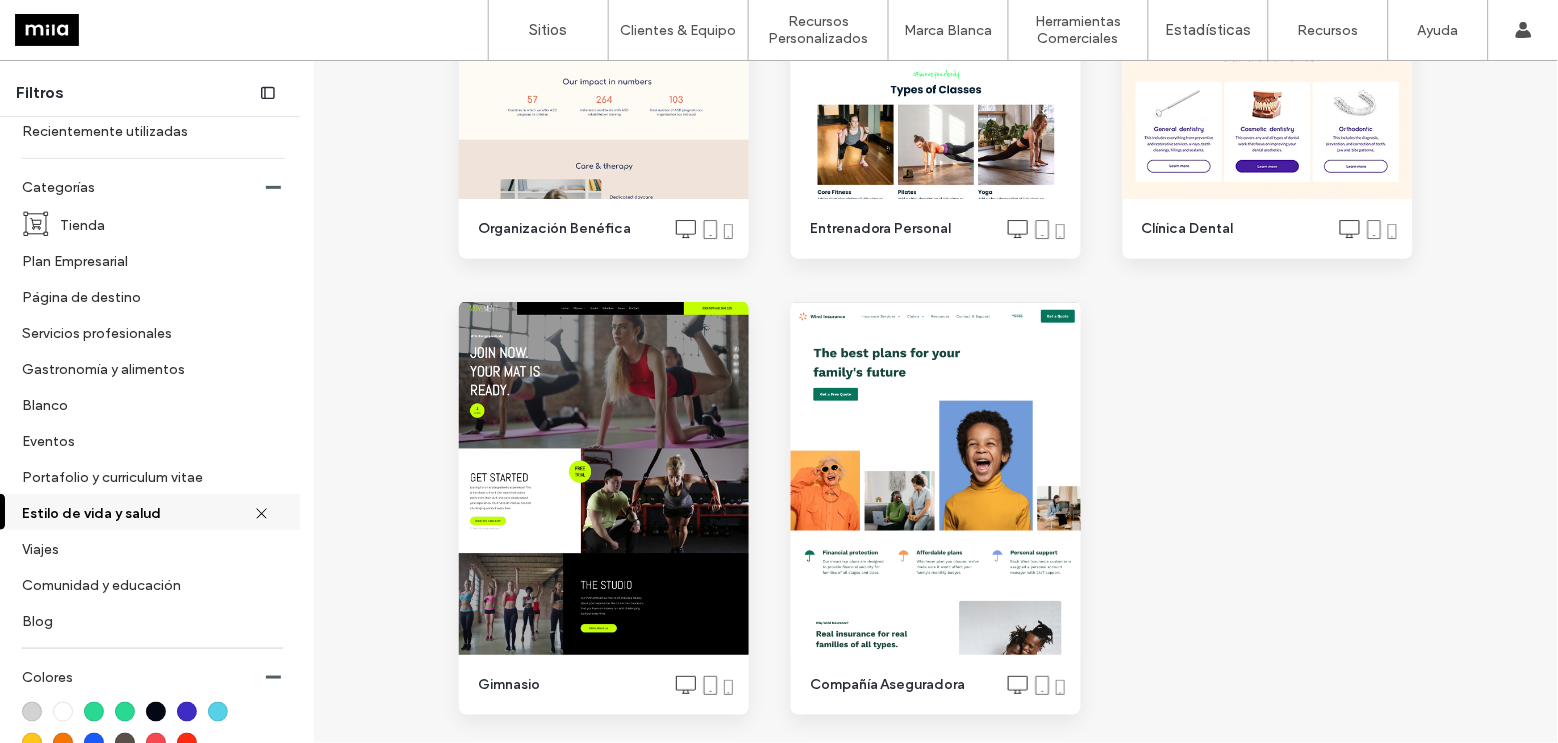 scroll, scrollTop: 3250, scrollLeft: 0, axis: vertical 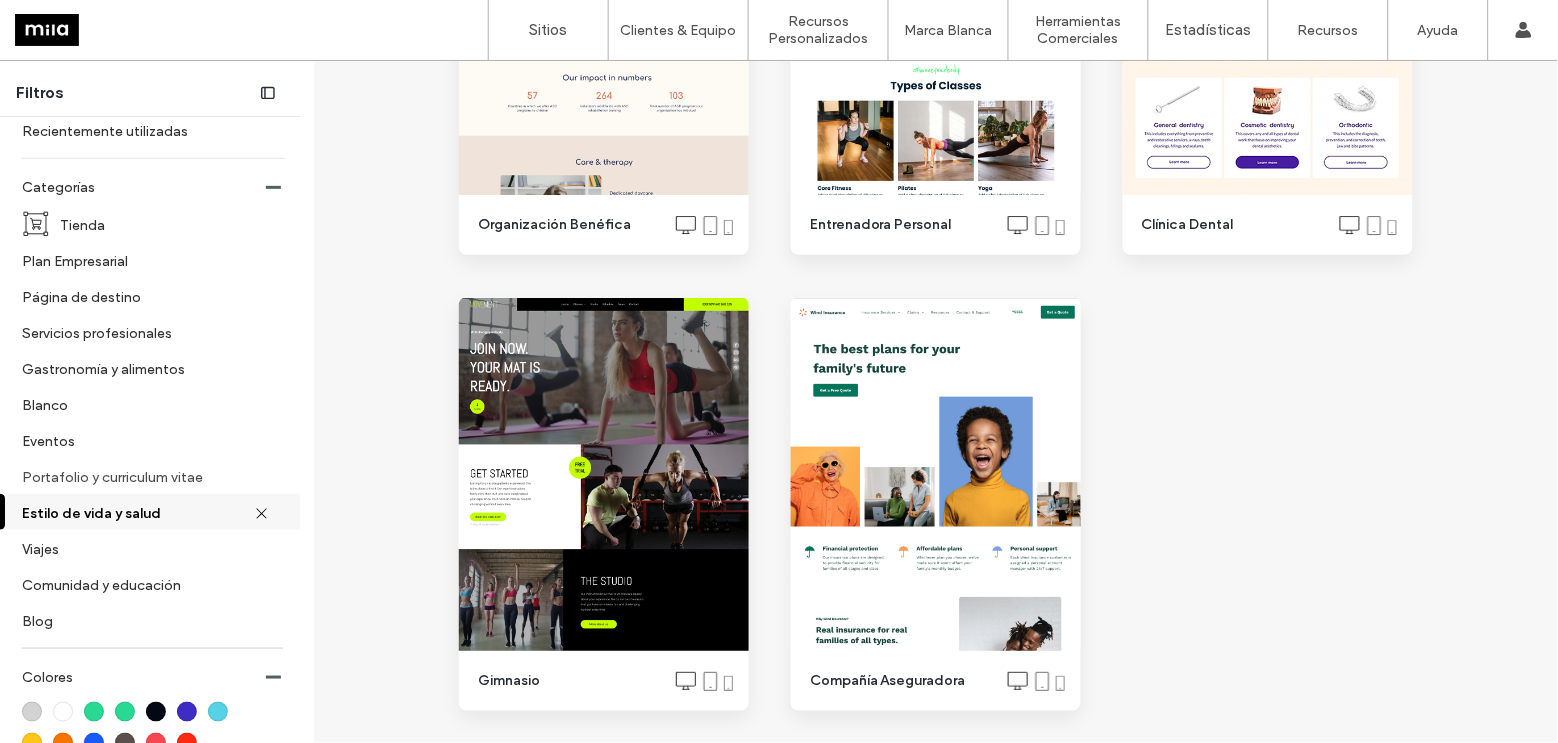 click on "Portafolio y curriculum vitae" at bounding box center (145, 476) 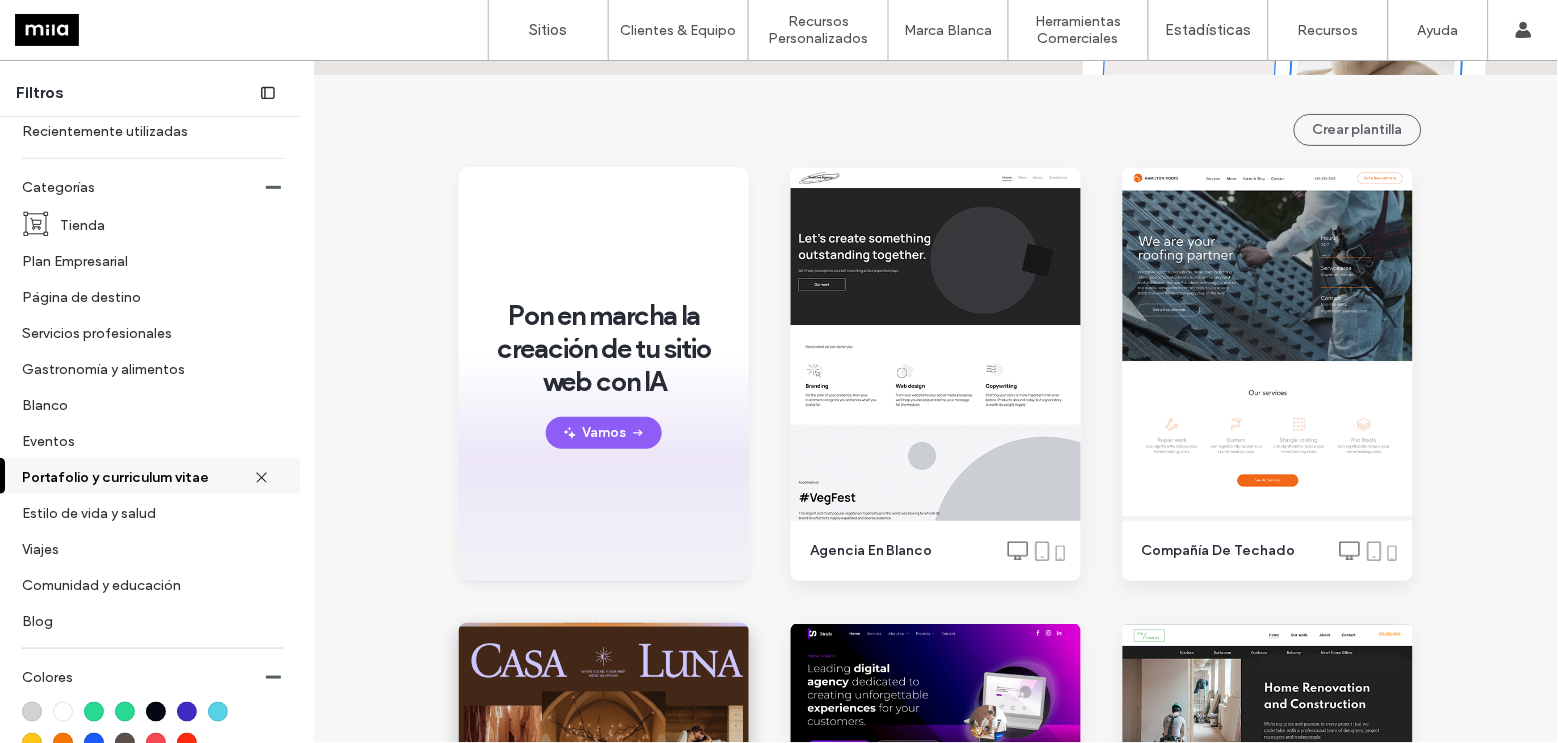 scroll, scrollTop: 232, scrollLeft: 0, axis: vertical 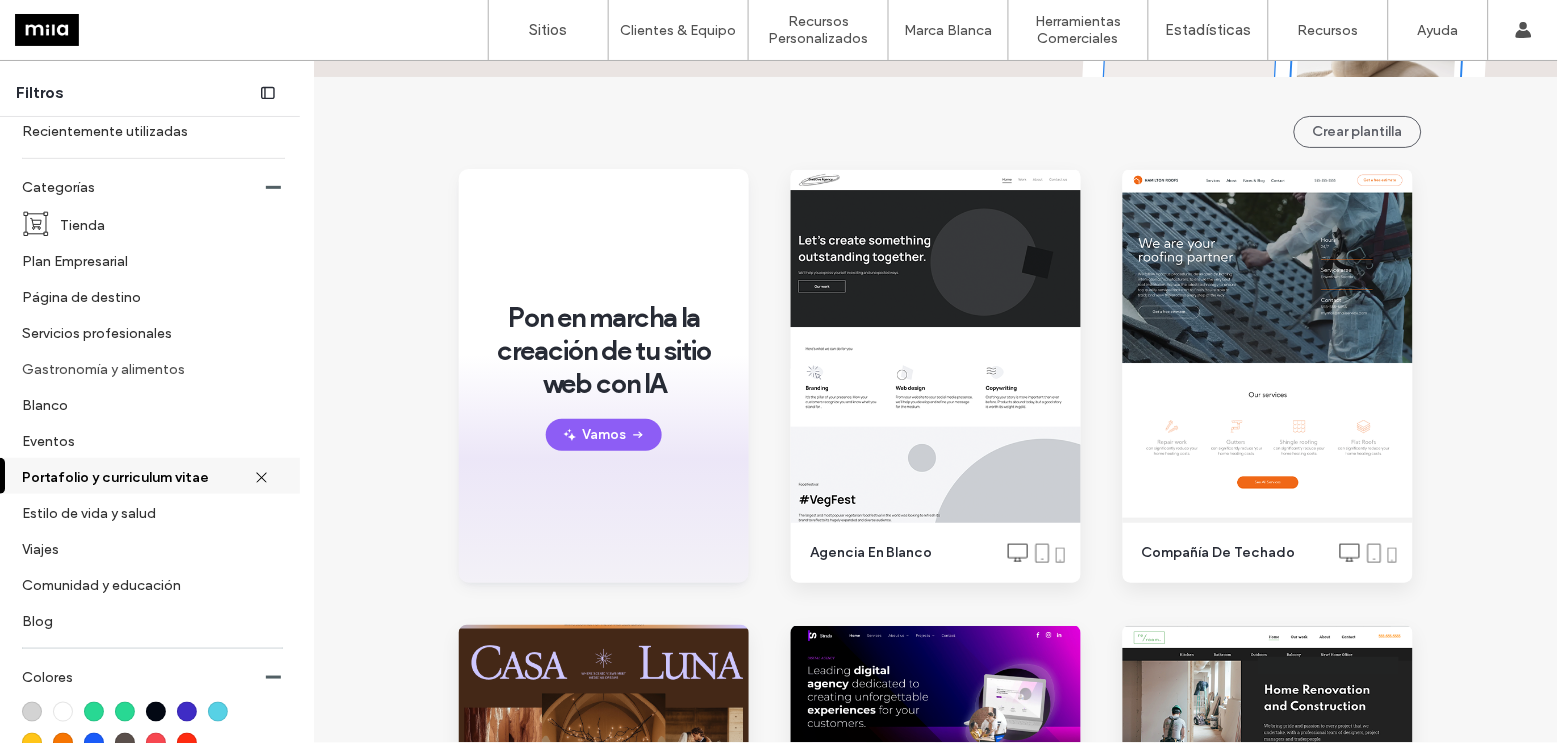 click on "Gastronomía y alimentos" at bounding box center [145, 368] 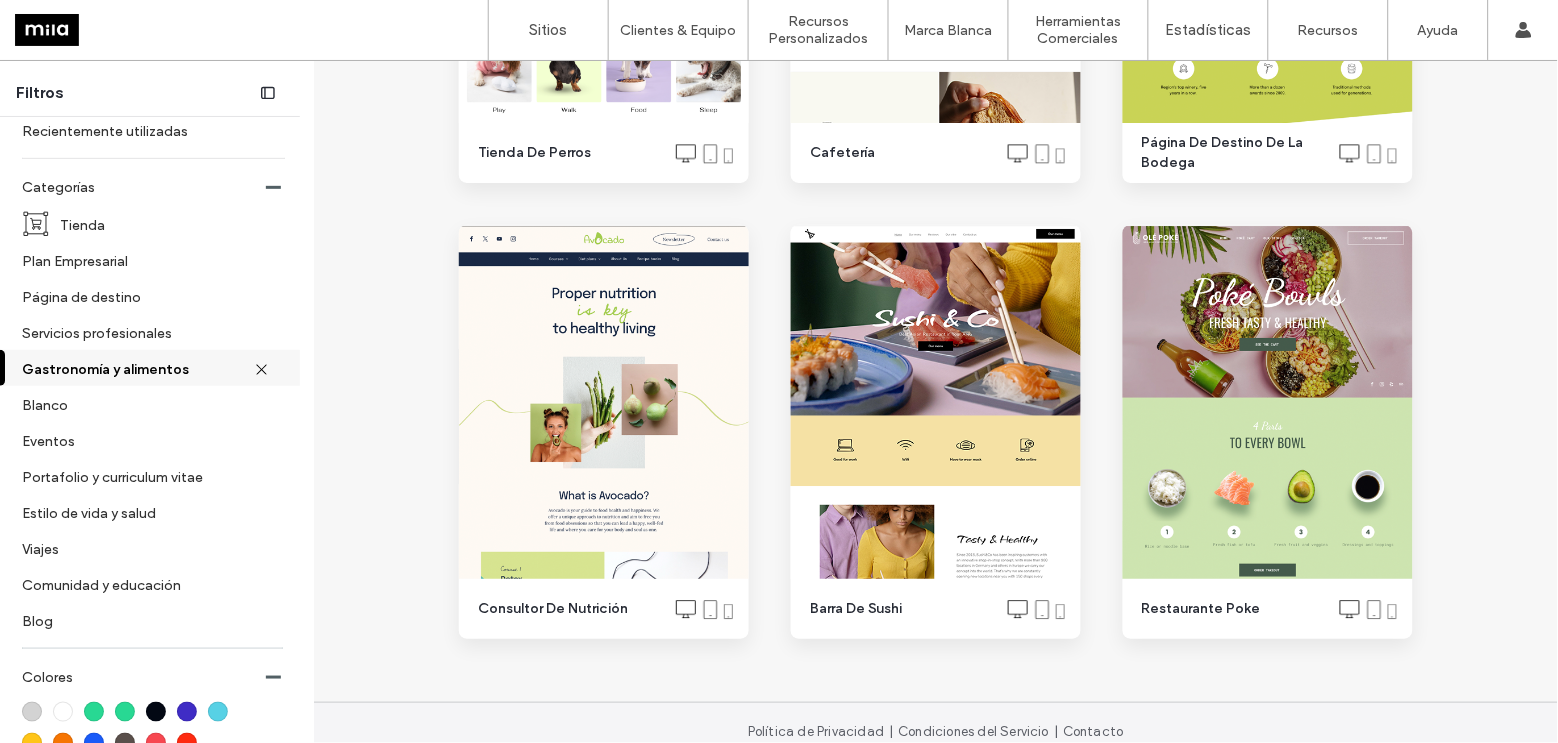 scroll, scrollTop: 1105, scrollLeft: 0, axis: vertical 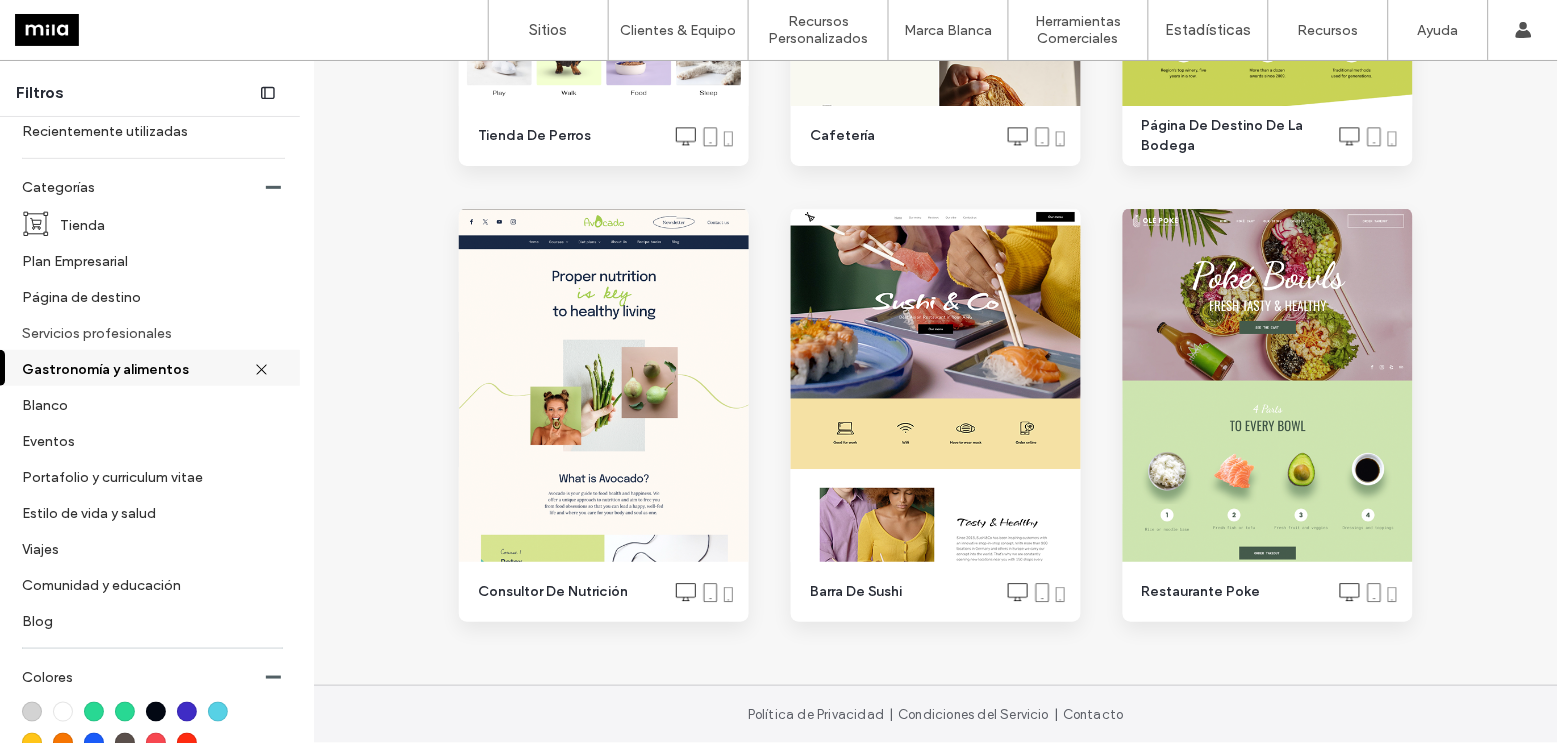 click on "Servicios profesionales" at bounding box center (145, 332) 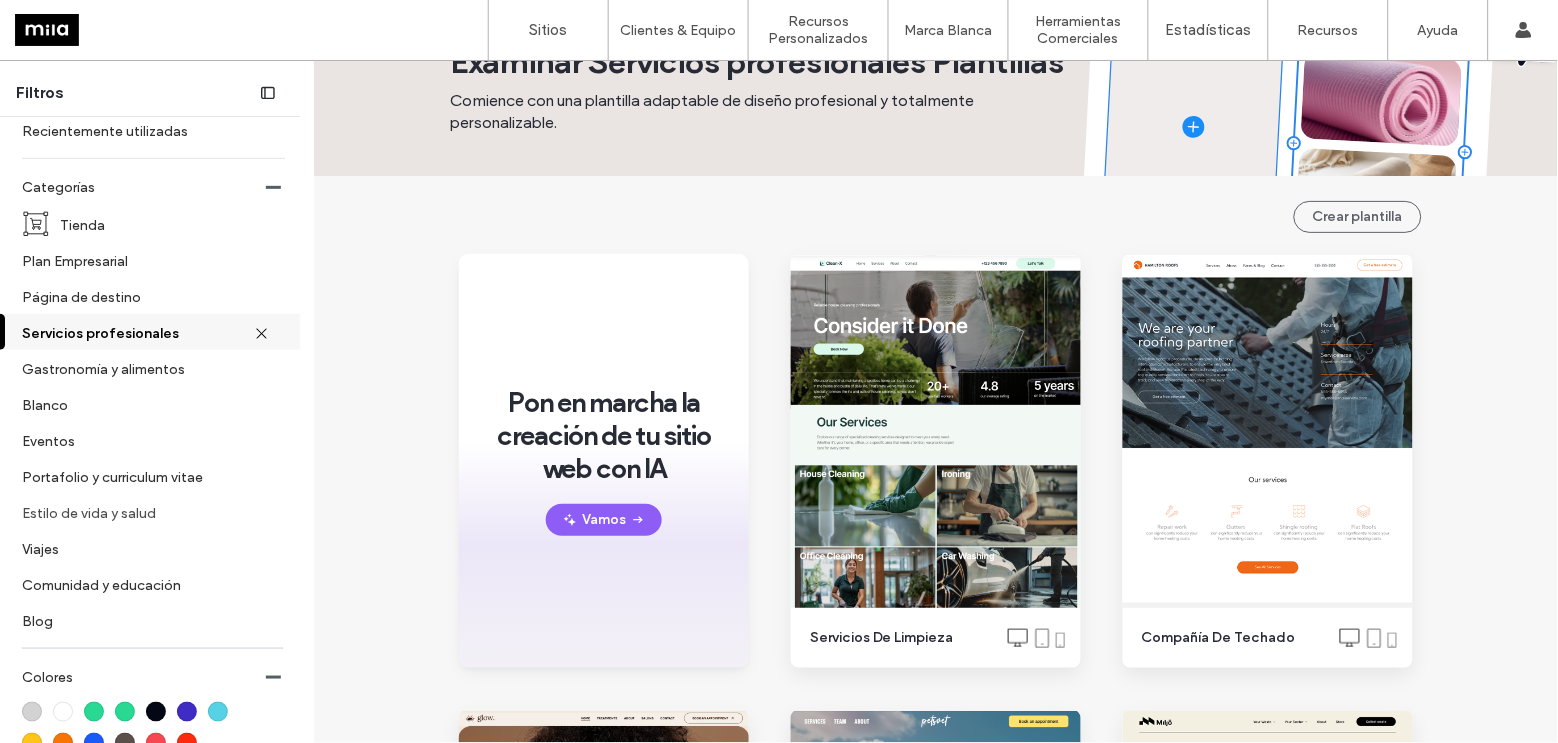 scroll, scrollTop: 95, scrollLeft: 0, axis: vertical 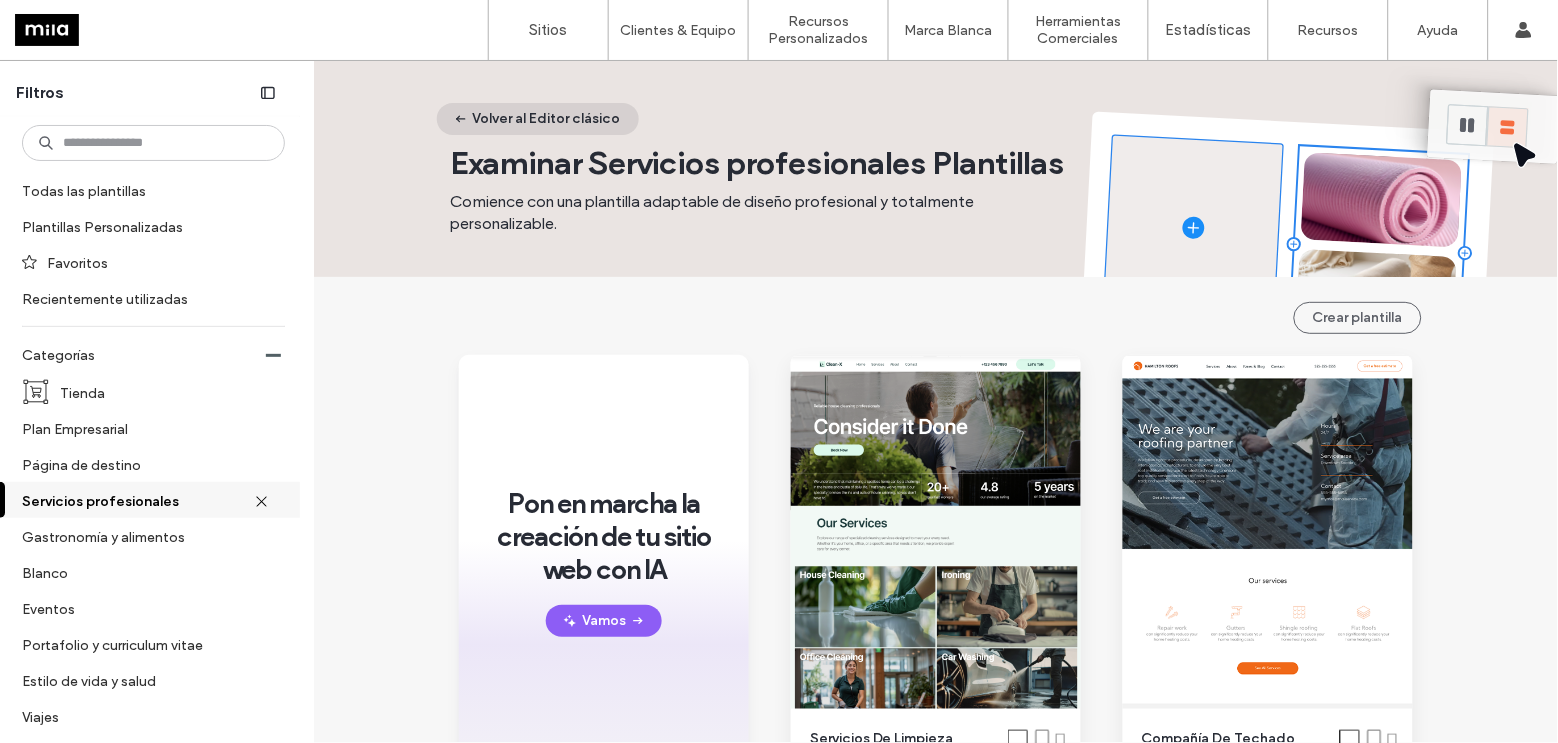 click on "Volver al Editor clásico" at bounding box center (538, 119) 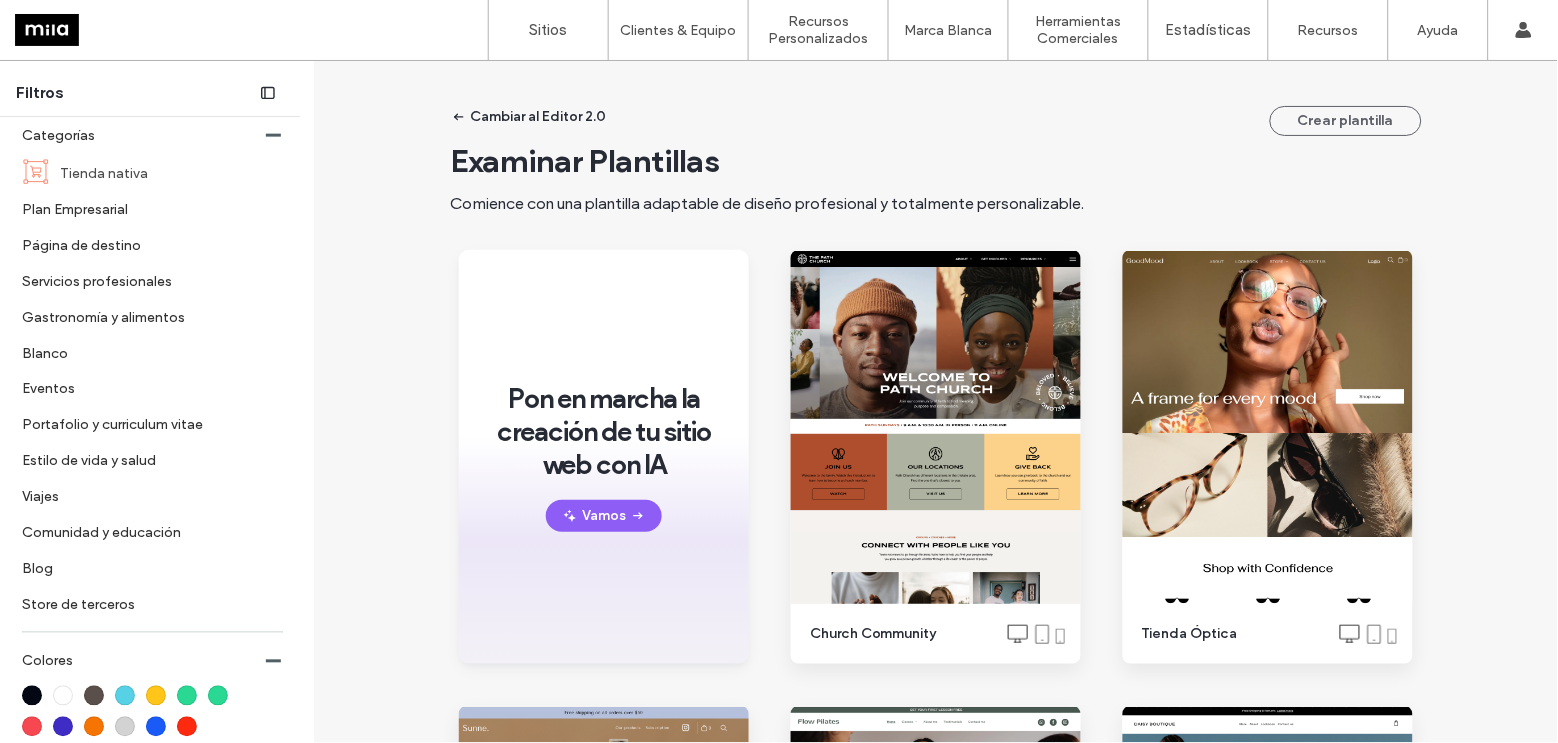 scroll, scrollTop: 575, scrollLeft: 0, axis: vertical 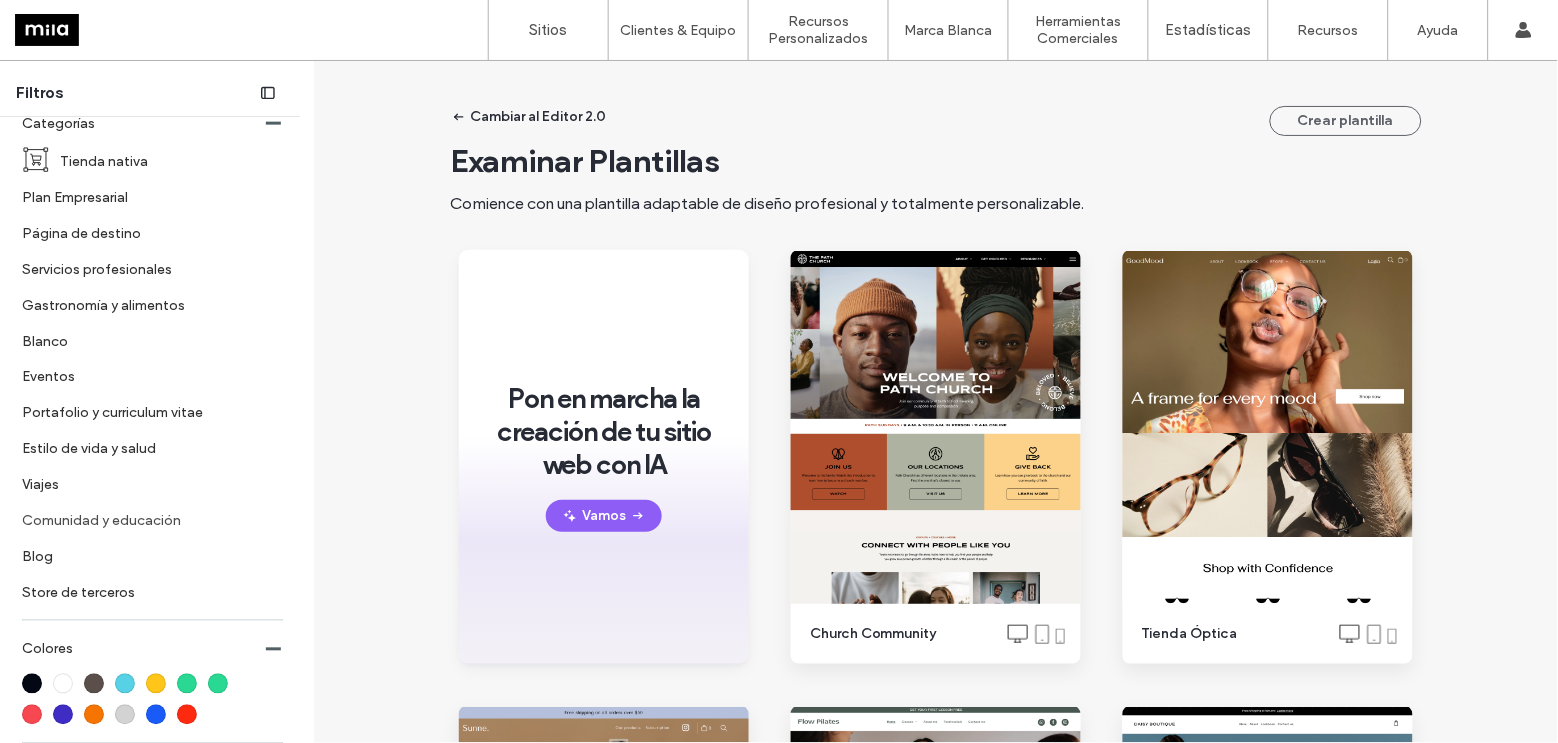 click on "Comunidad y educación" at bounding box center (145, 520) 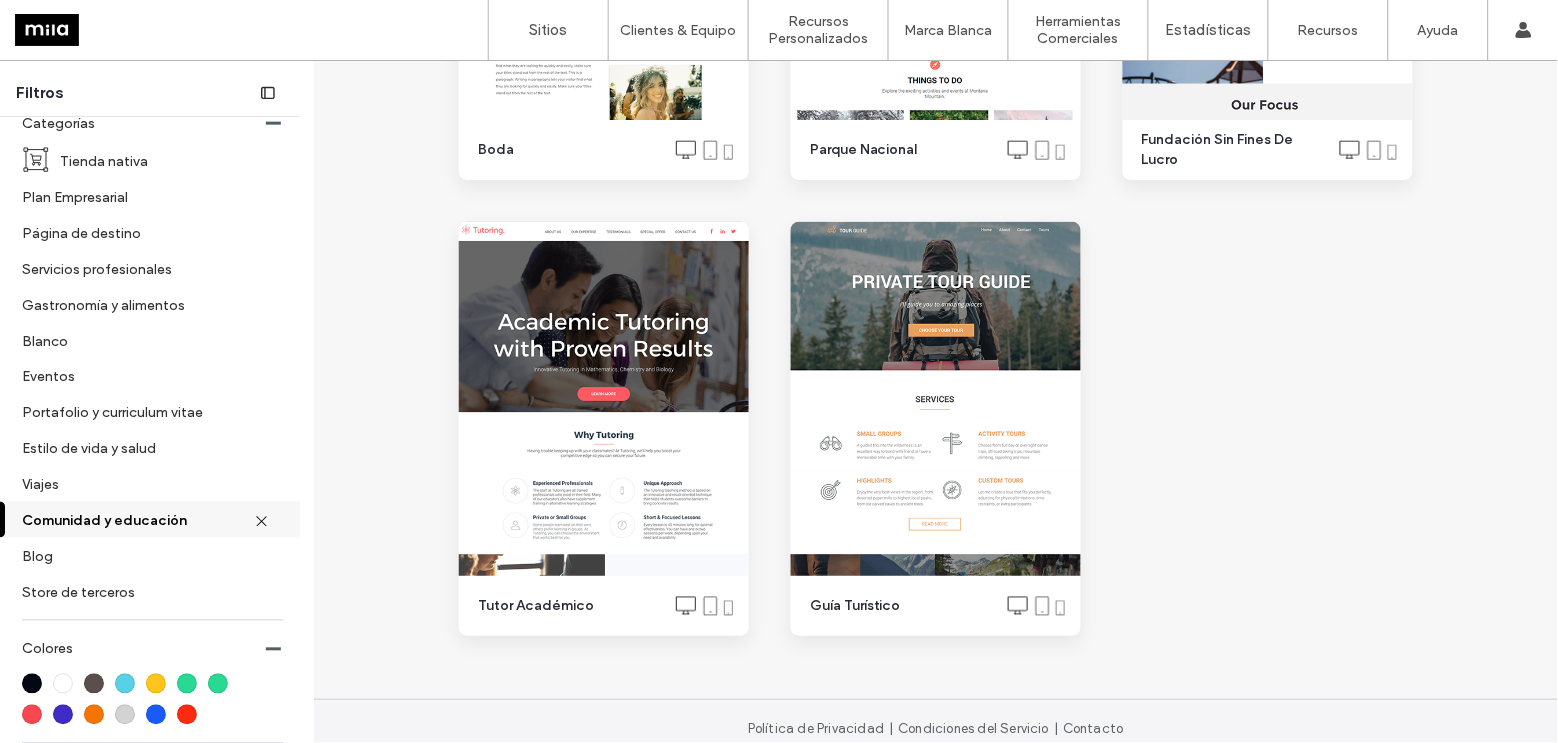 scroll, scrollTop: 2322, scrollLeft: 0, axis: vertical 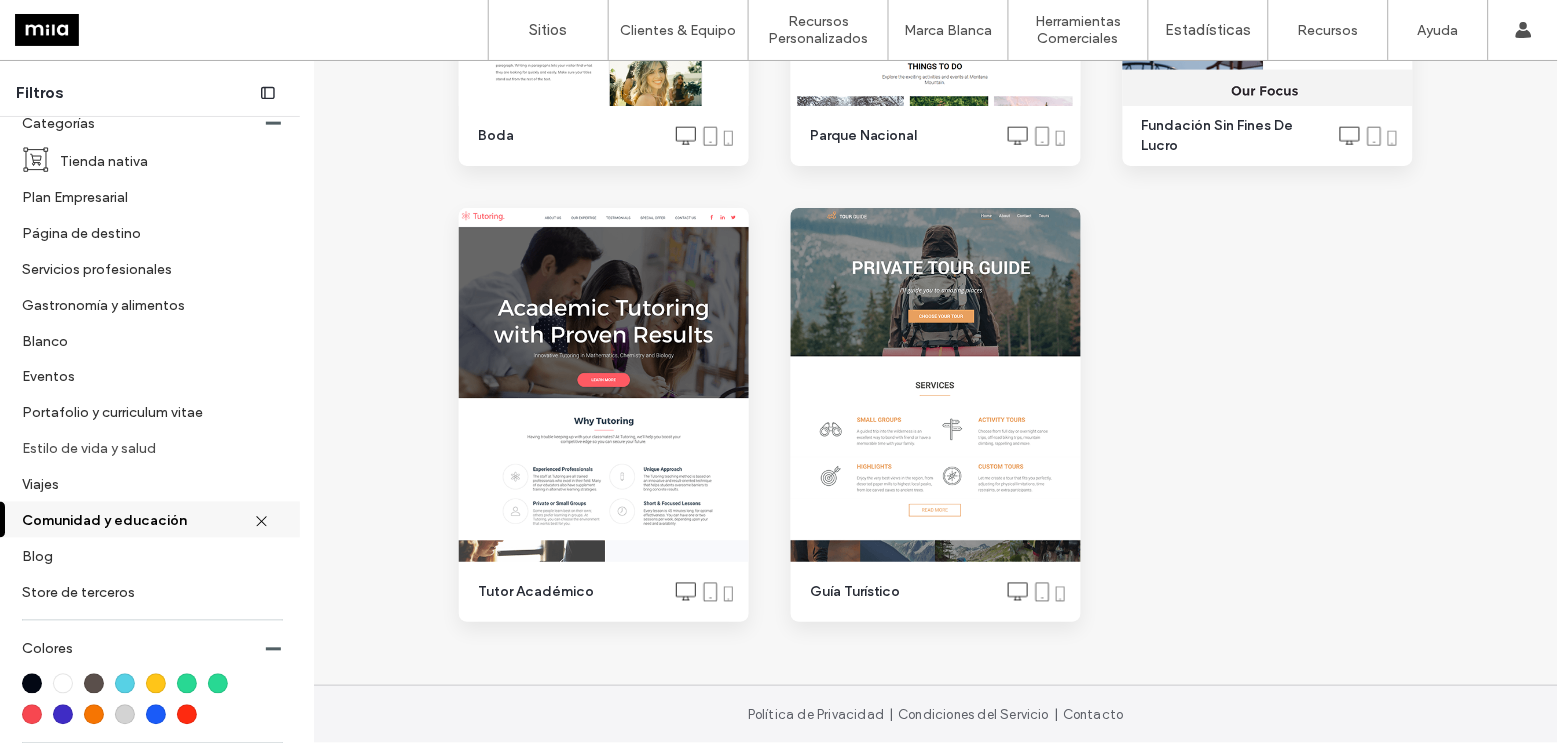 click on "Estilo de vida y salud" at bounding box center [145, 448] 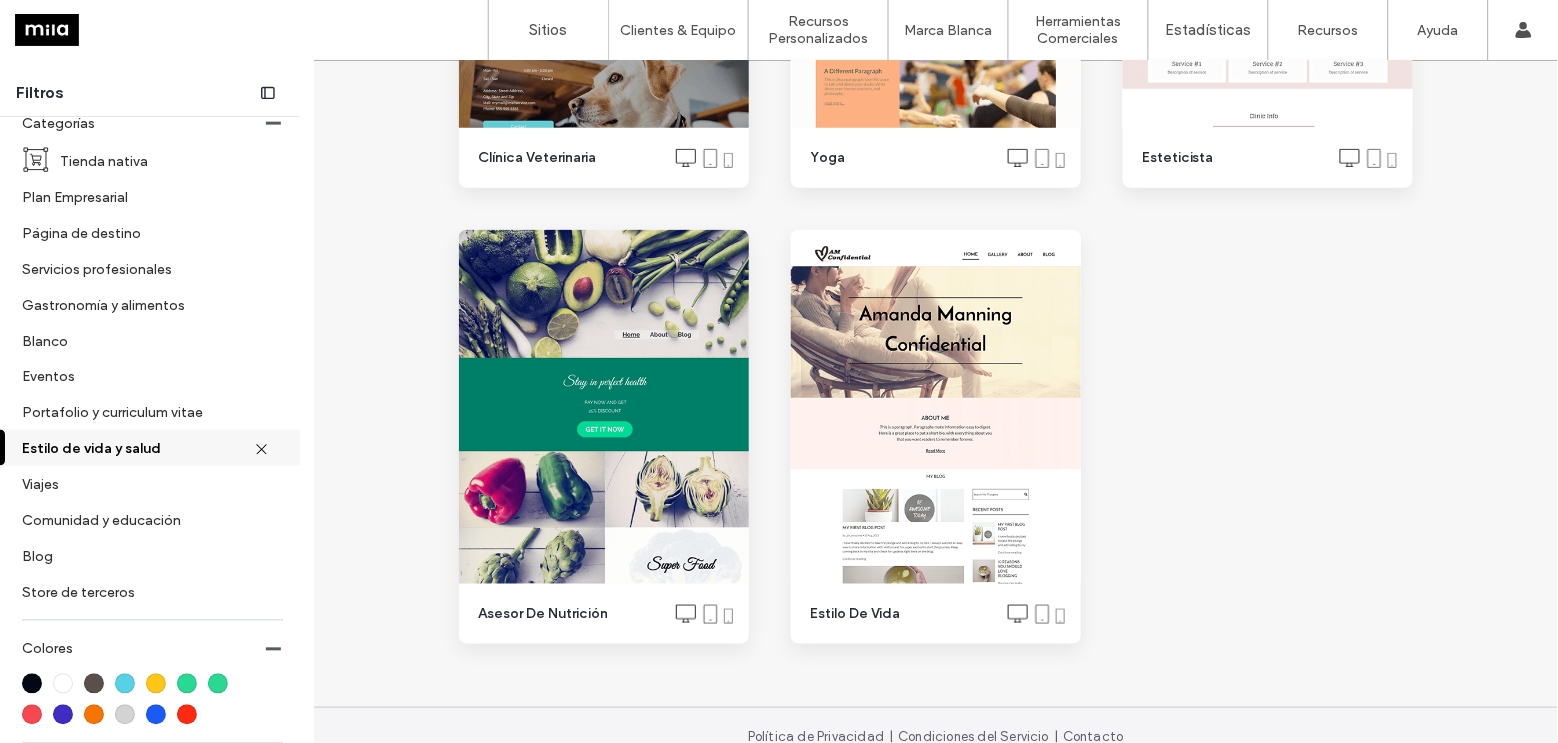 scroll, scrollTop: 5494, scrollLeft: 0, axis: vertical 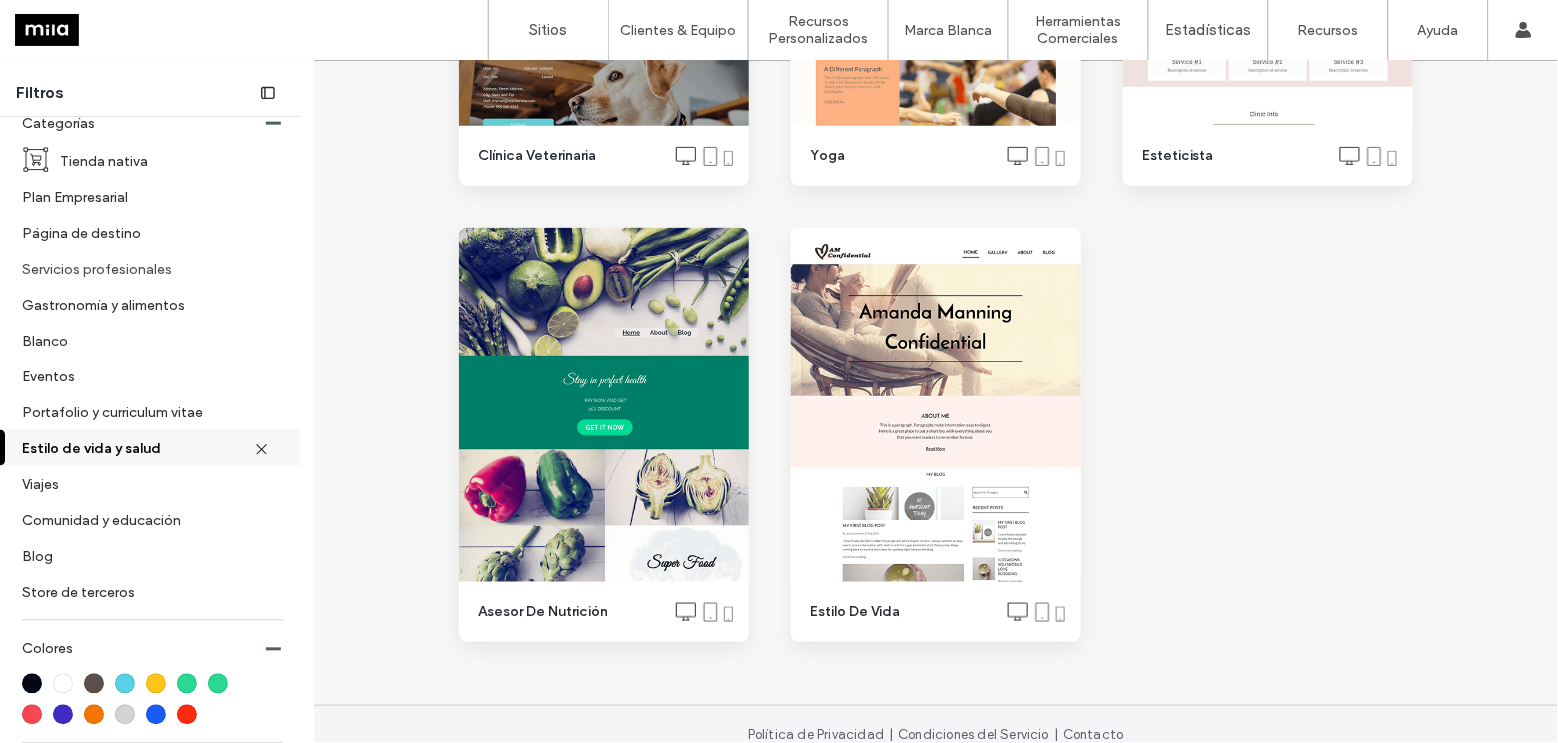 click on "Servicios profesionales" at bounding box center [145, 268] 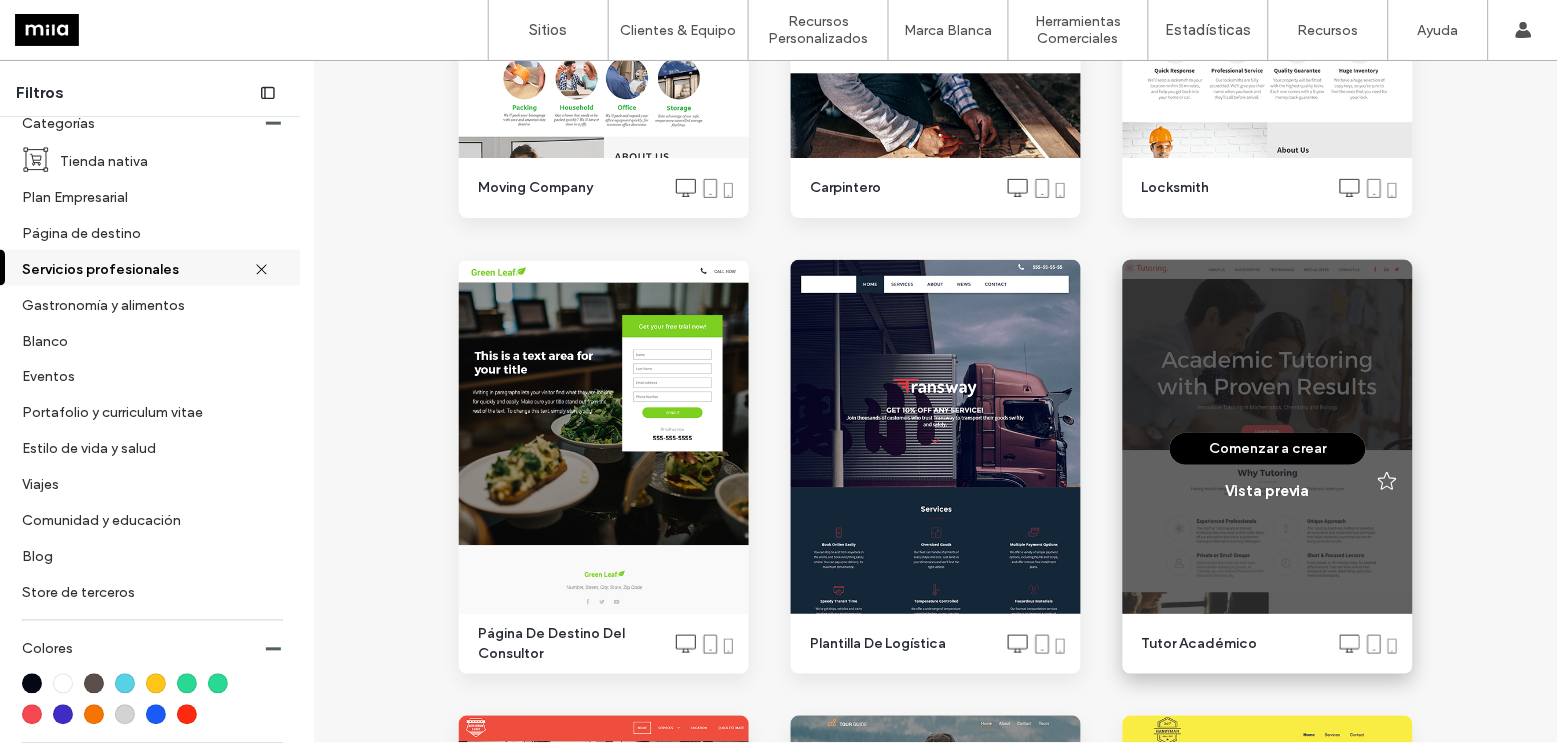 scroll, scrollTop: 3631, scrollLeft: 0, axis: vertical 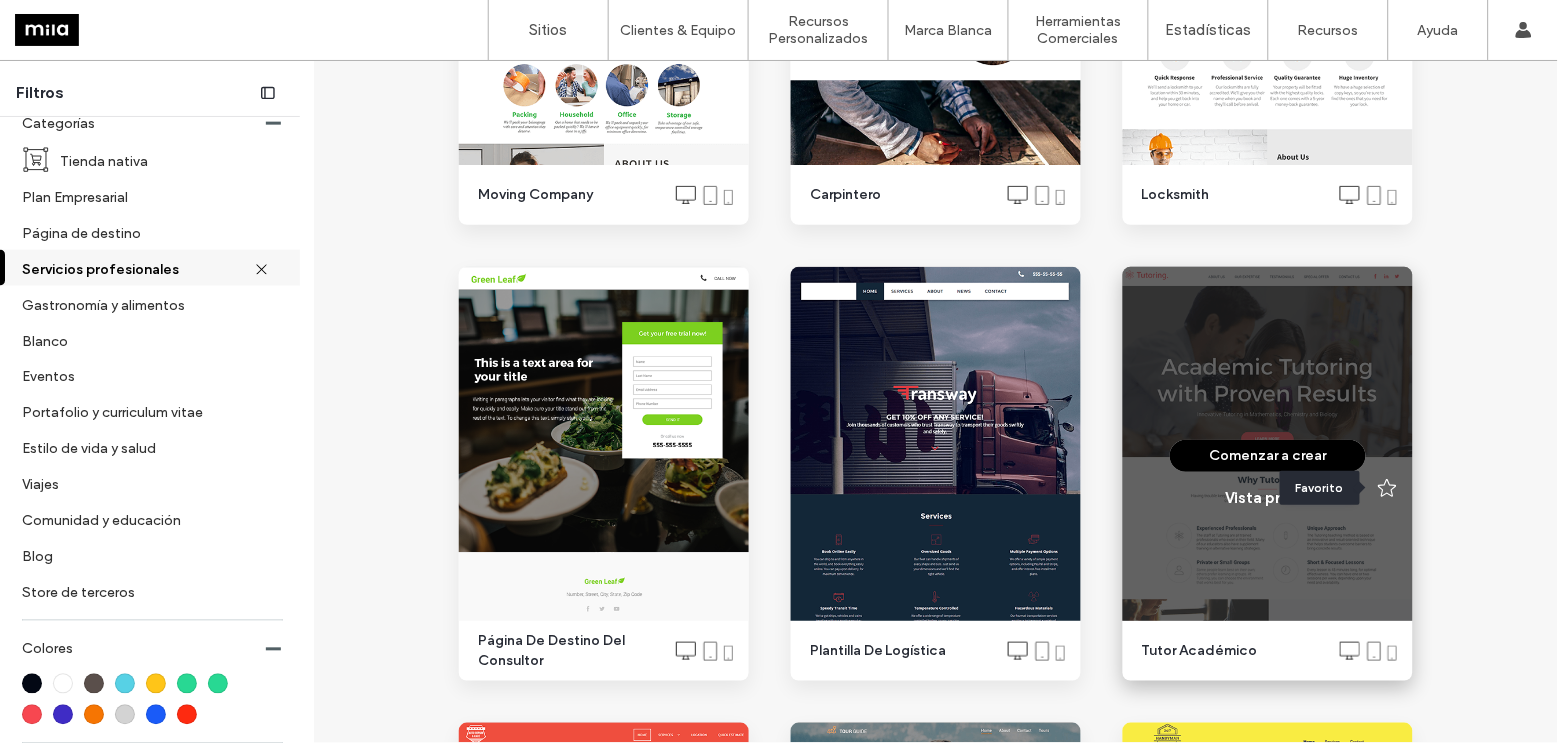 click 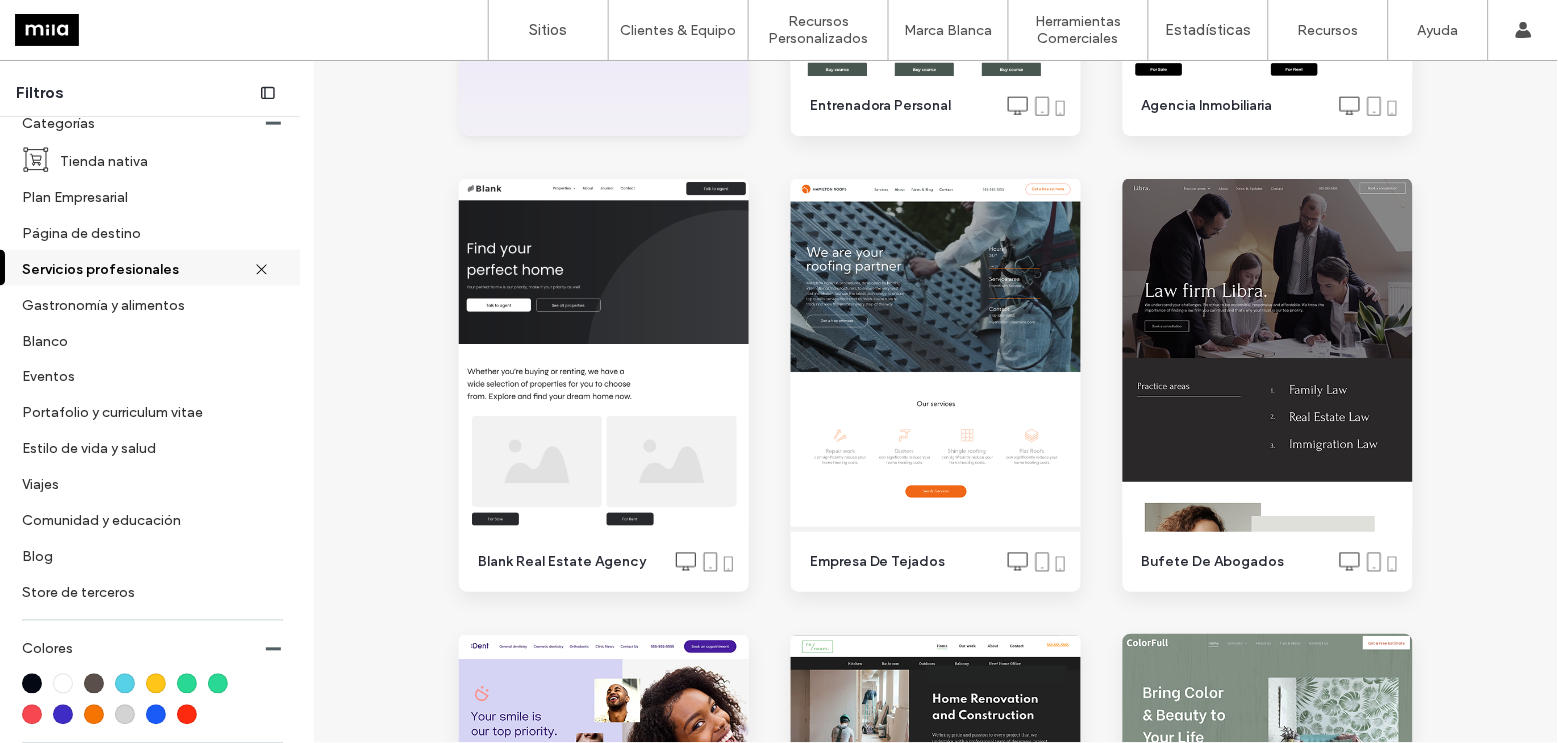 scroll, scrollTop: 527, scrollLeft: 0, axis: vertical 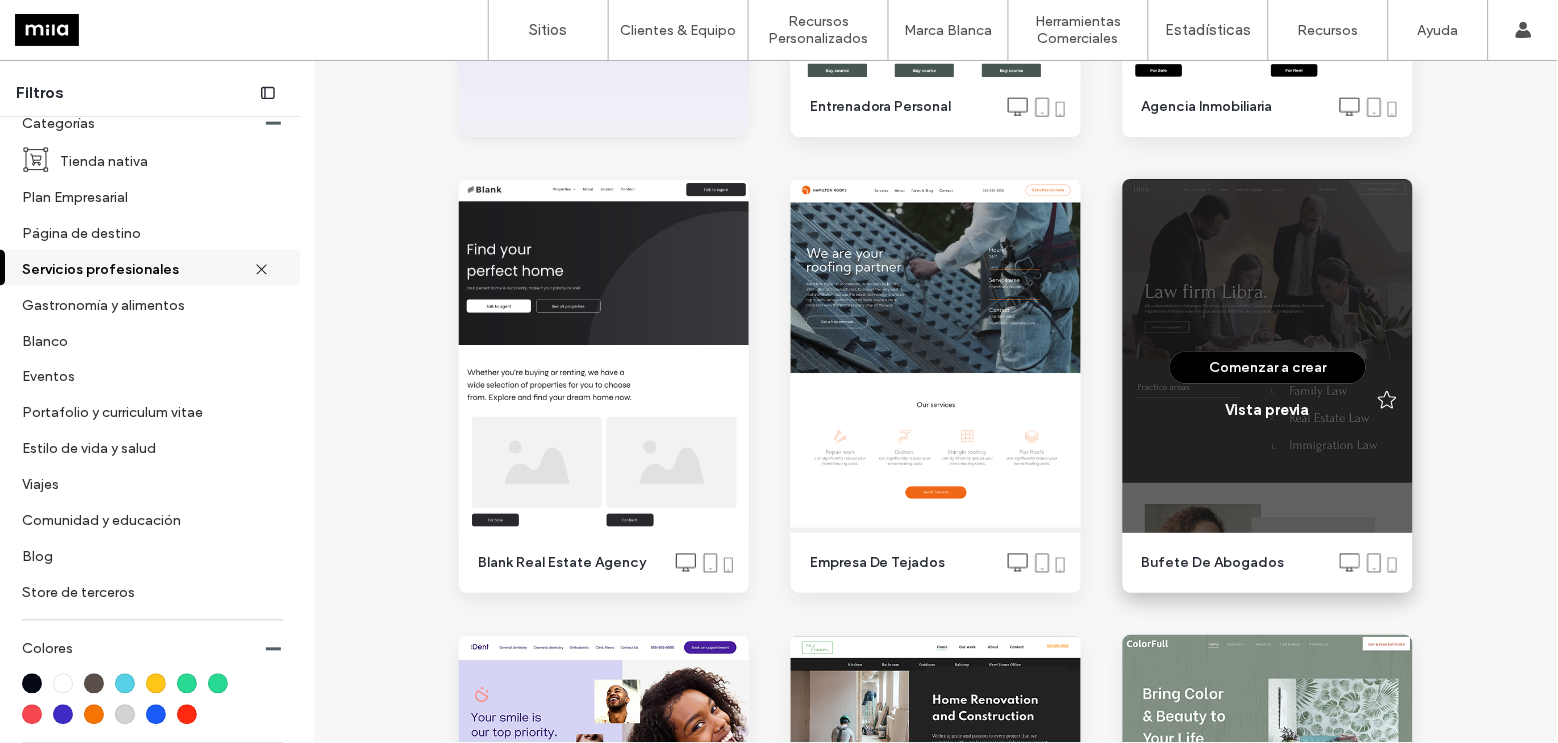 click 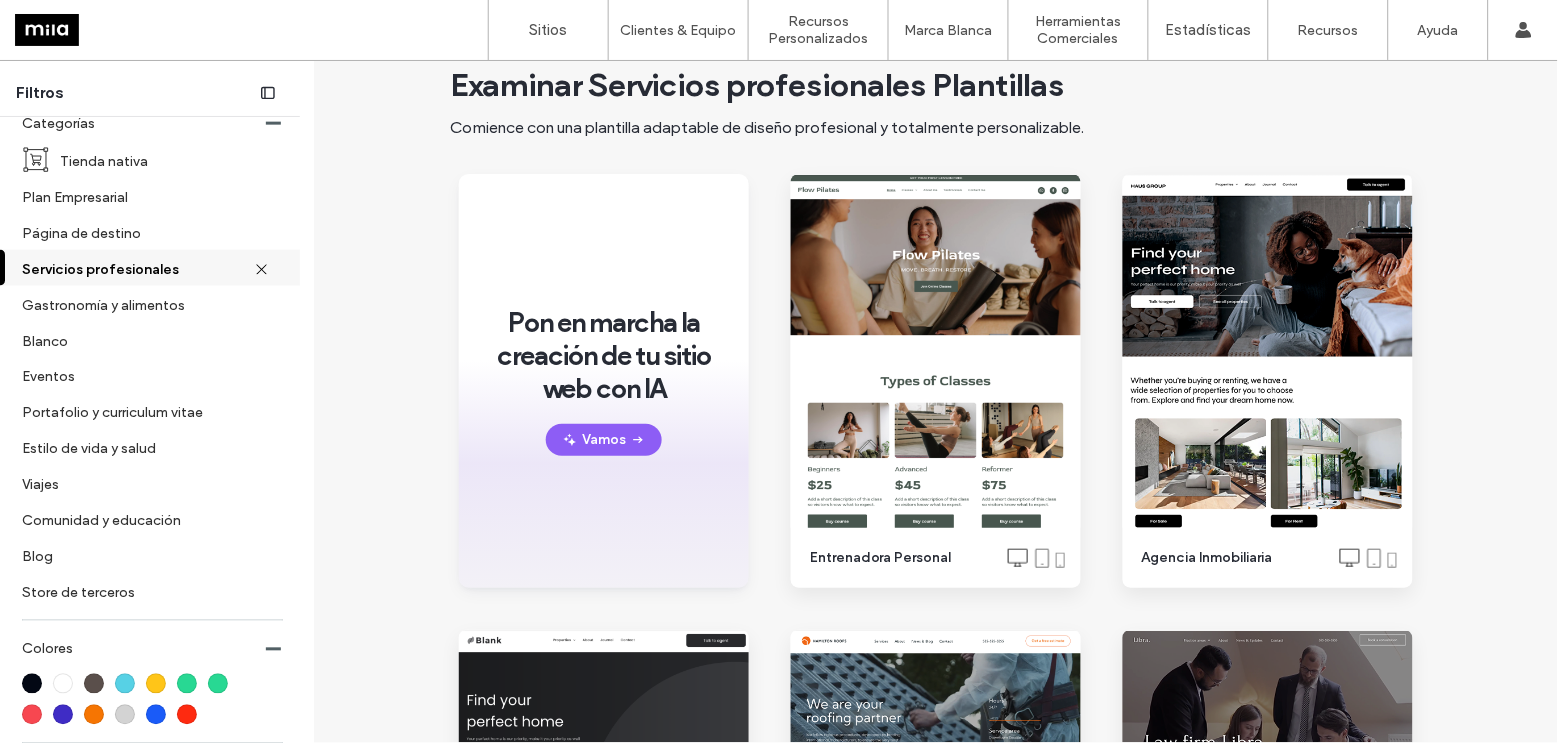 scroll, scrollTop: 75, scrollLeft: 0, axis: vertical 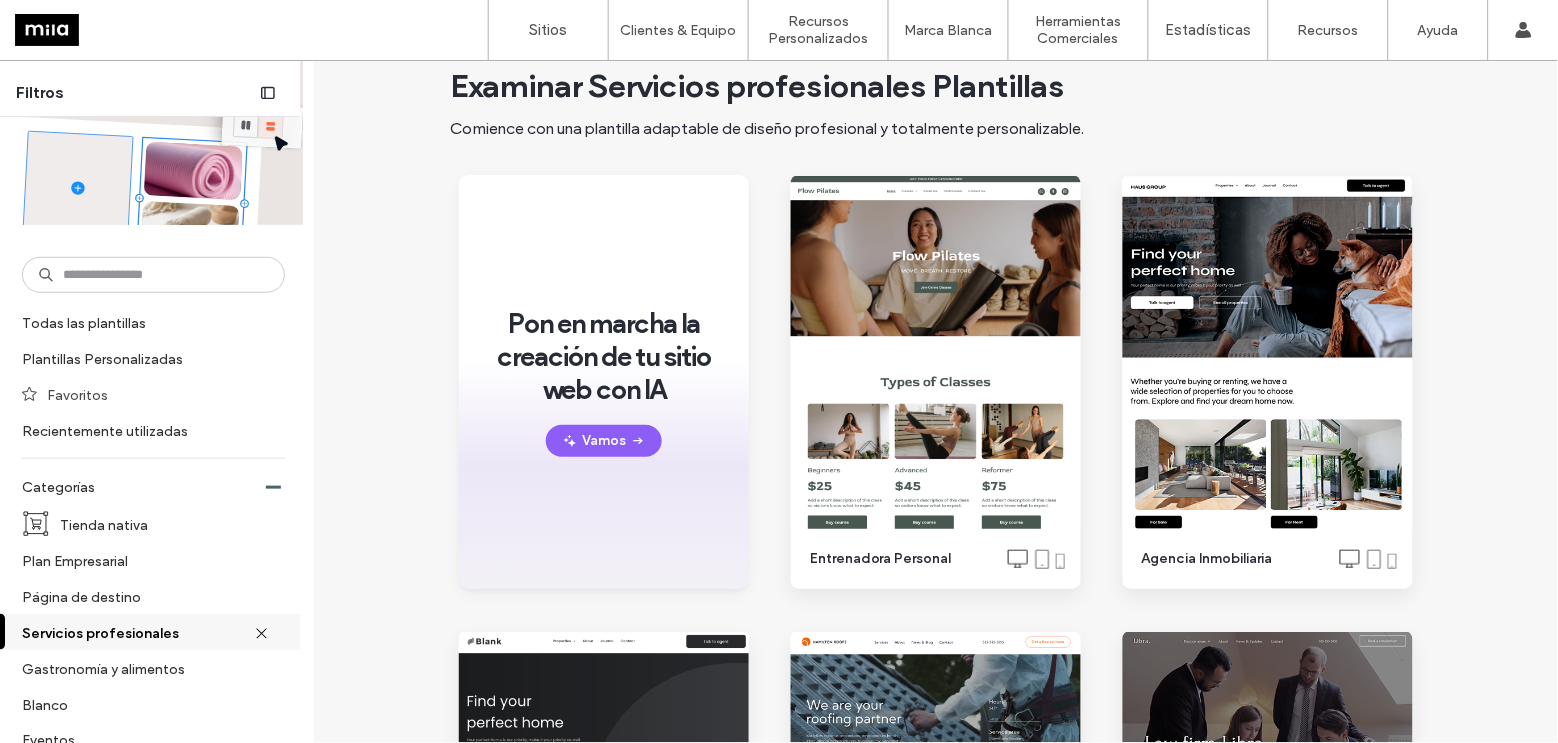 click on "Favoritos" at bounding box center (157, 394) 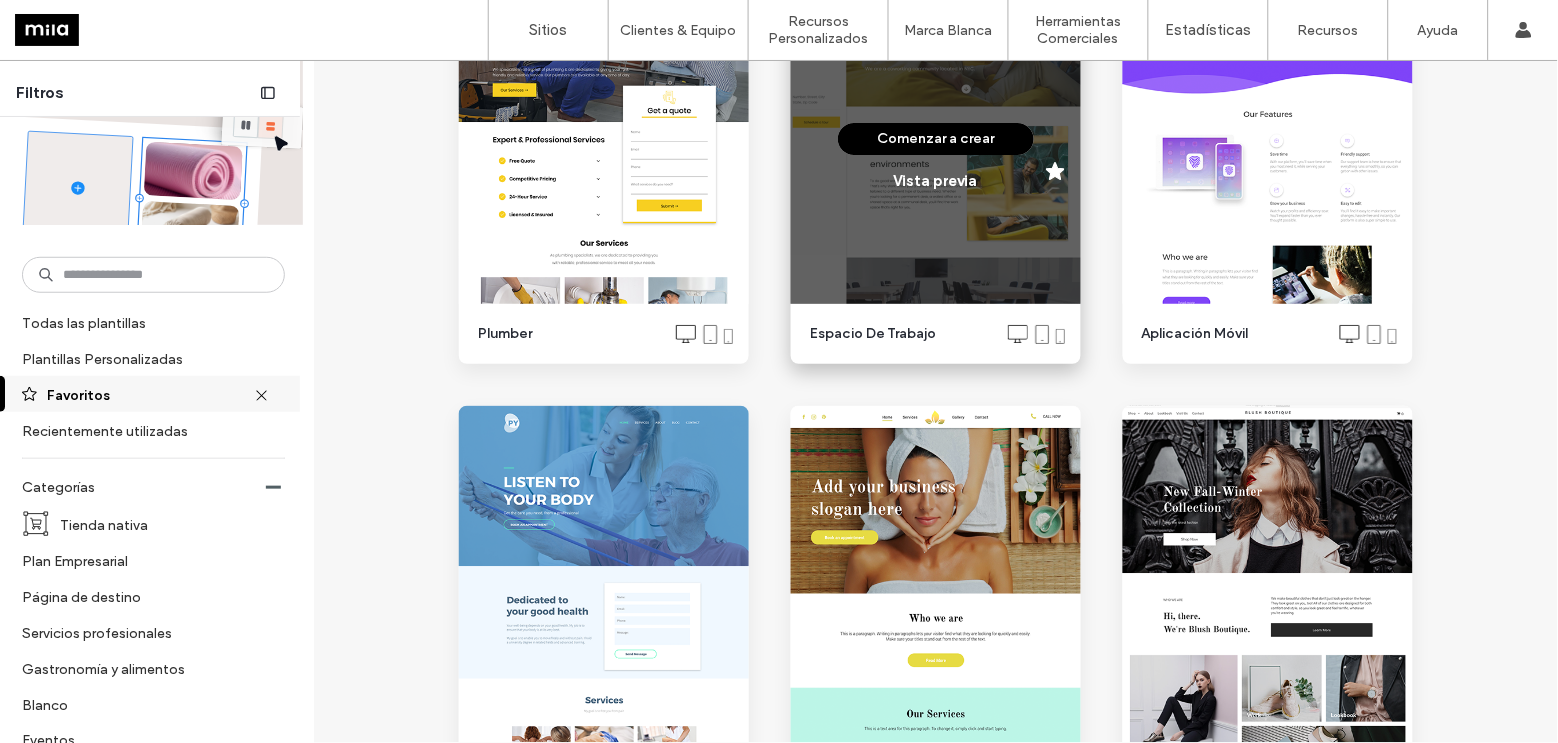 scroll, scrollTop: 1666, scrollLeft: 0, axis: vertical 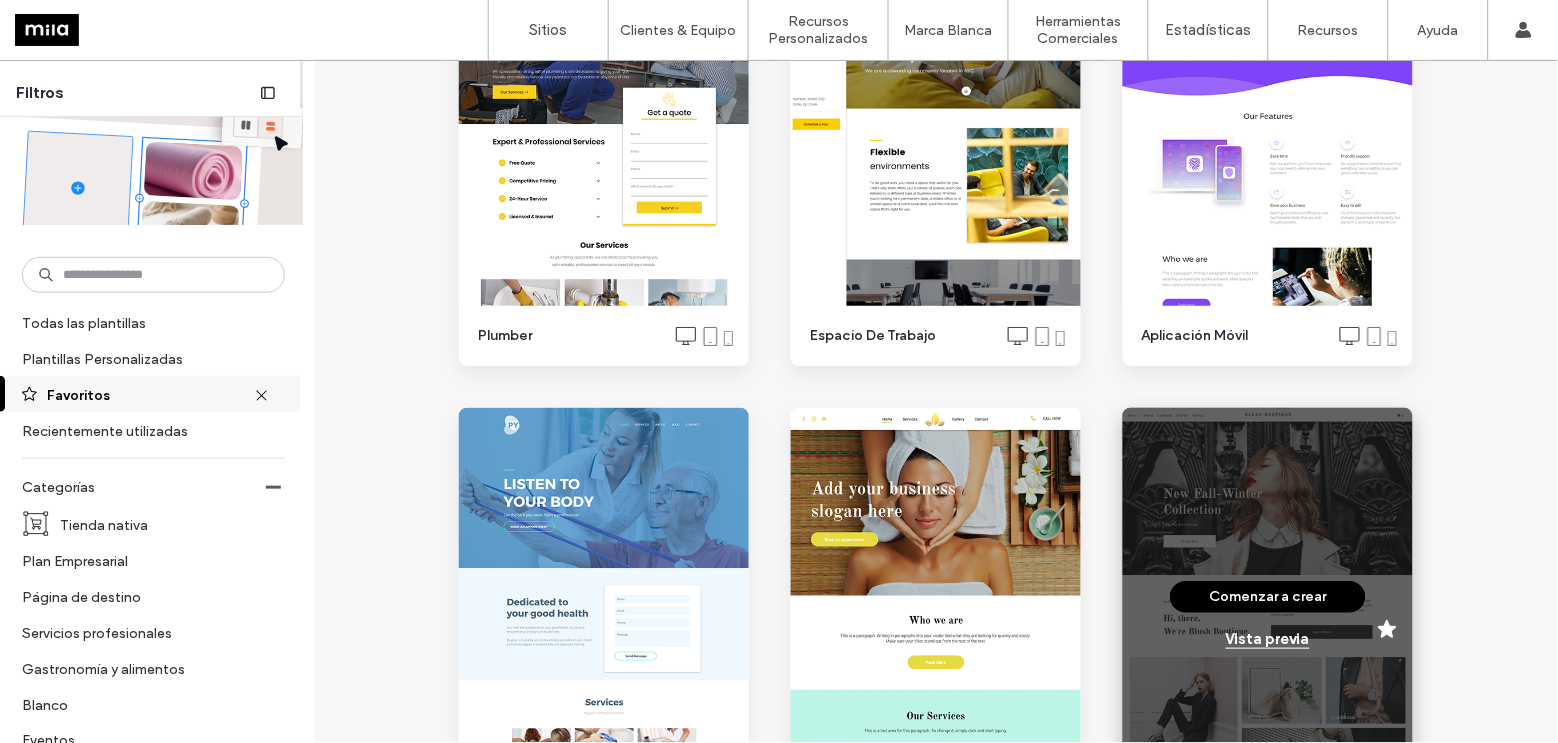click on "Vista previa" at bounding box center (1268, 639) 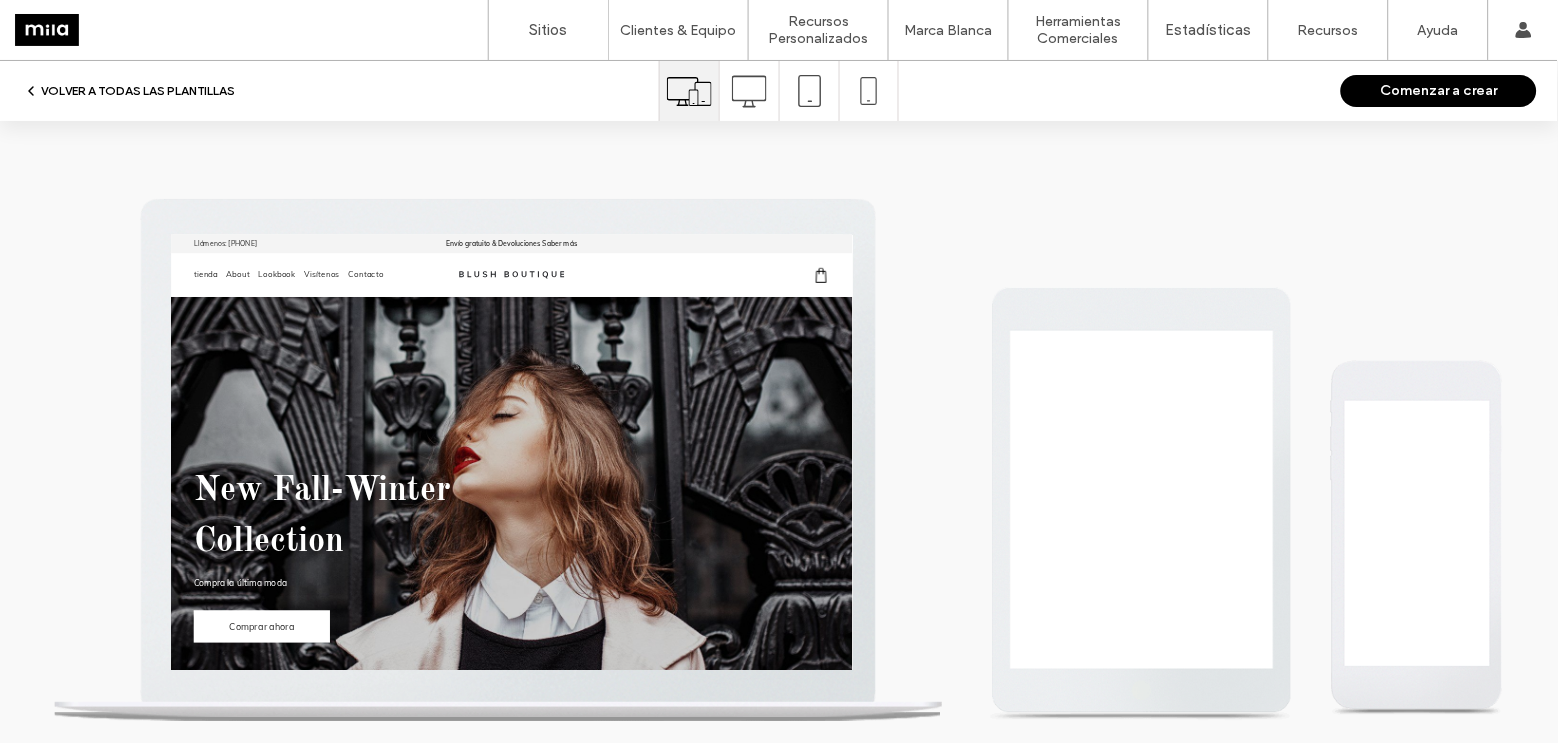 scroll, scrollTop: 0, scrollLeft: 0, axis: both 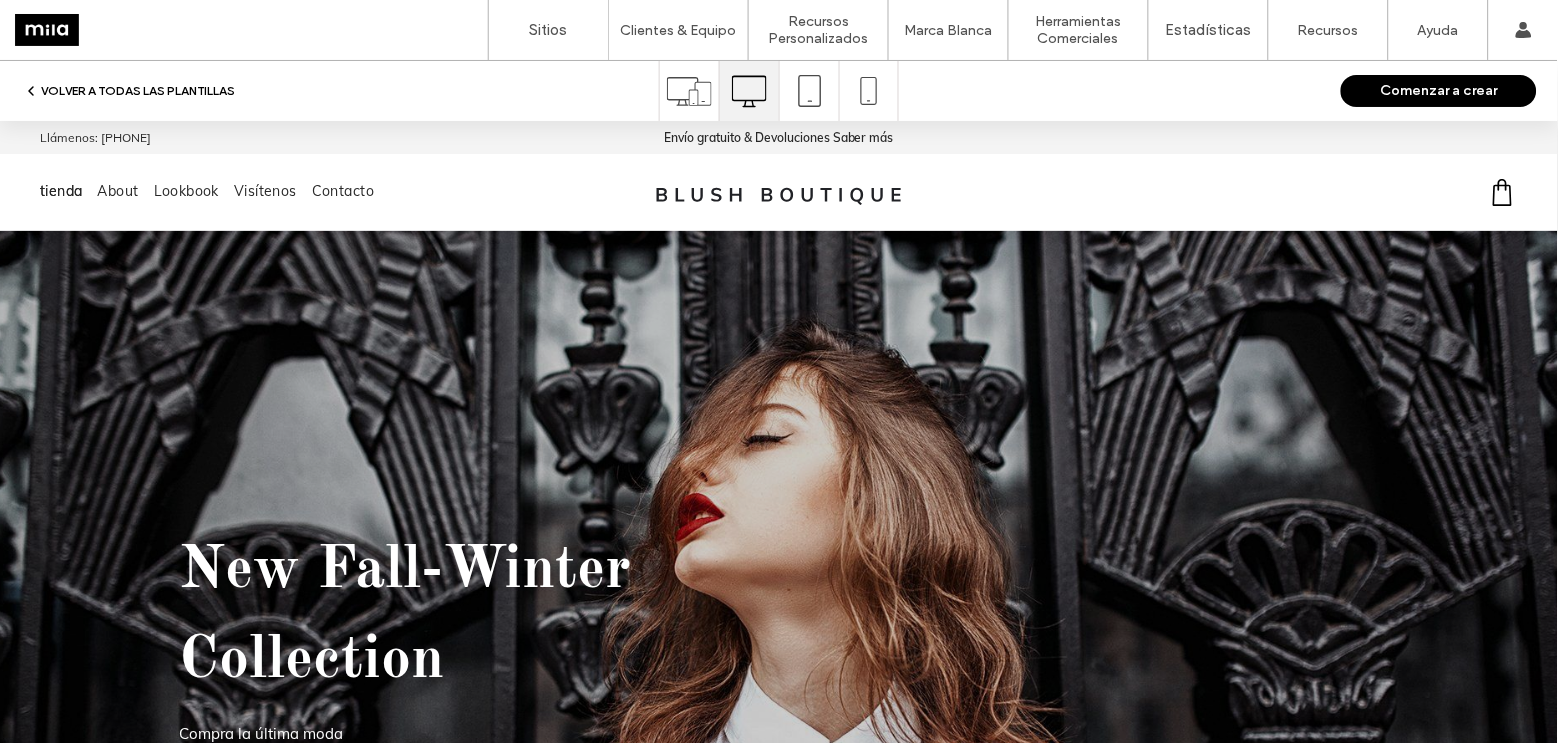 click on "tienda" at bounding box center (61, 190) 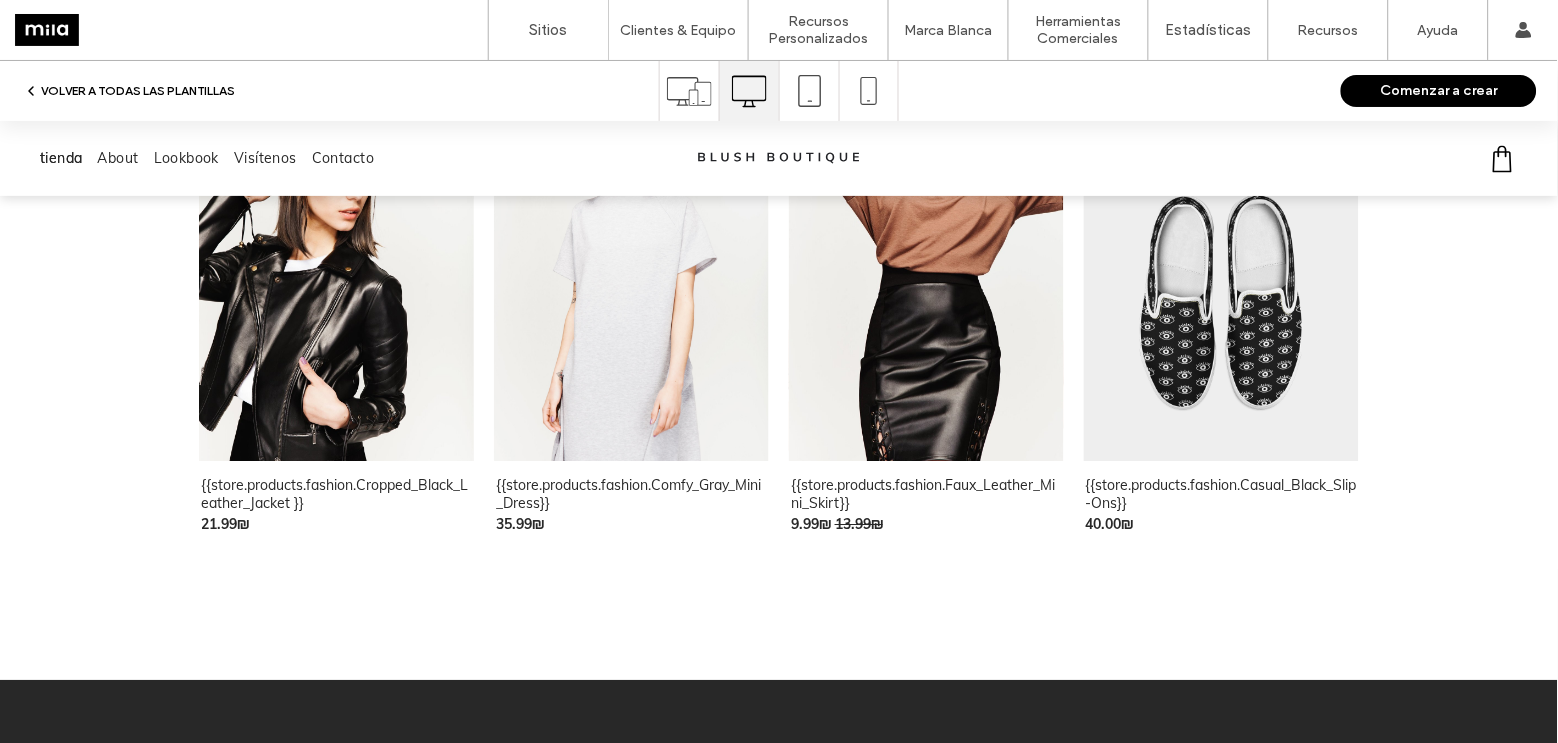 scroll, scrollTop: 1243, scrollLeft: 0, axis: vertical 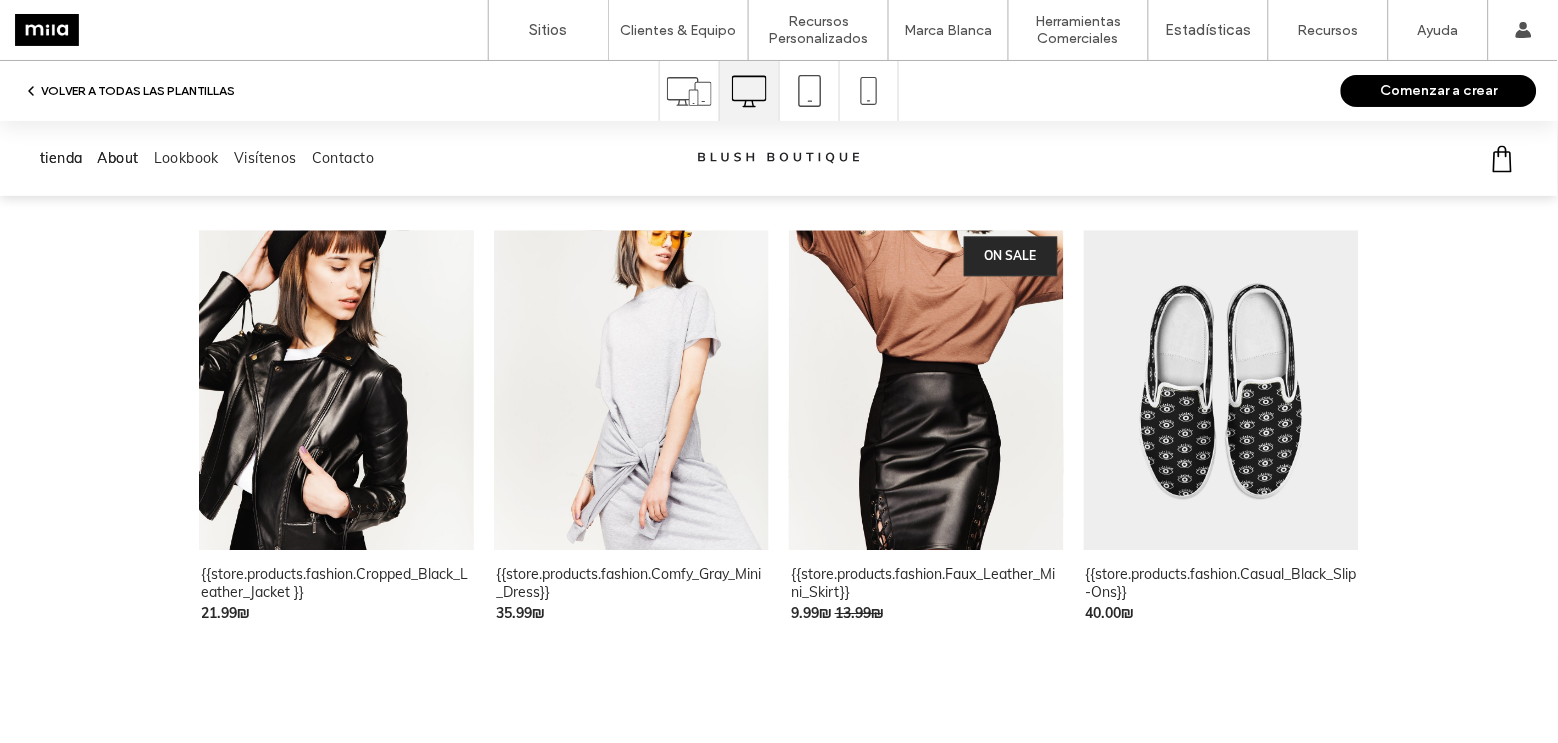 click on "About" at bounding box center [118, 157] 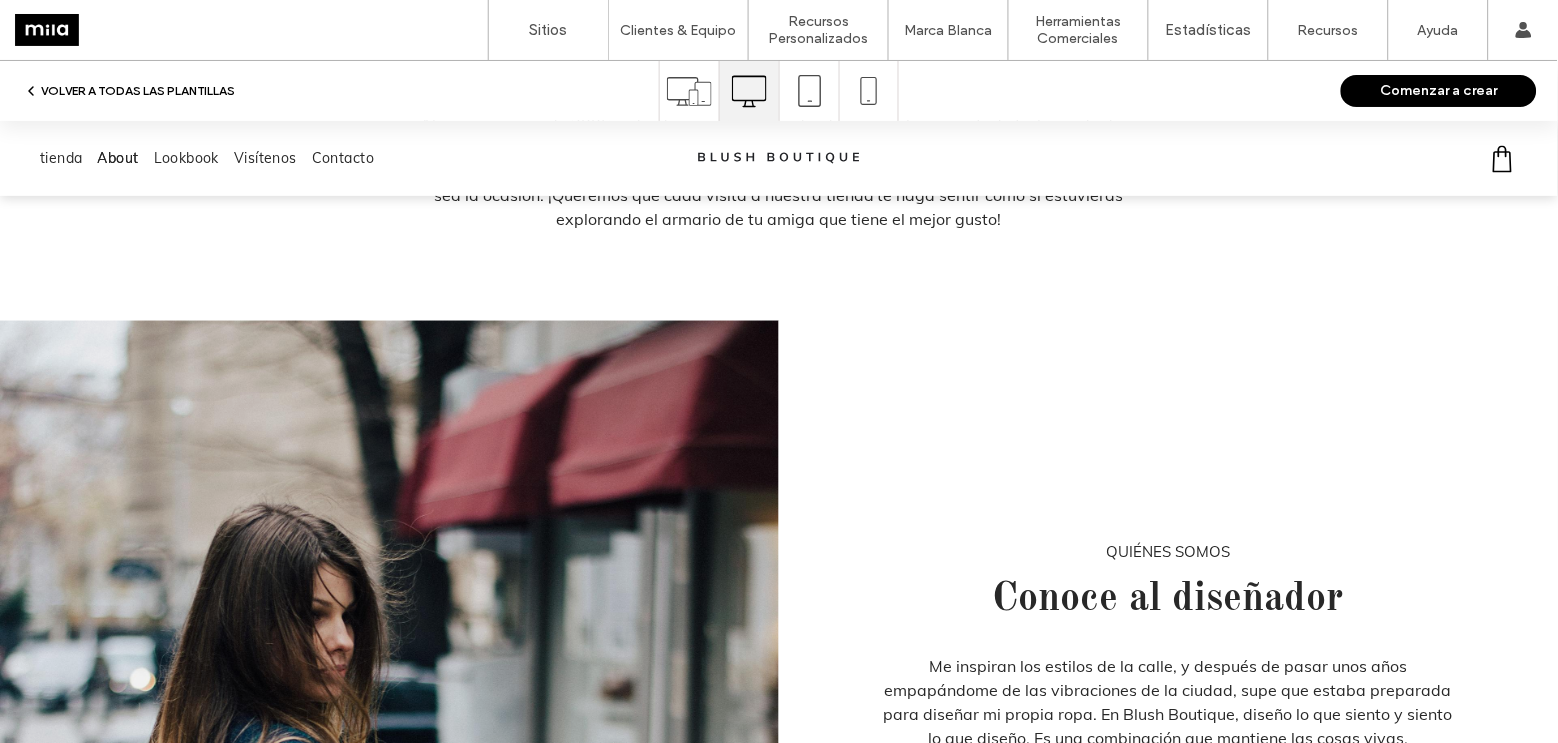 scroll, scrollTop: 0, scrollLeft: 0, axis: both 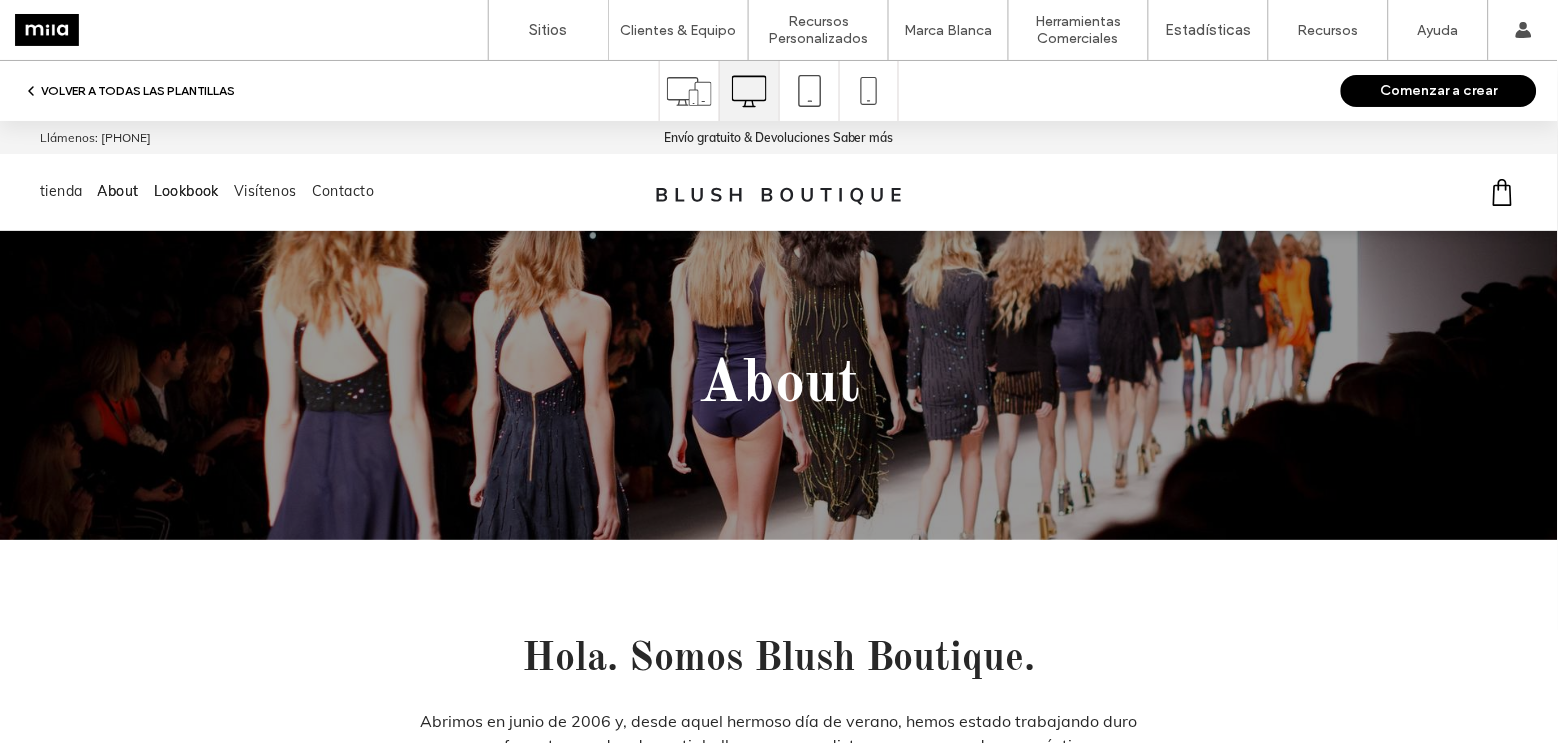 click on "Lookbook" at bounding box center (186, 190) 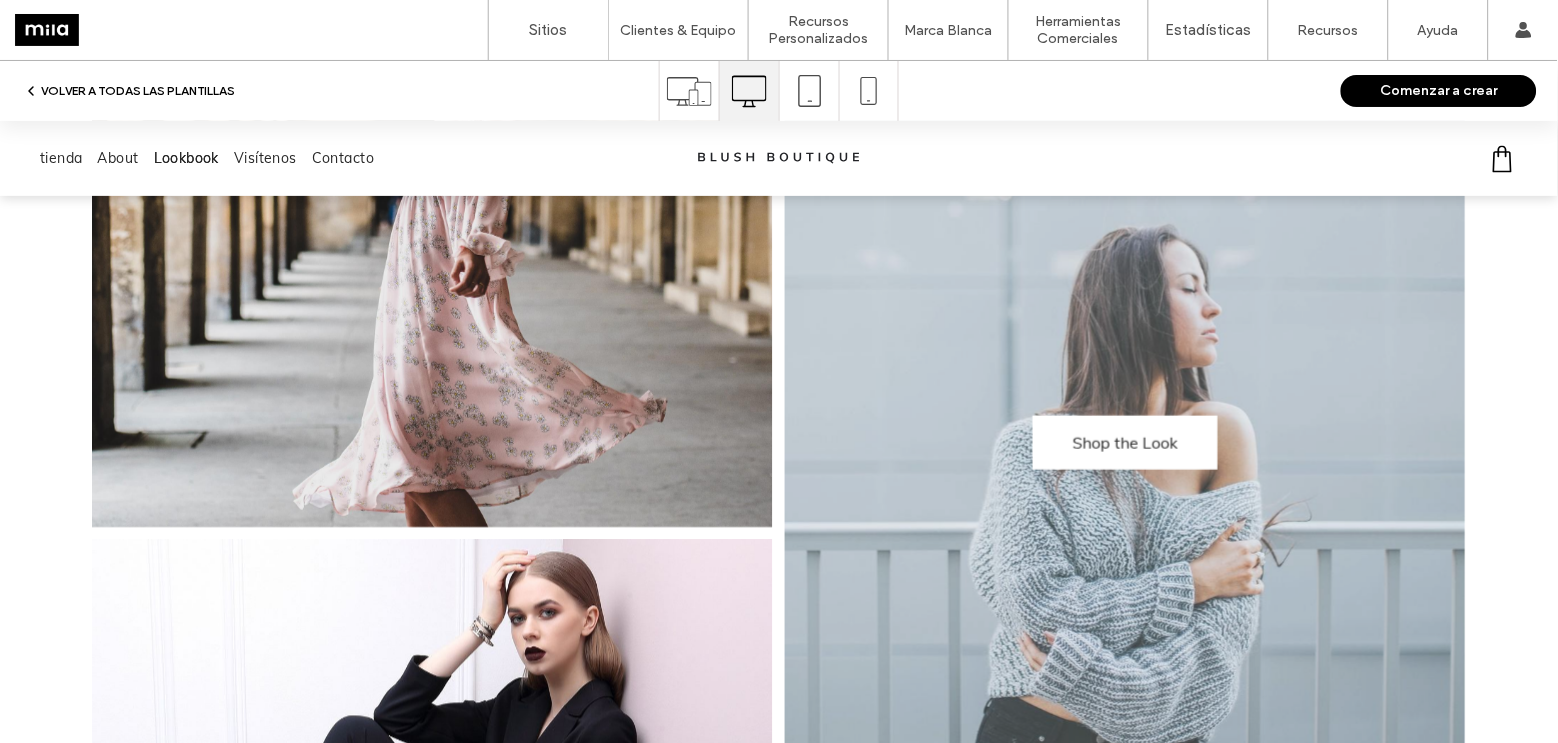 scroll, scrollTop: 646, scrollLeft: 0, axis: vertical 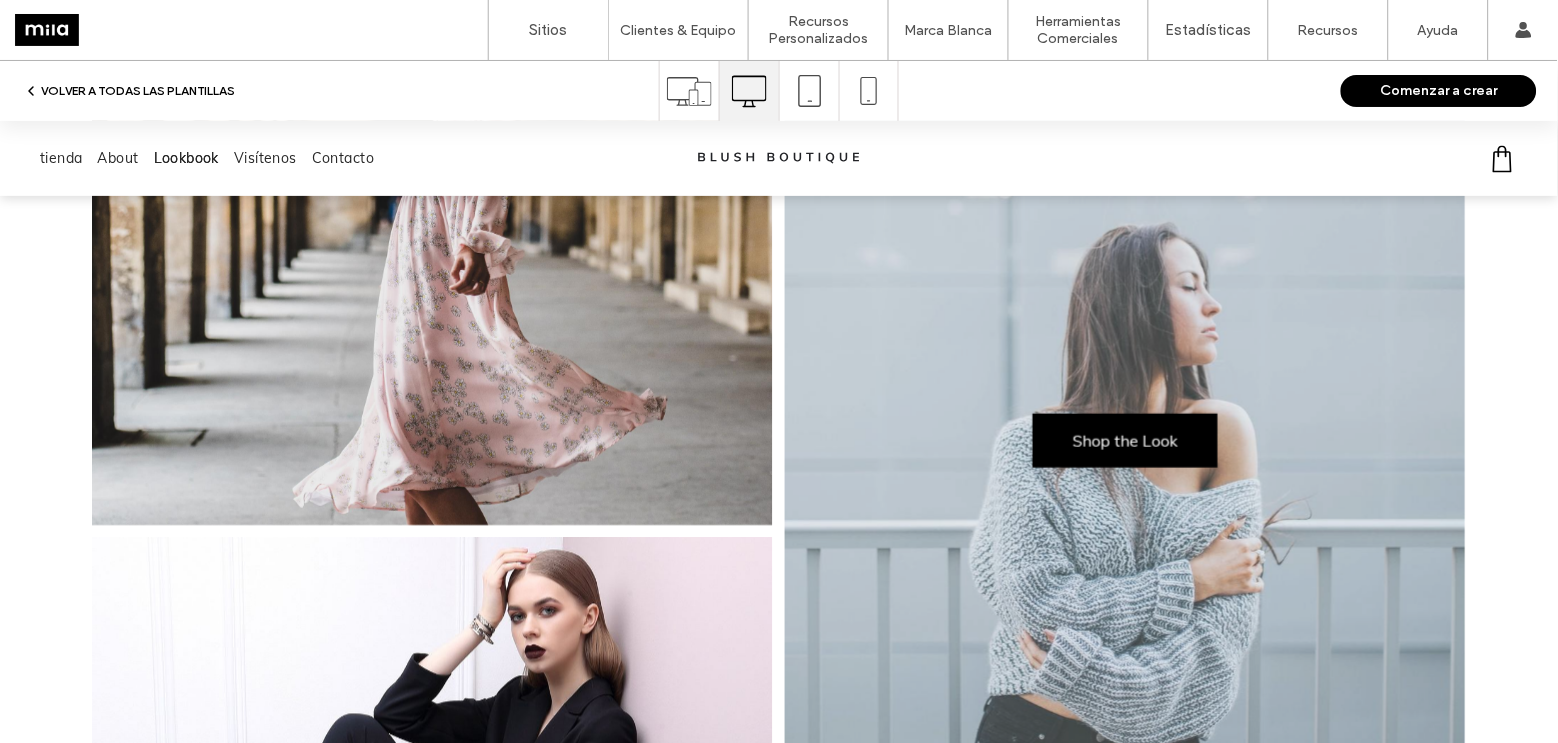 click on "Shop the Look" at bounding box center [1125, 440] 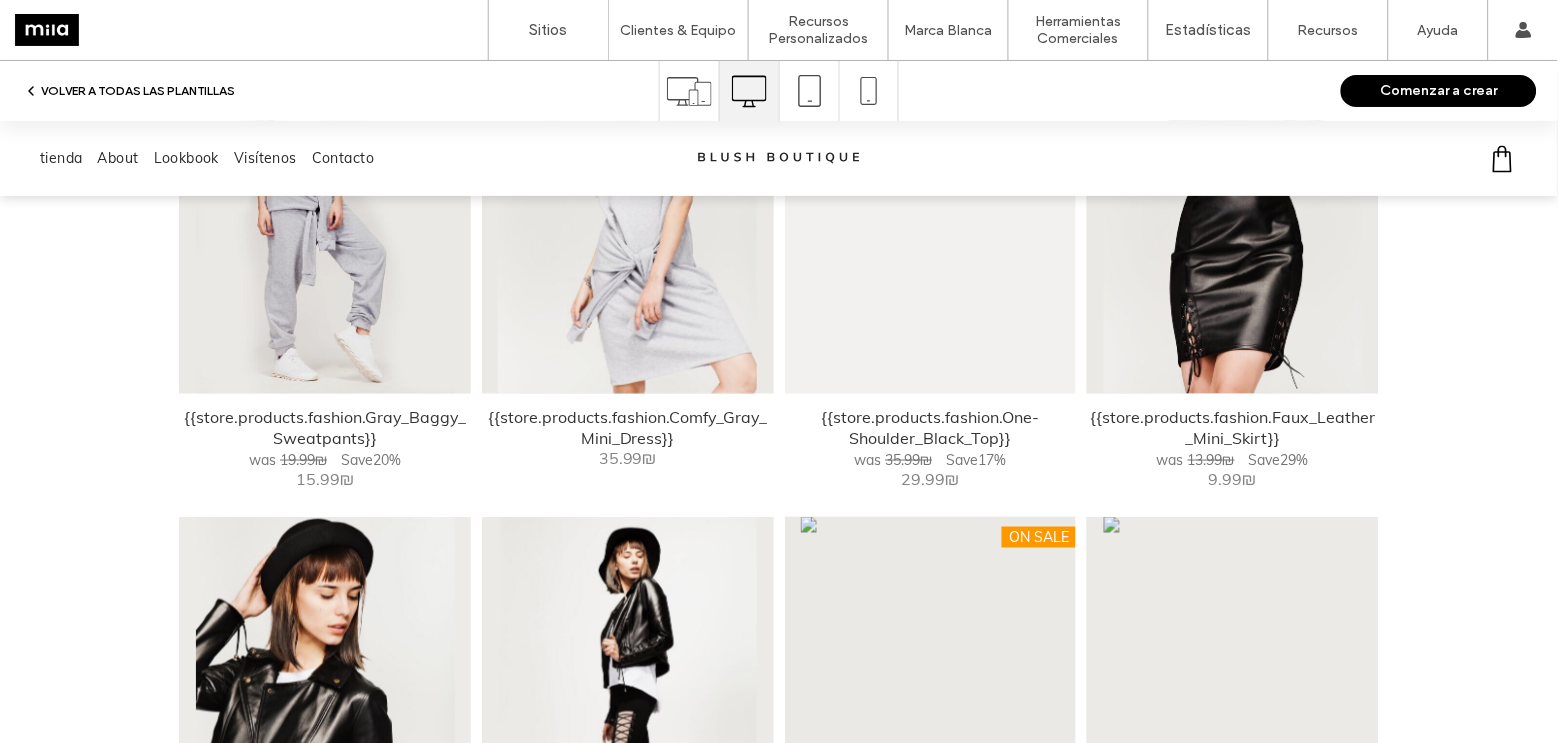 scroll, scrollTop: 470, scrollLeft: 0, axis: vertical 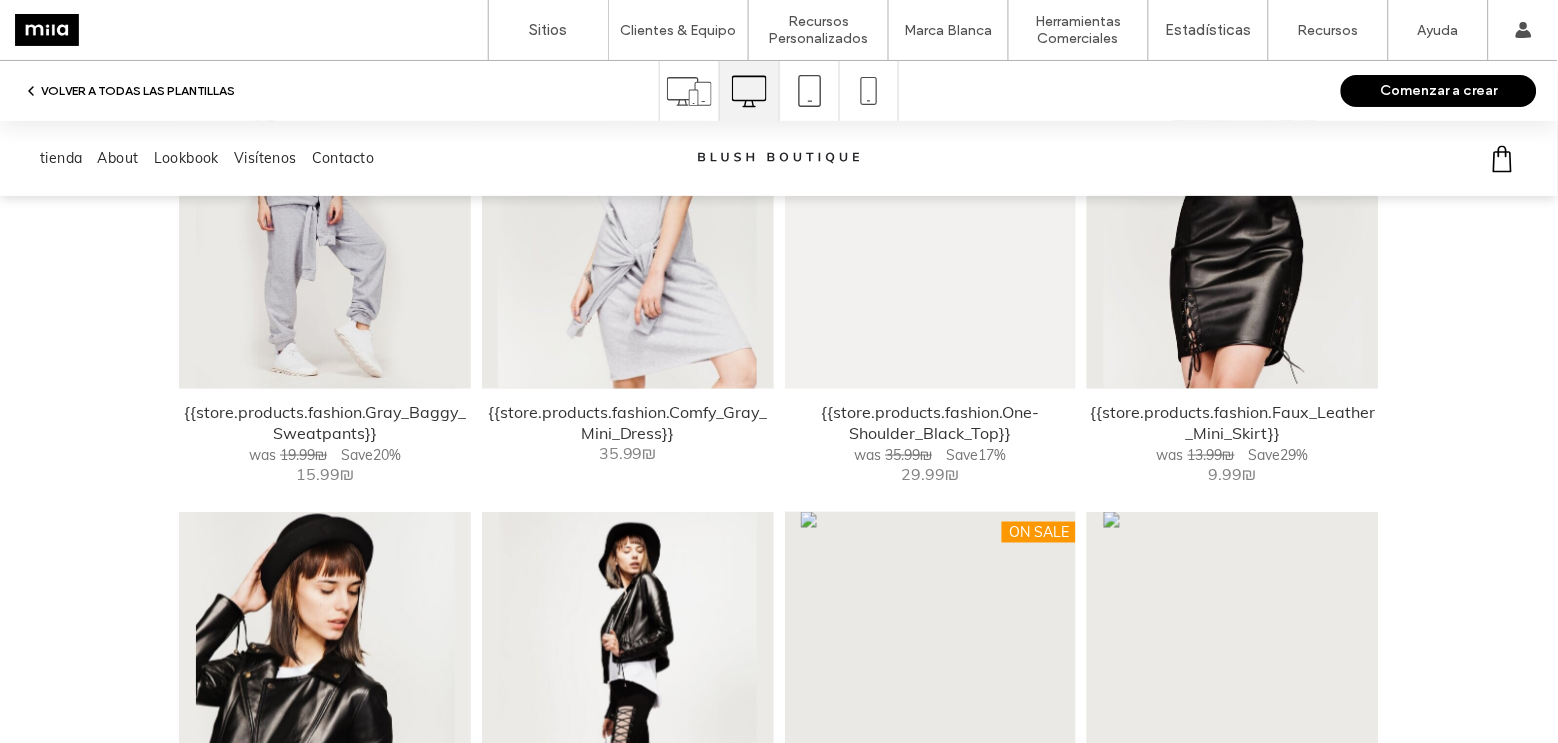 click on "Shape
Created with Sketch." 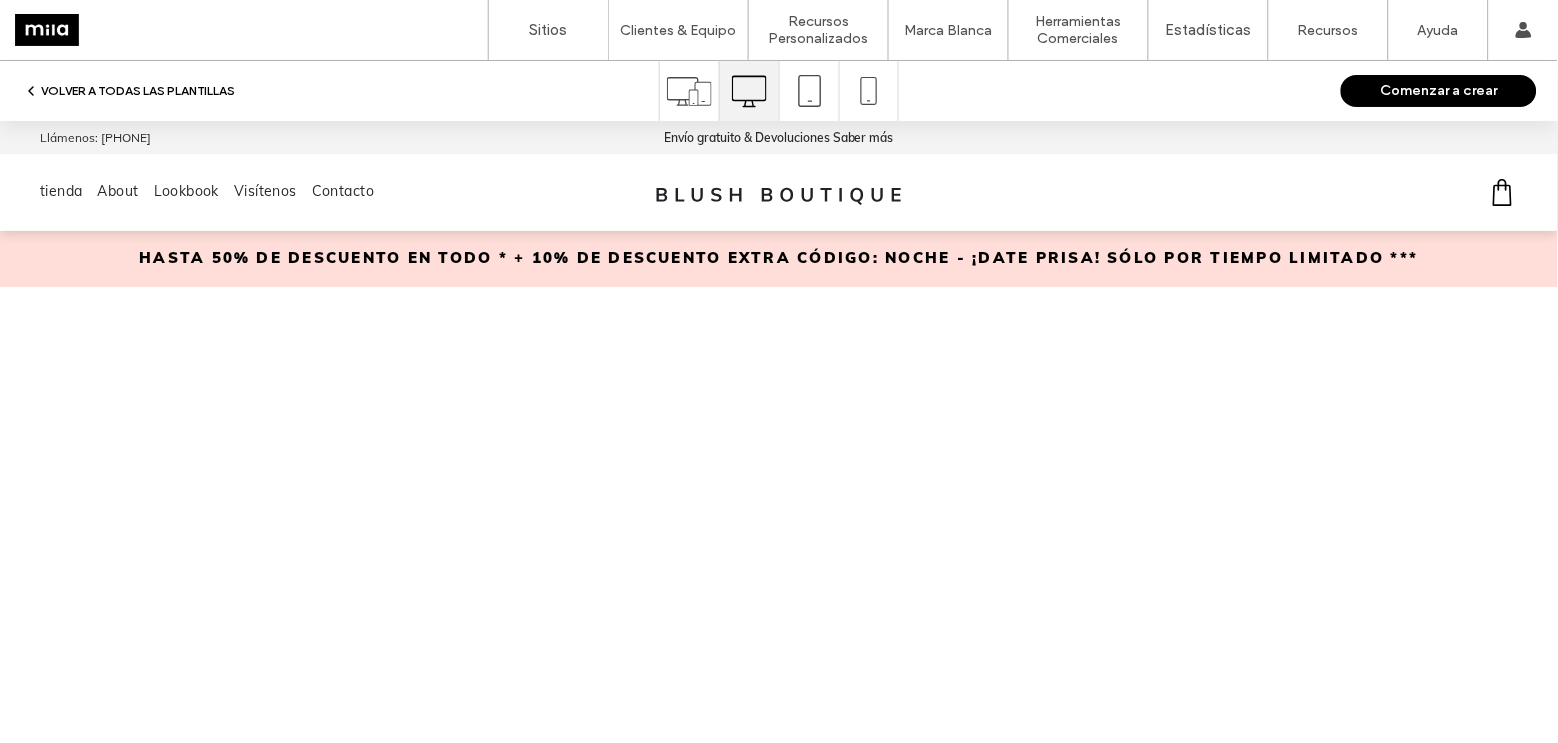 scroll, scrollTop: 0, scrollLeft: 0, axis: both 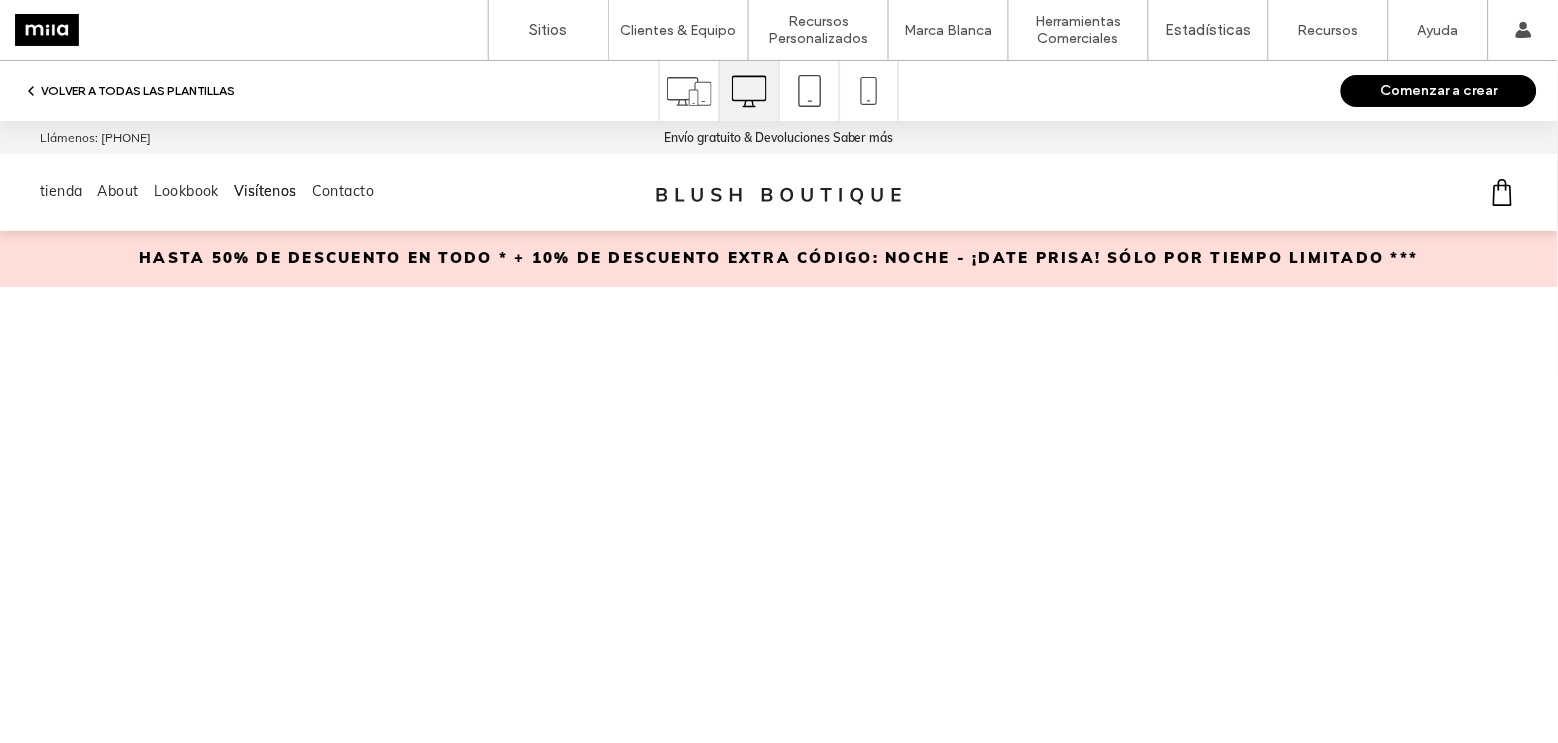 click on "Visítenos" at bounding box center (265, 190) 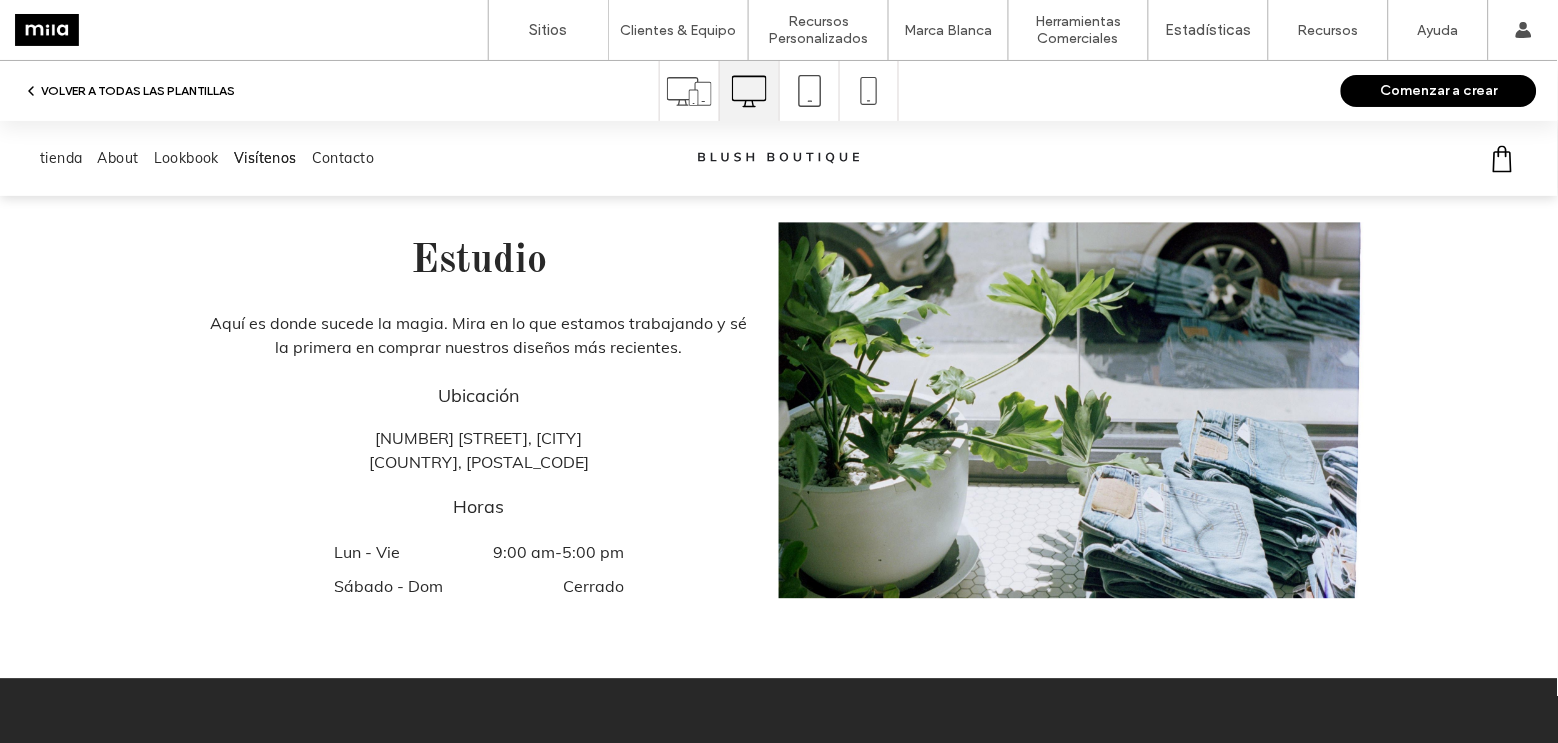 scroll, scrollTop: 960, scrollLeft: 0, axis: vertical 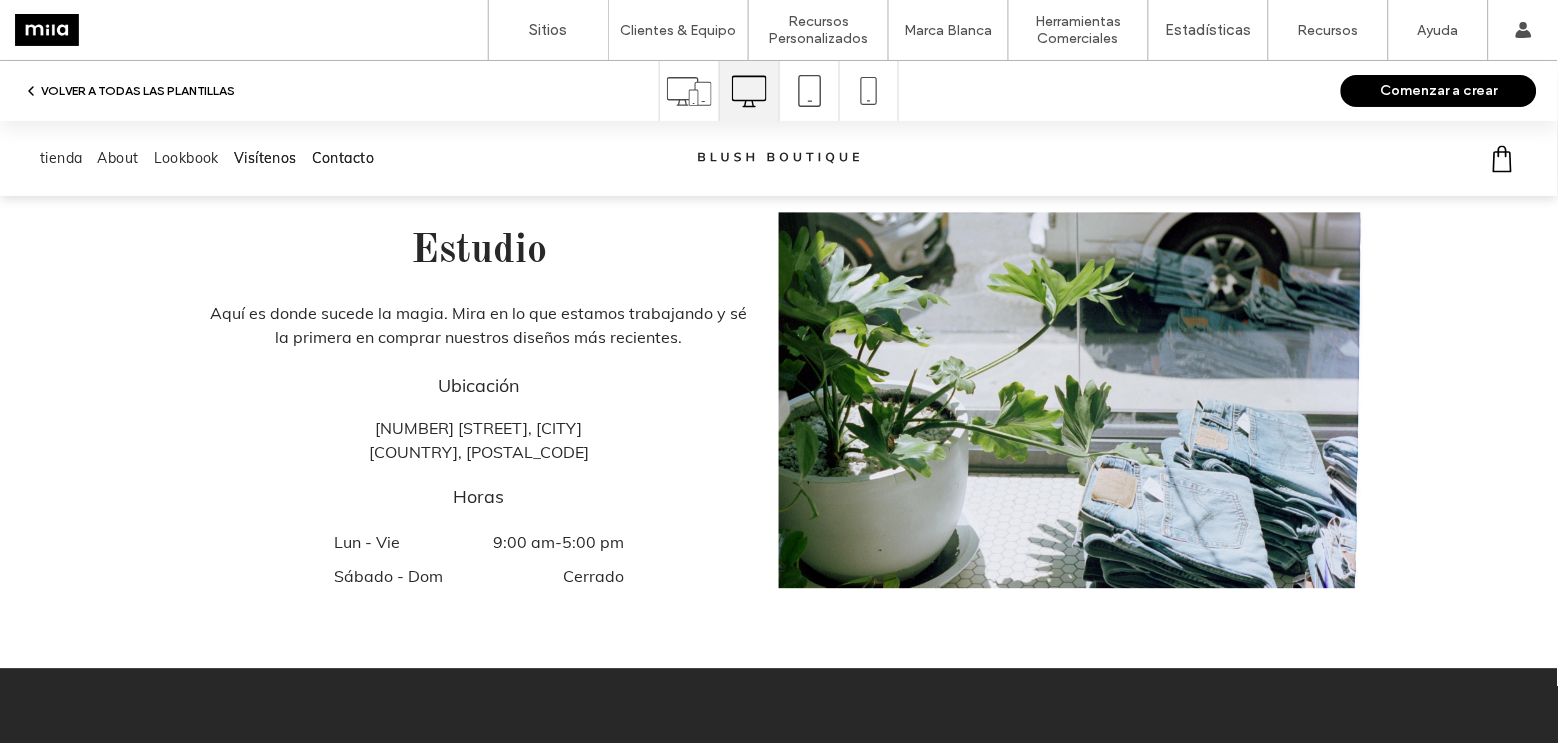 click on "Contacto" at bounding box center (343, 157) 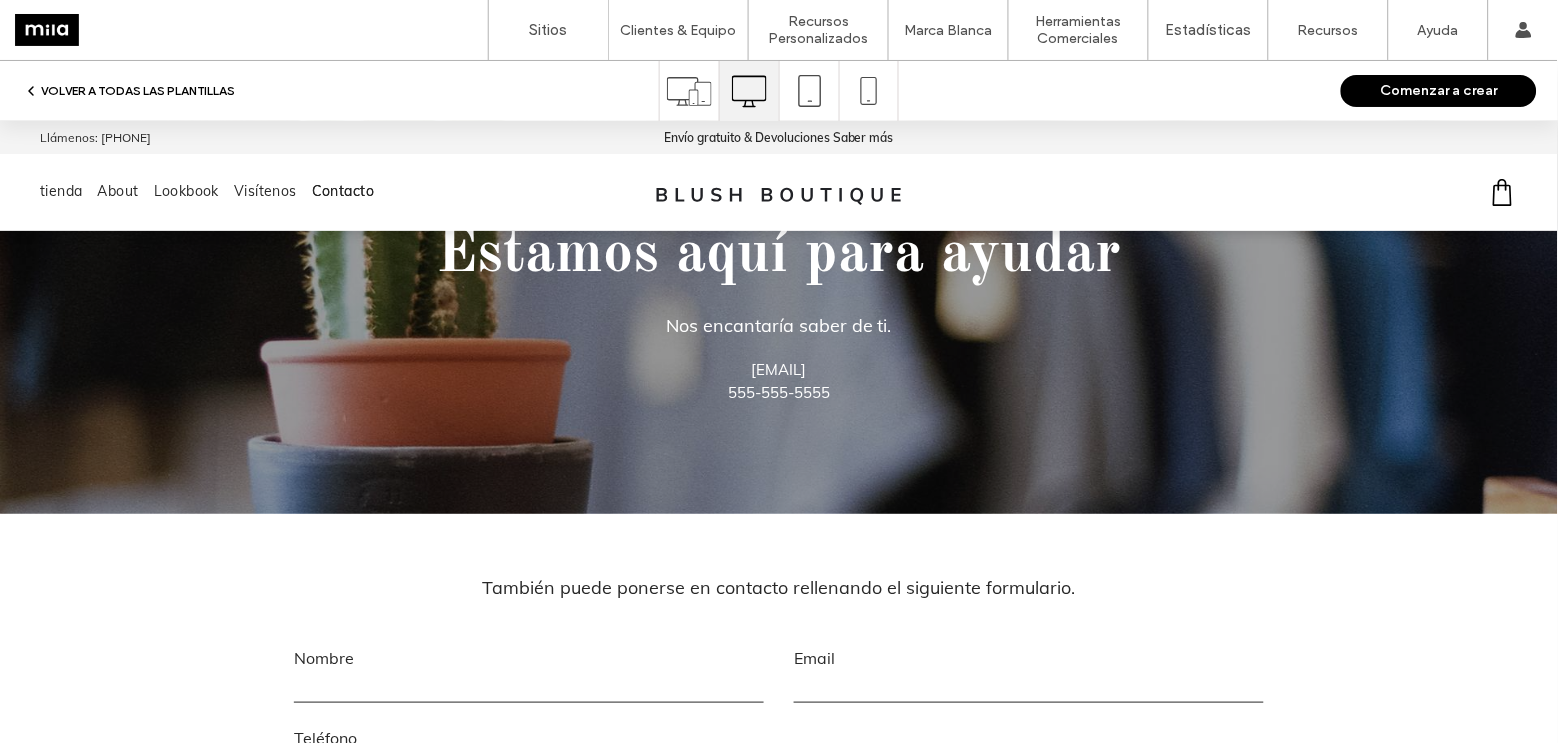 scroll, scrollTop: 0, scrollLeft: 0, axis: both 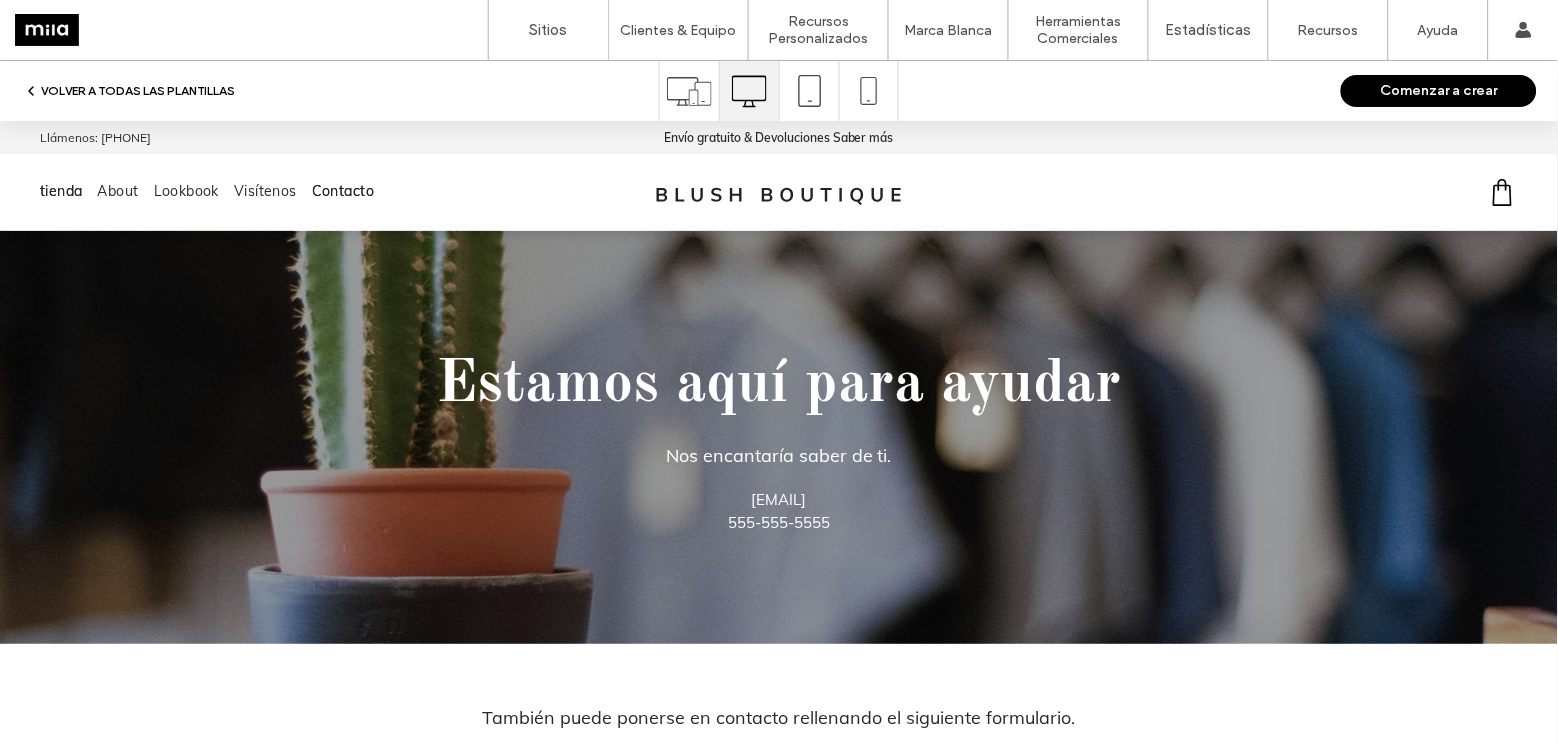 click on "tienda" at bounding box center [61, 190] 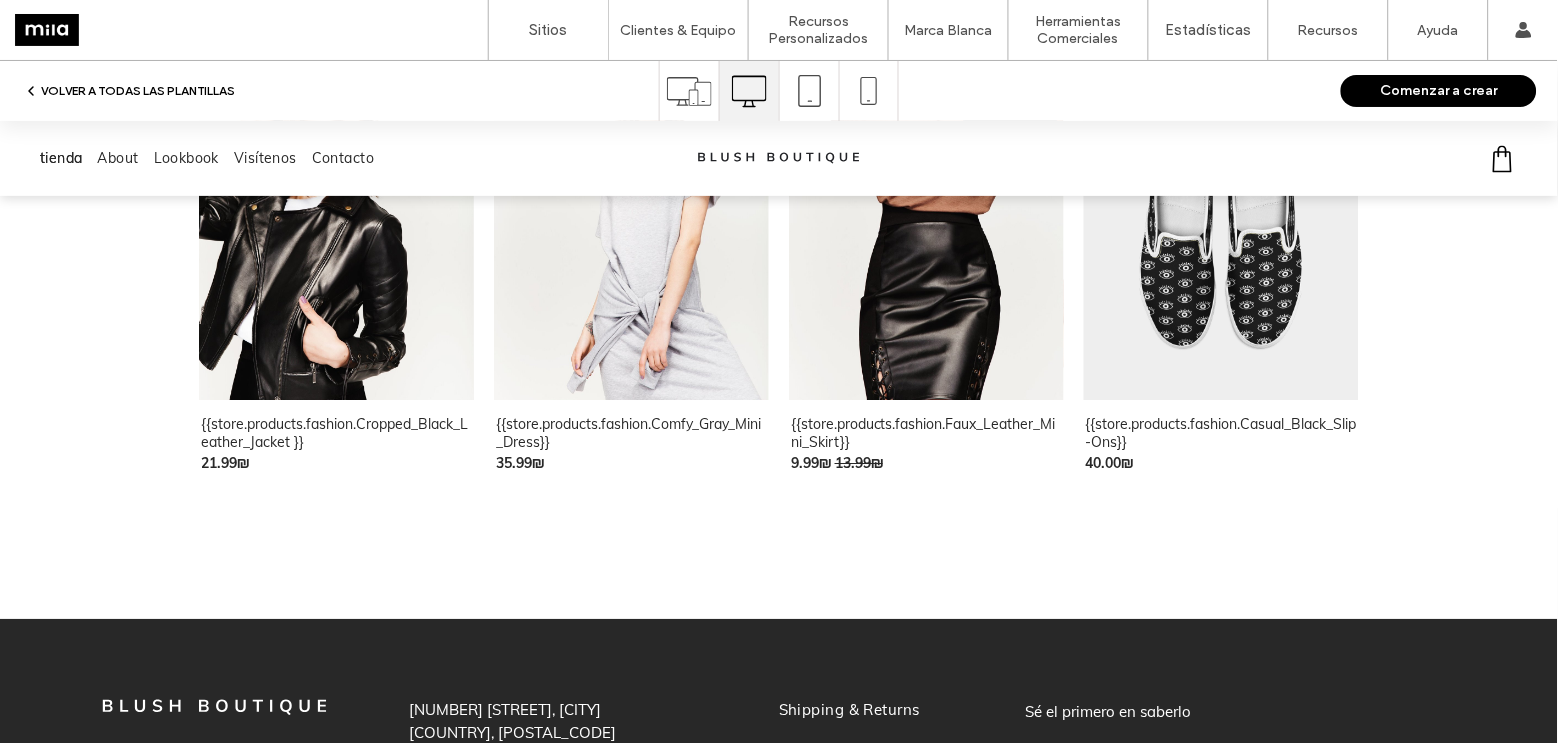 scroll, scrollTop: 1381, scrollLeft: 0, axis: vertical 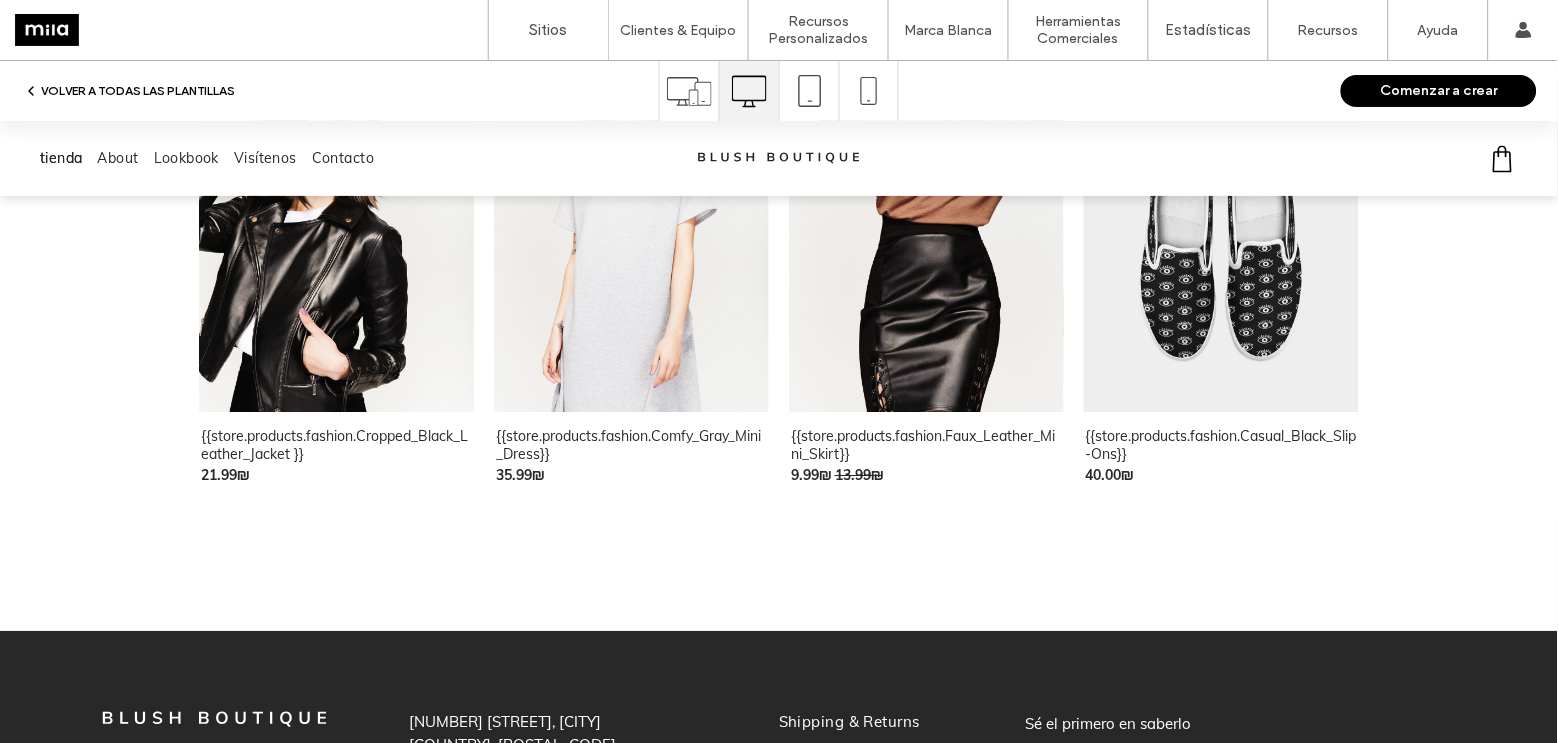 click at bounding box center (631, 251) 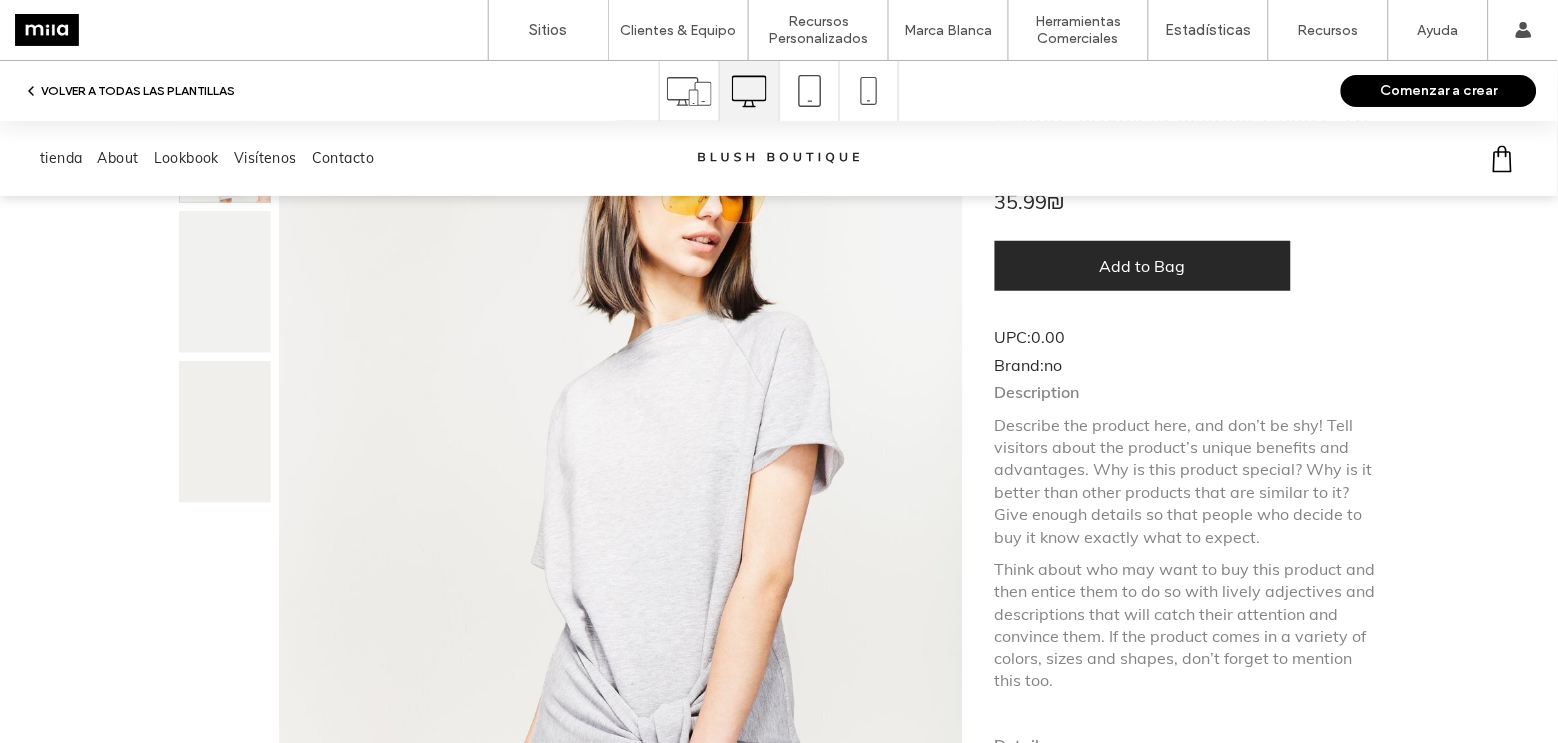 scroll, scrollTop: 265, scrollLeft: 0, axis: vertical 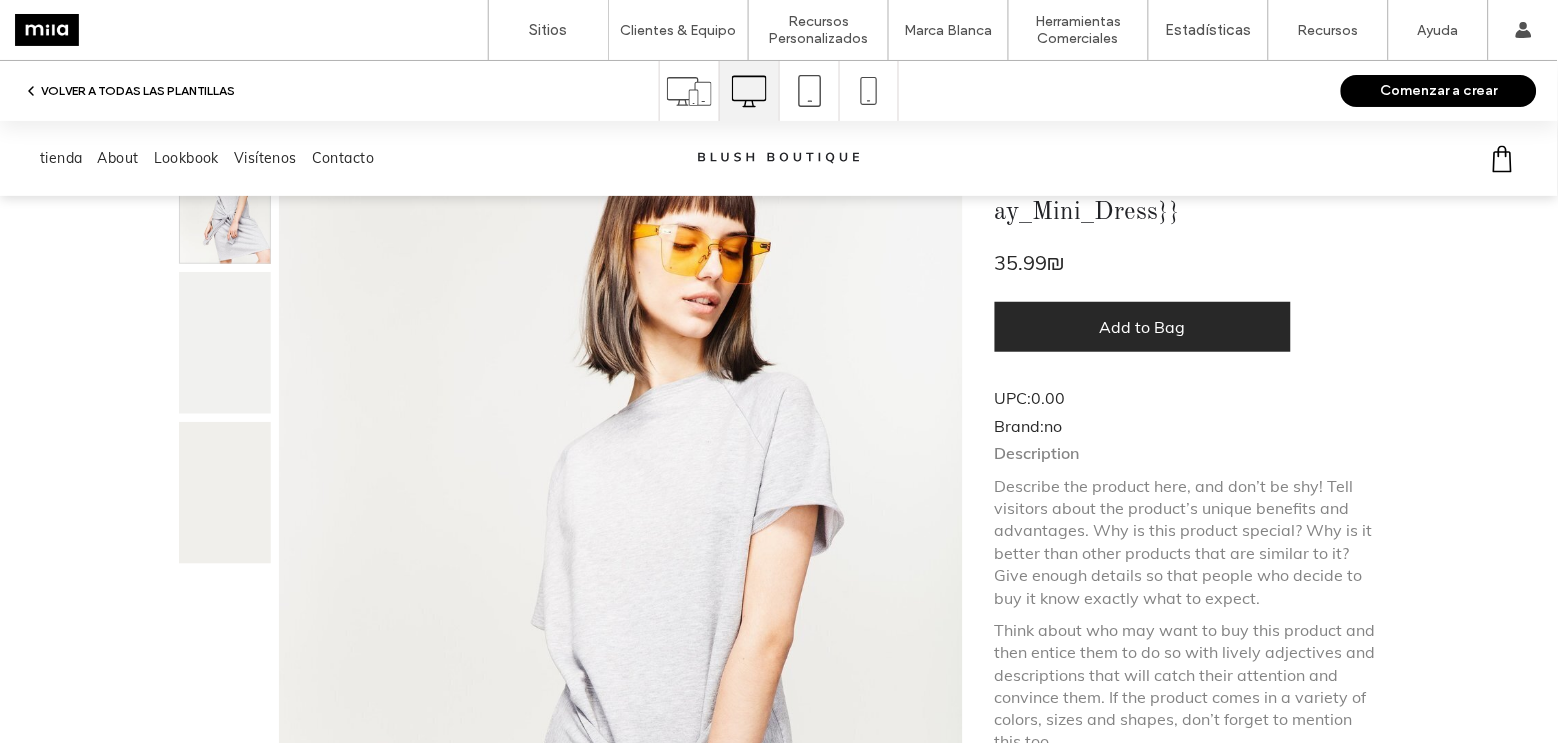 click on "VOLVER A TODAS LAS PLANTILLAS" at bounding box center (129, 91) 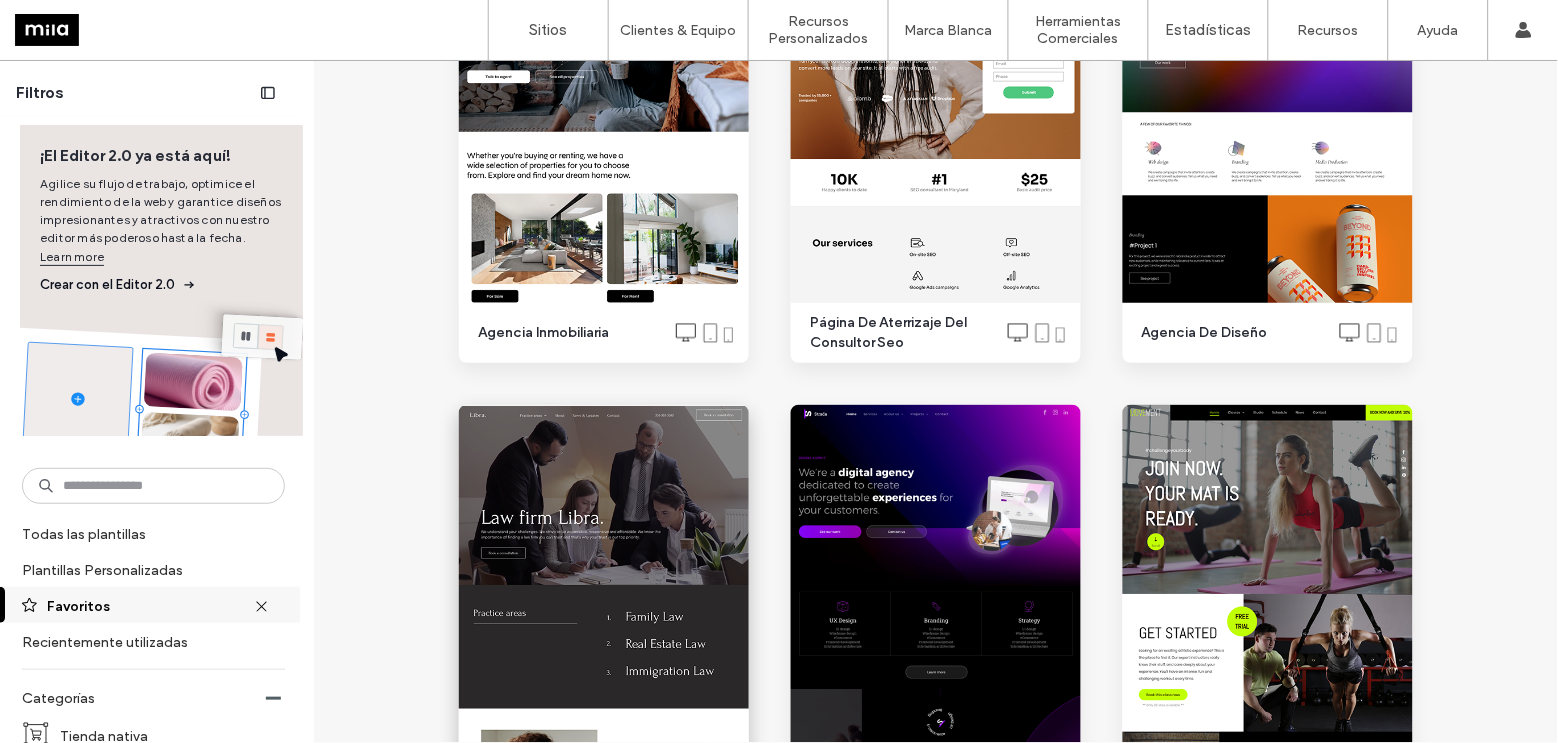 scroll, scrollTop: 763, scrollLeft: 0, axis: vertical 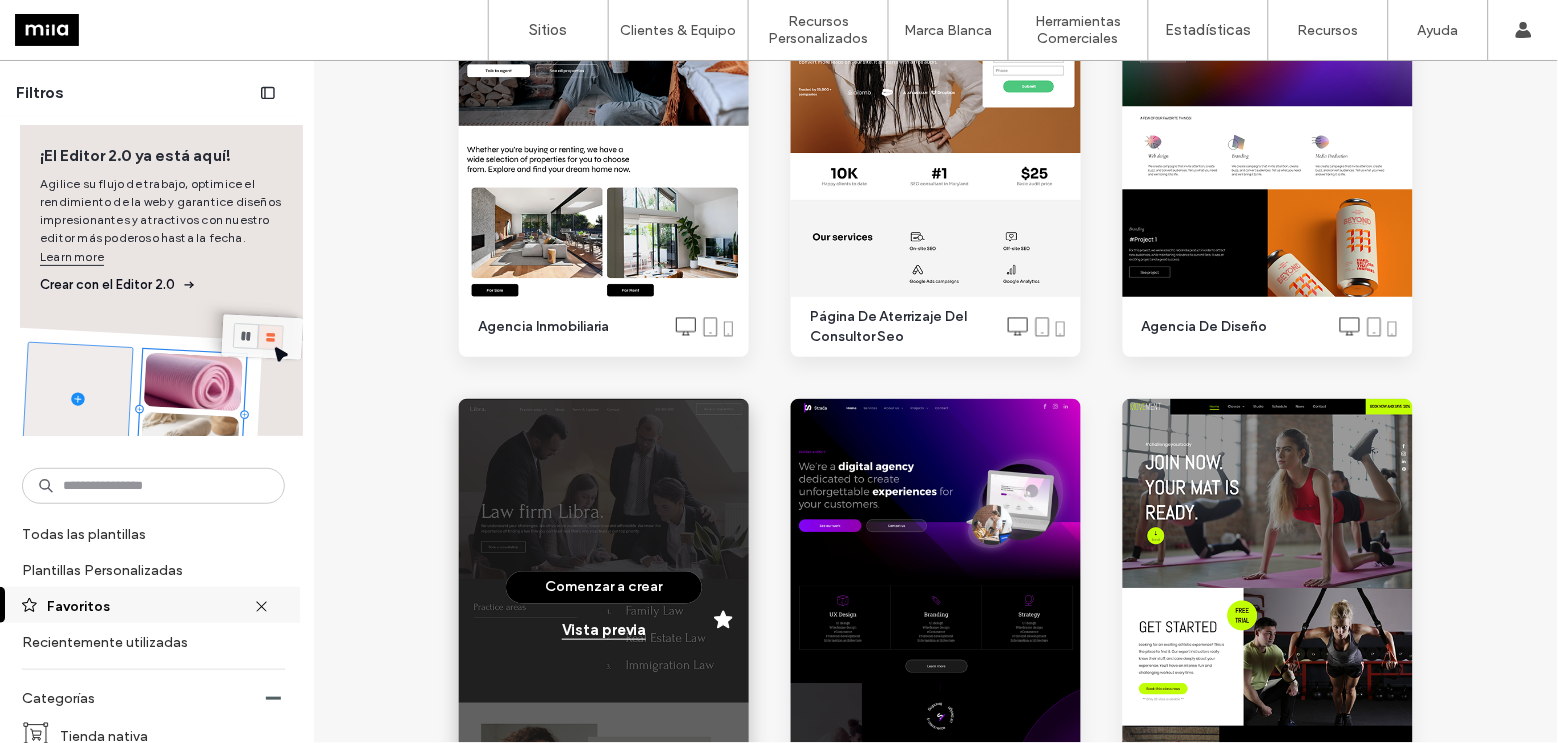 click on "Vista previa" at bounding box center [604, 630] 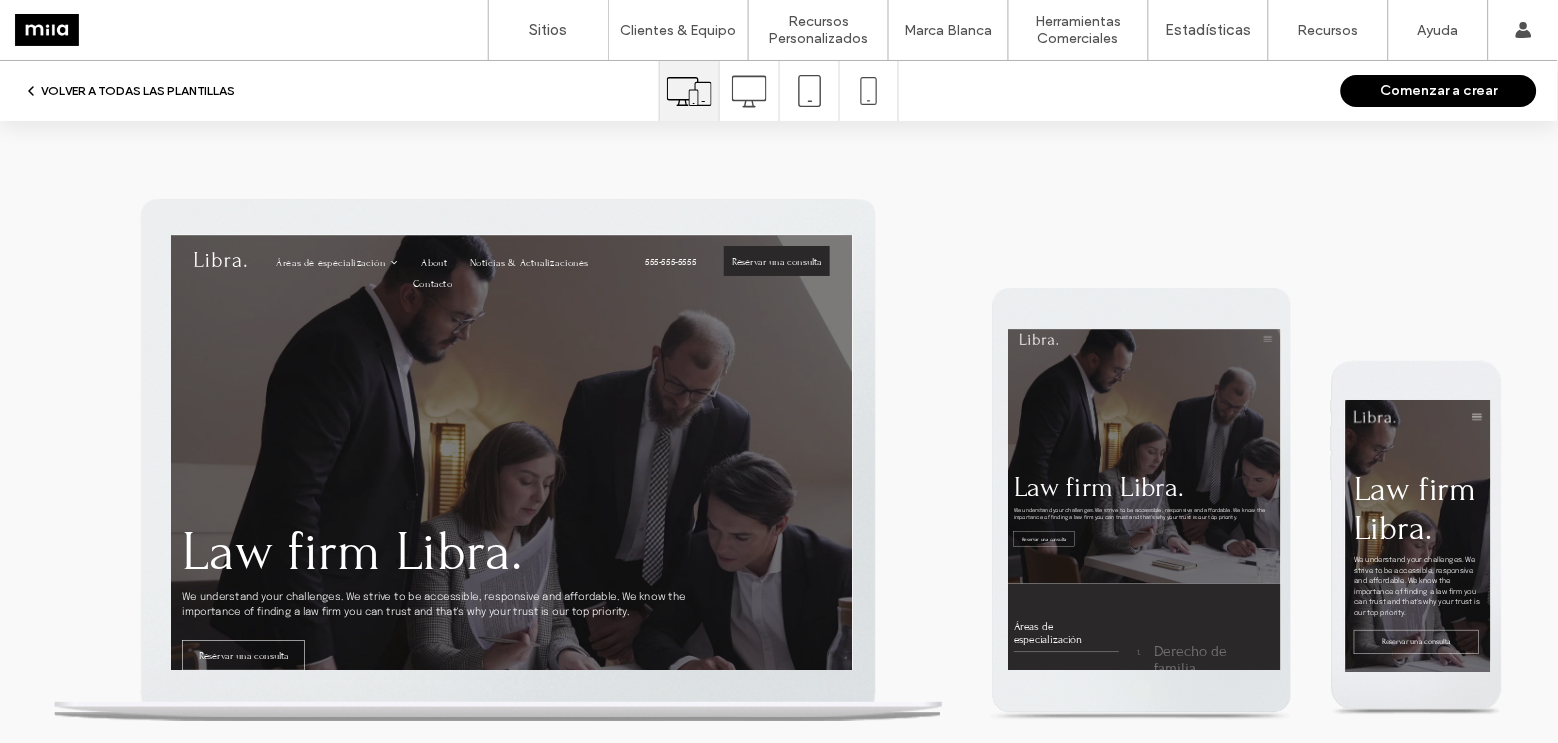 scroll, scrollTop: 0, scrollLeft: 0, axis: both 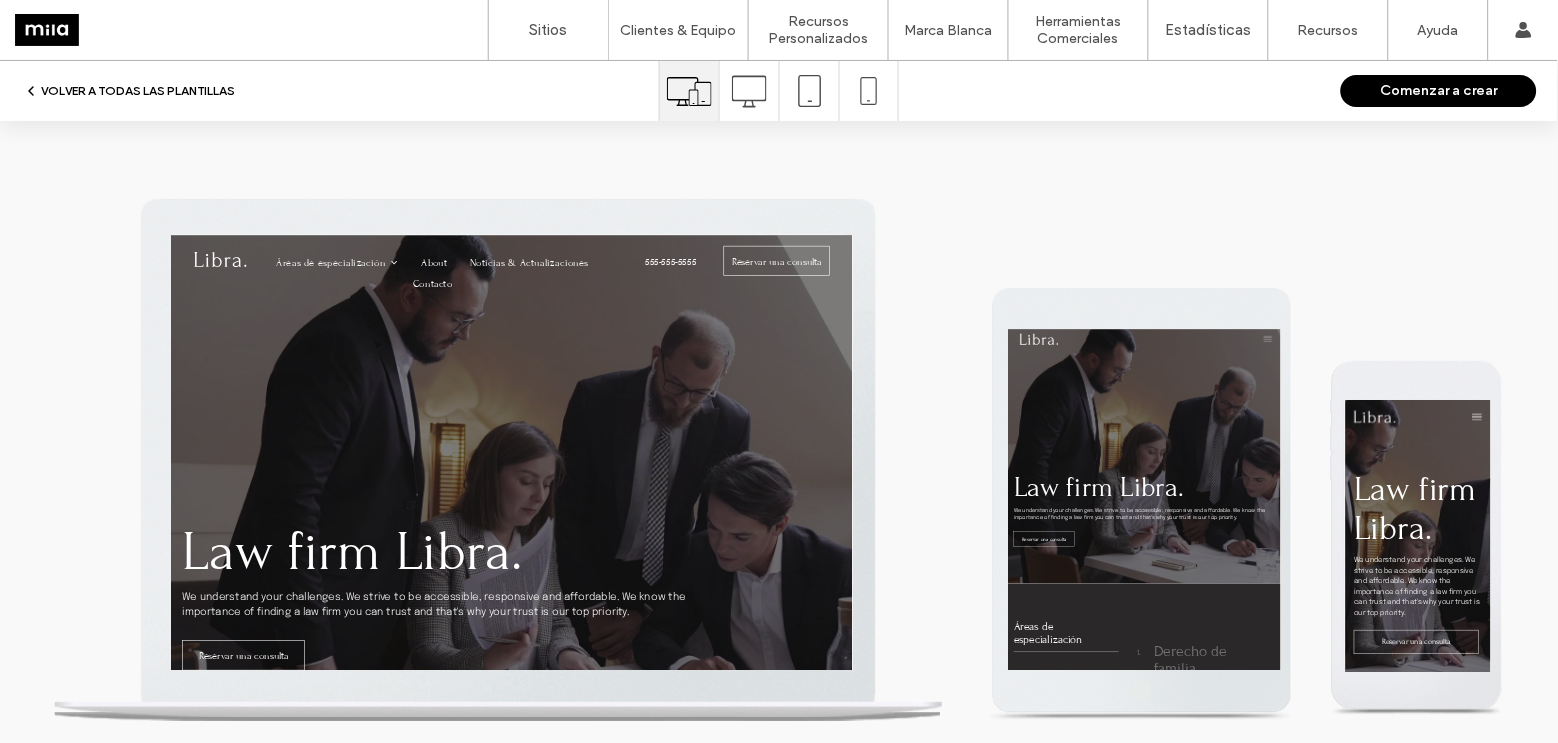 click 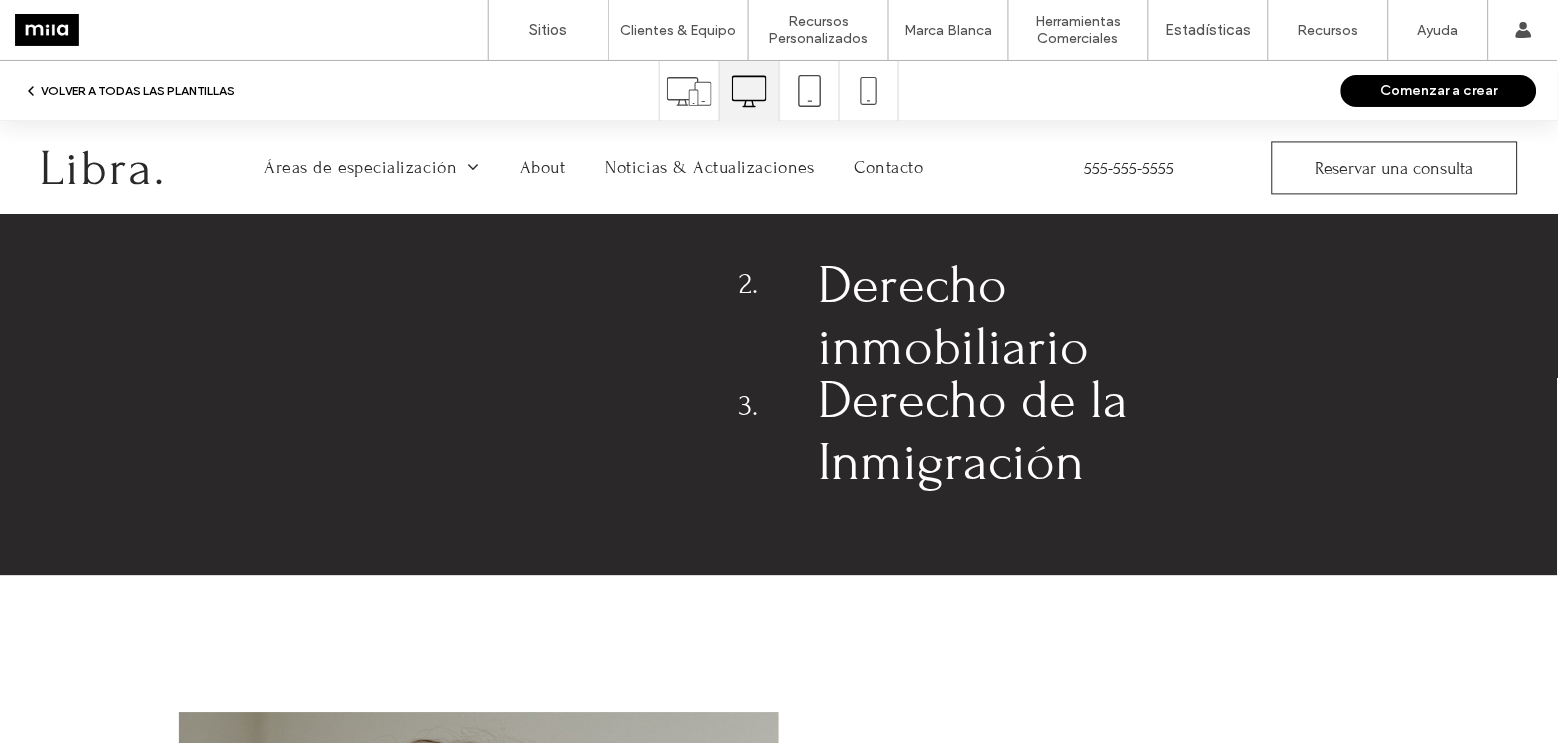 scroll, scrollTop: 0, scrollLeft: 0, axis: both 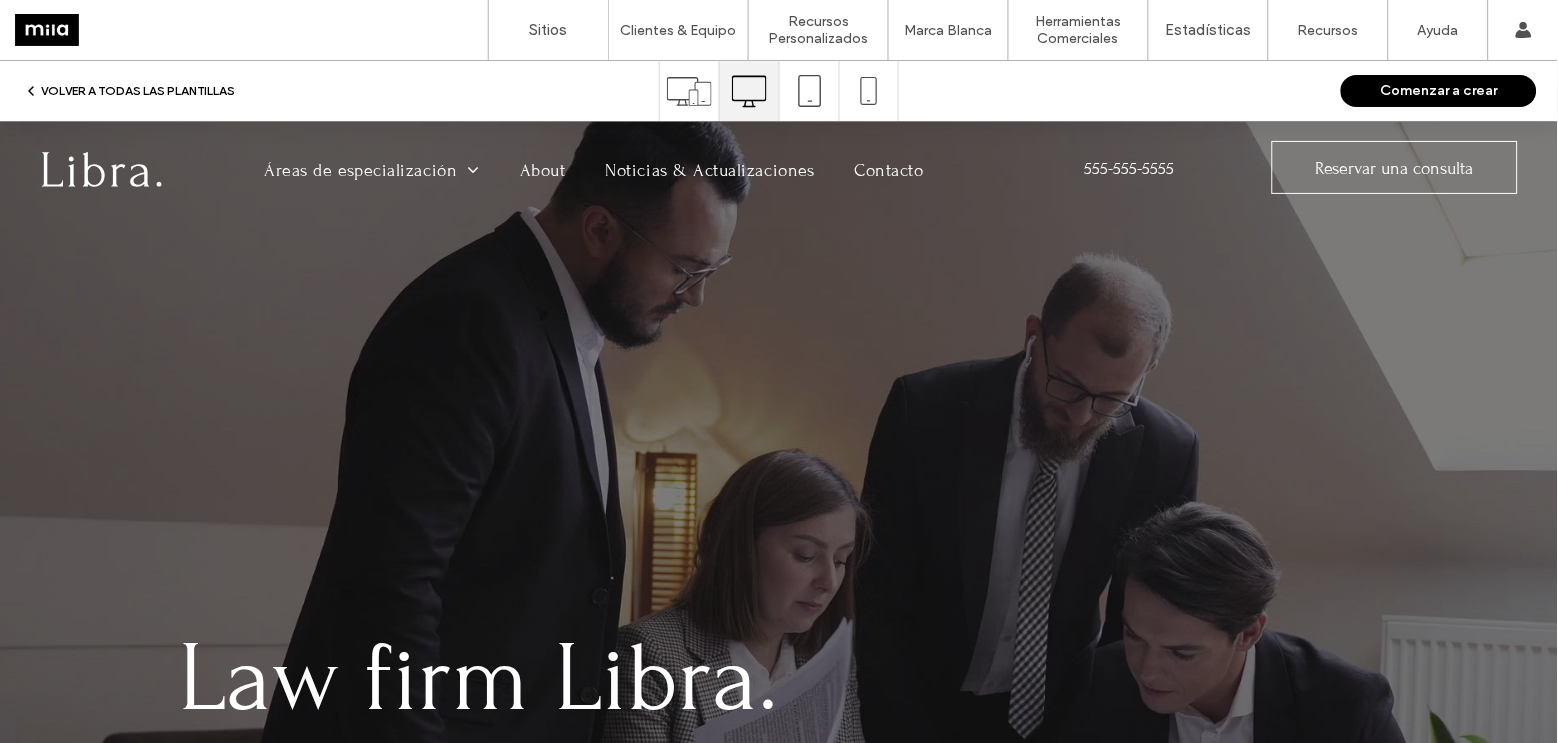 click on "VOLVER A TODAS LAS PLANTILLAS" at bounding box center [129, 91] 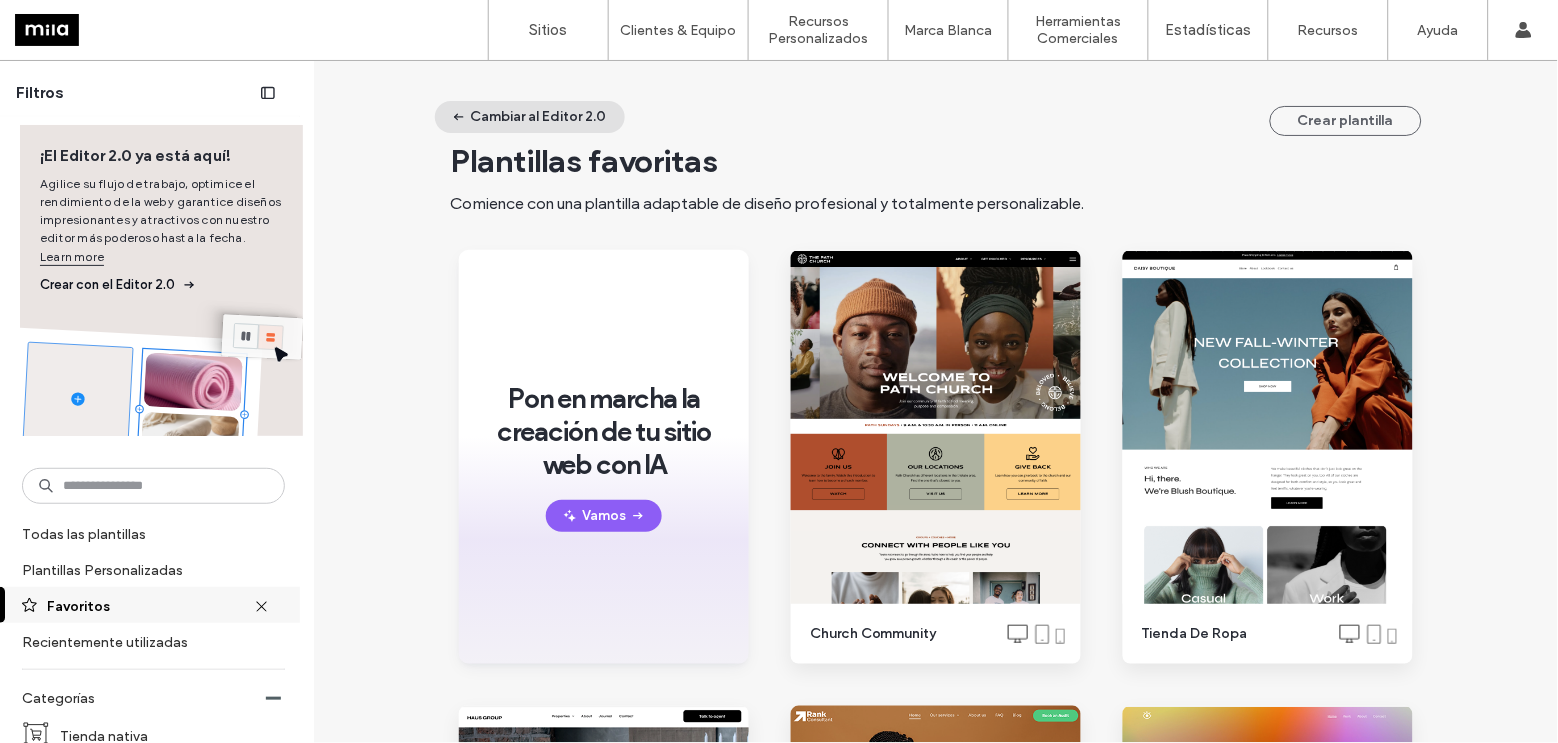 click on "Cambiar al Editor 2.0" at bounding box center (530, 117) 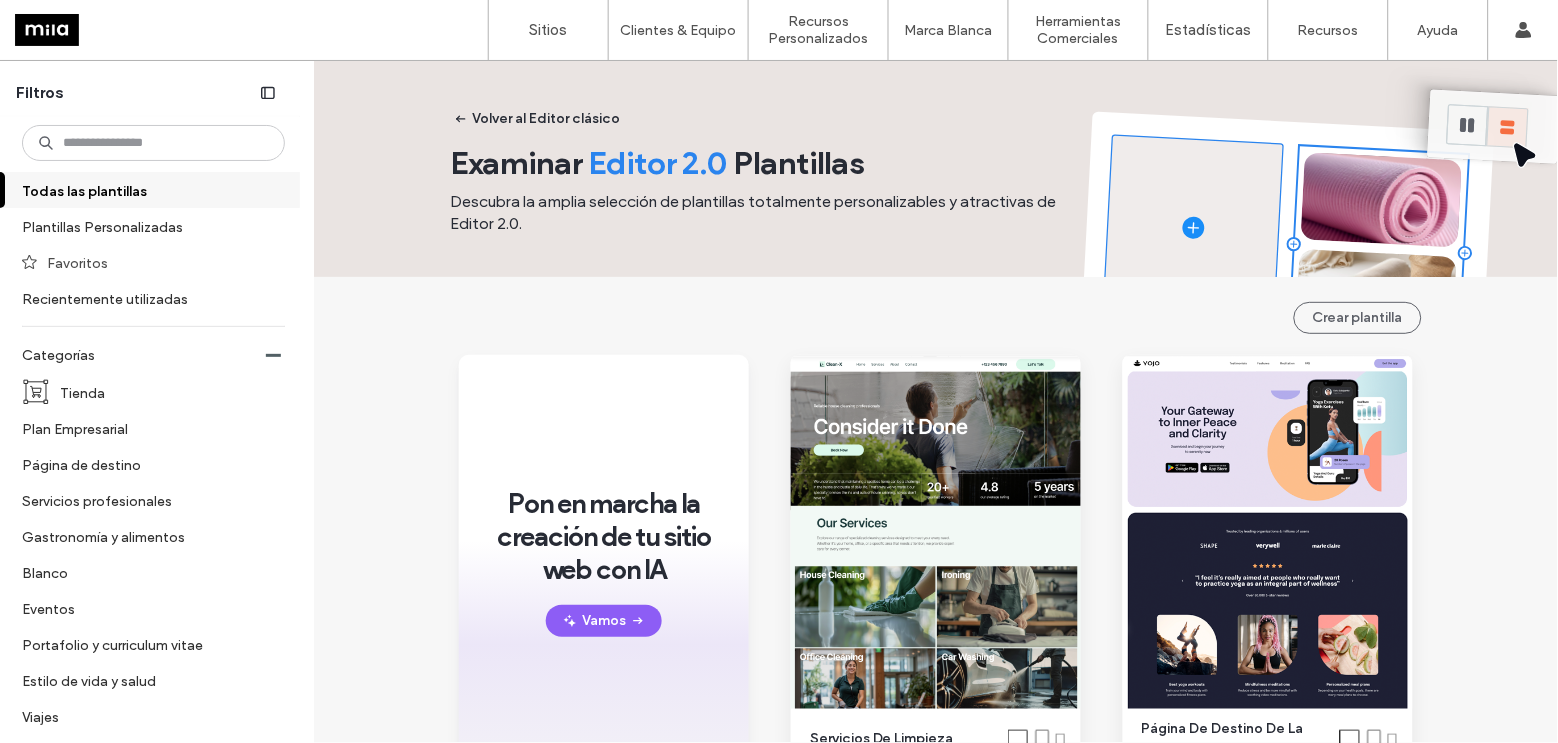 click on "Favoritos" at bounding box center (157, 262) 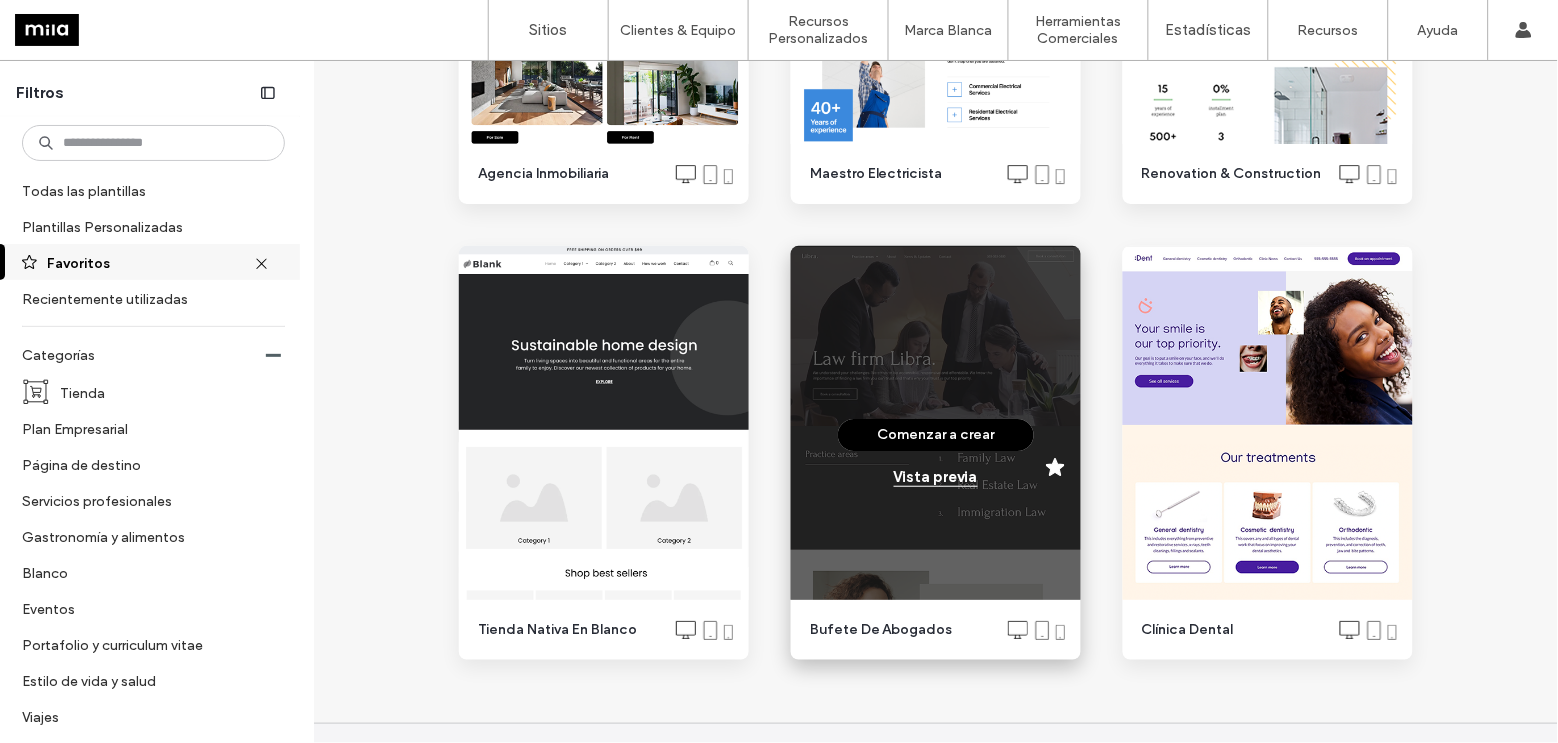 scroll, scrollTop: 1488, scrollLeft: 0, axis: vertical 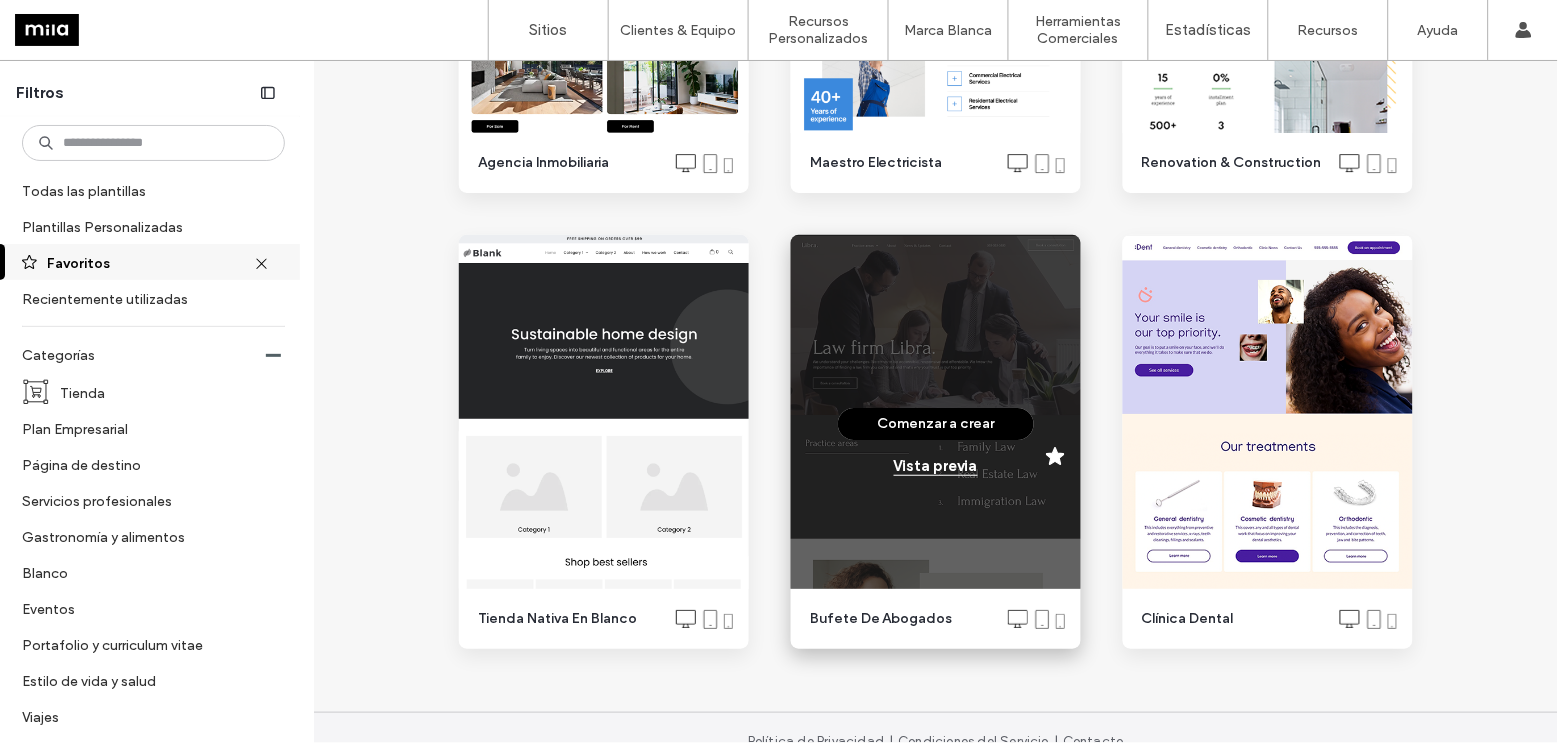 click on "Vista previa" at bounding box center (936, 466) 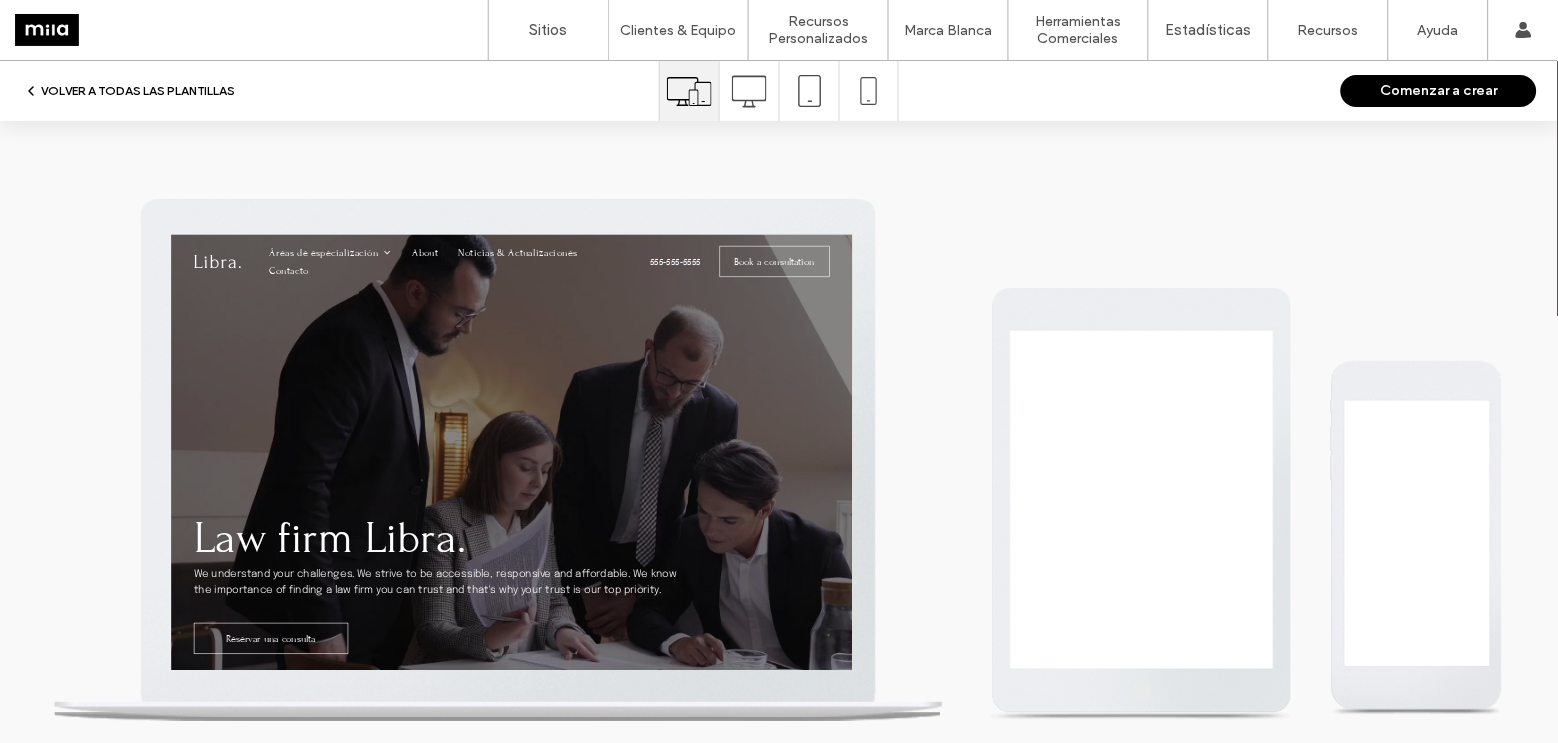 scroll, scrollTop: 0, scrollLeft: 0, axis: both 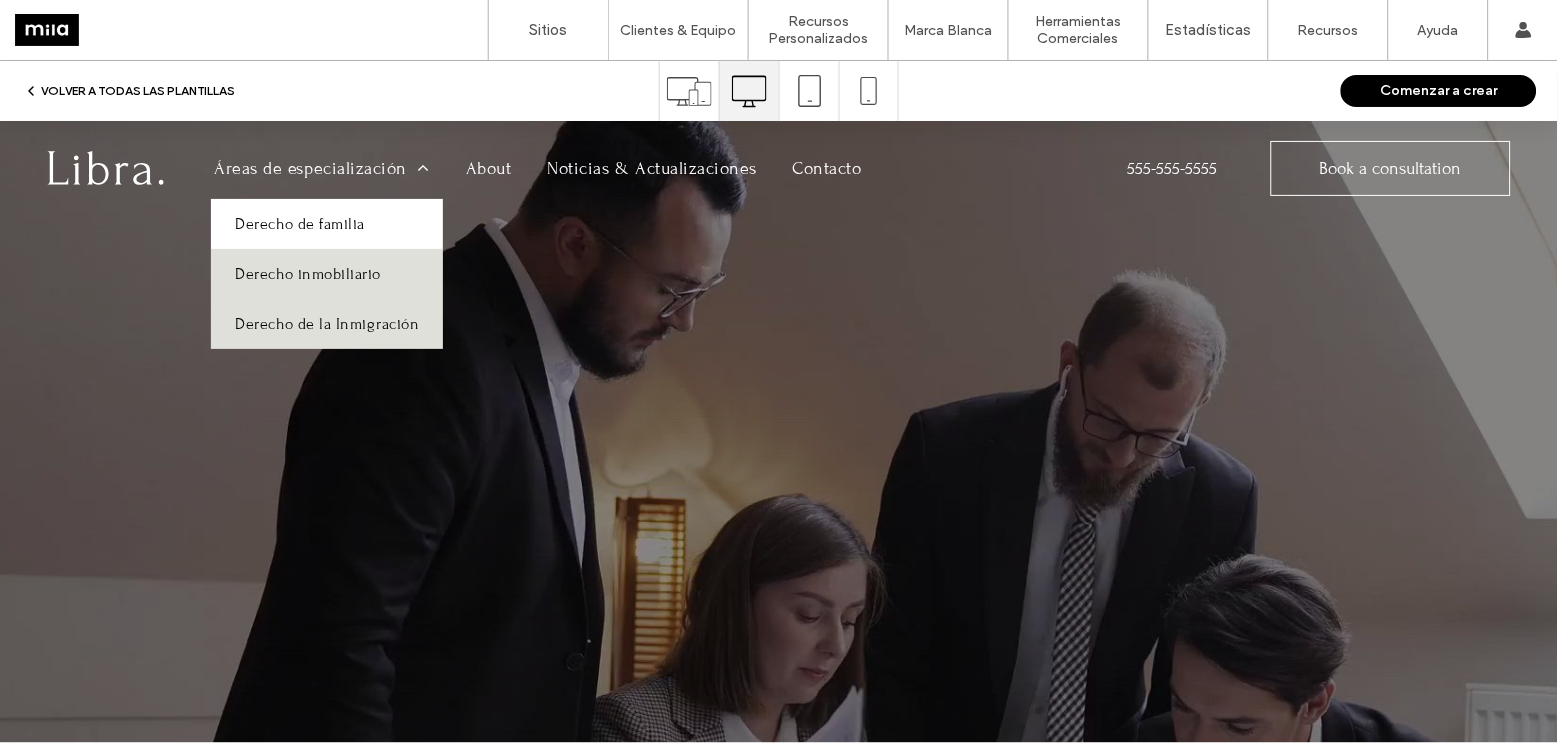 click on "Derecho de familia" at bounding box center (300, 223) 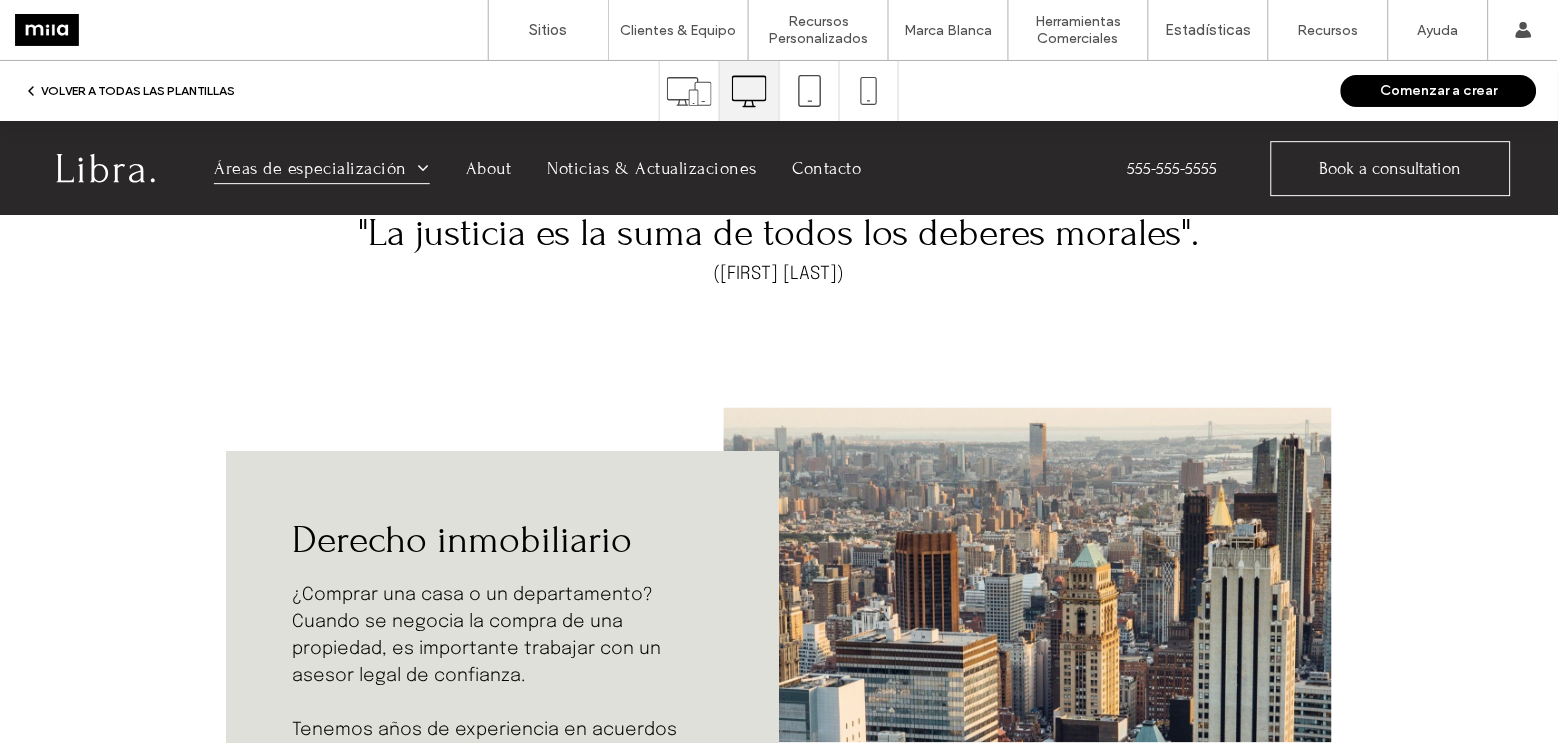scroll, scrollTop: 1402, scrollLeft: 0, axis: vertical 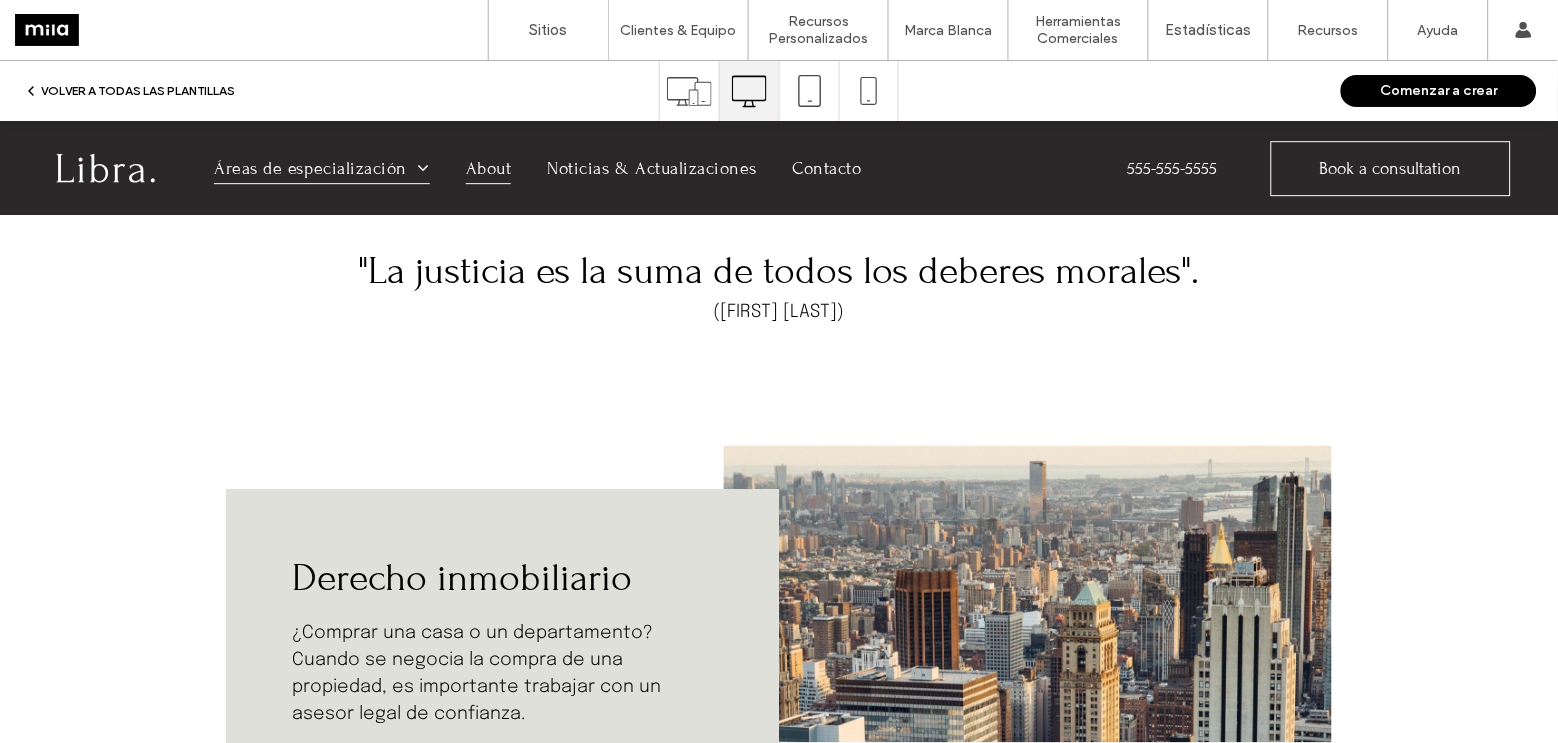 click on "About" at bounding box center [489, 166] 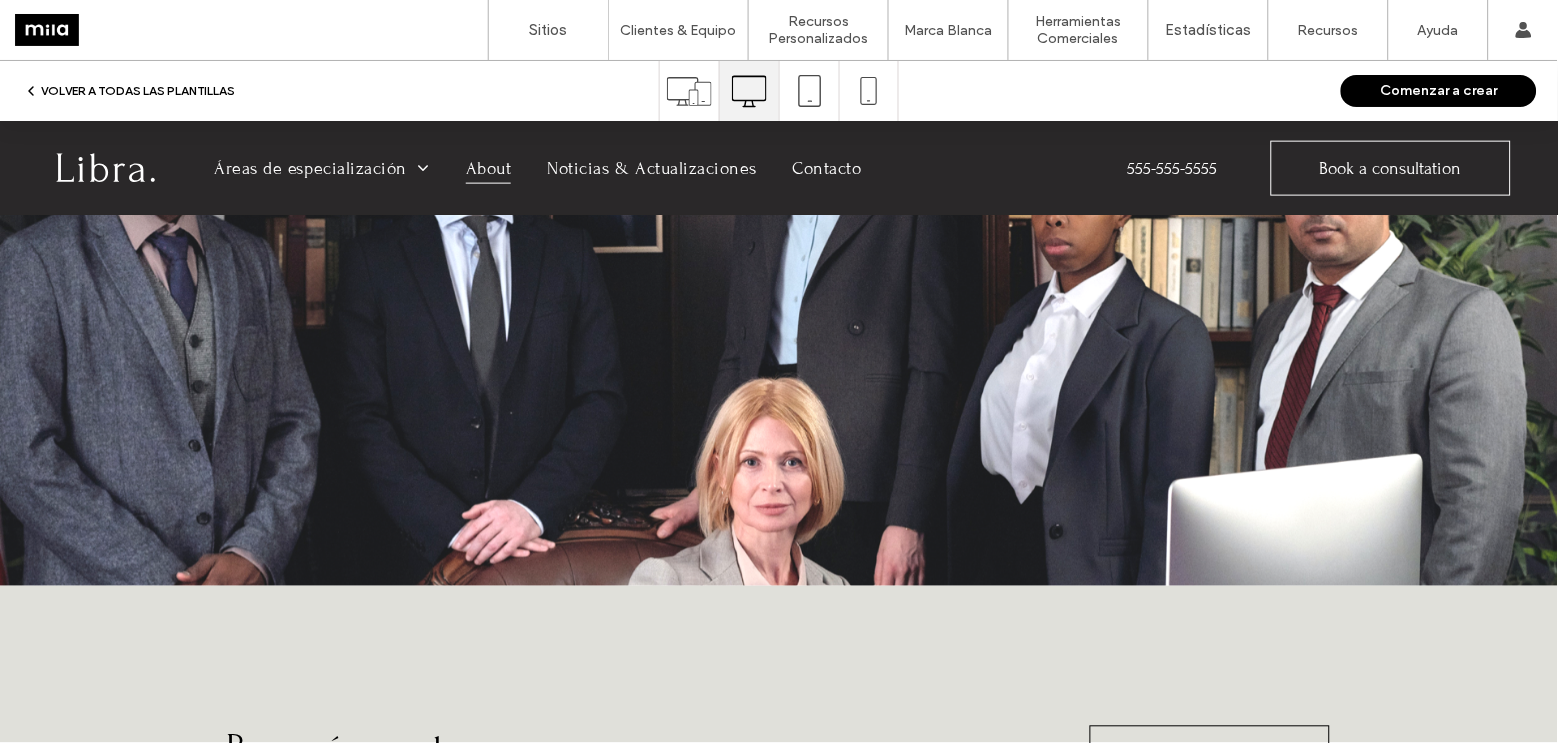scroll, scrollTop: 483, scrollLeft: 0, axis: vertical 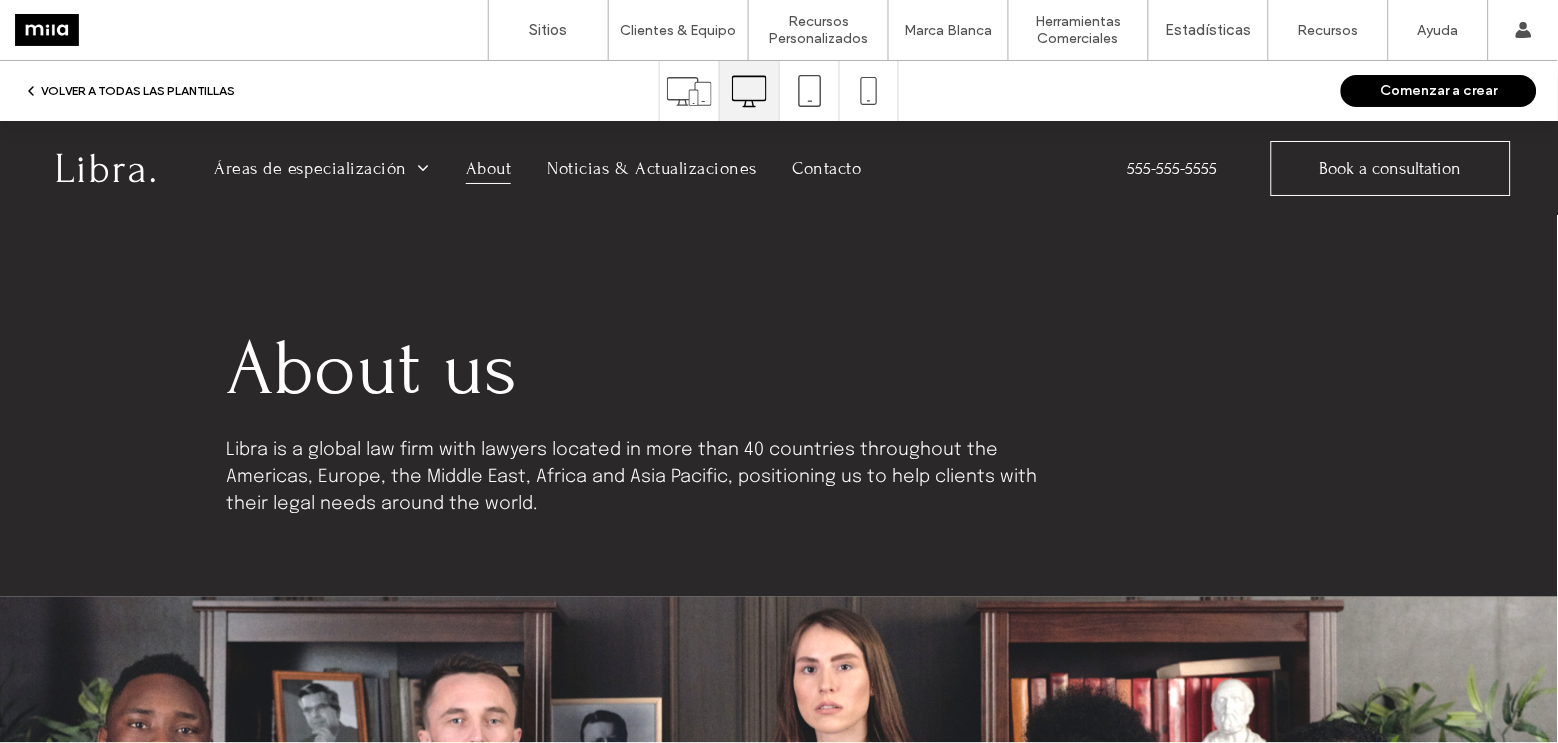click on "Comenzar a crear" at bounding box center (1439, 91) 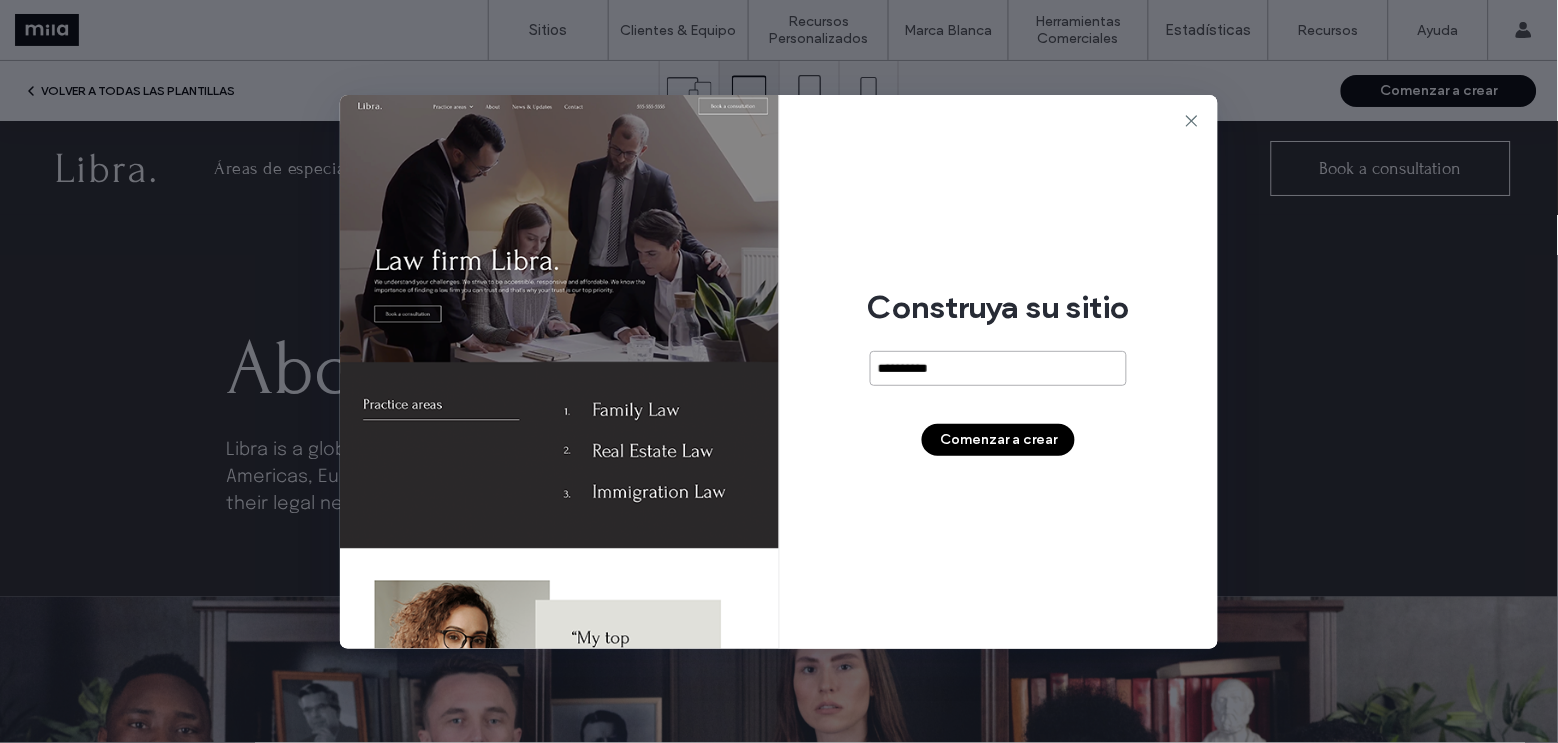 type on "**********" 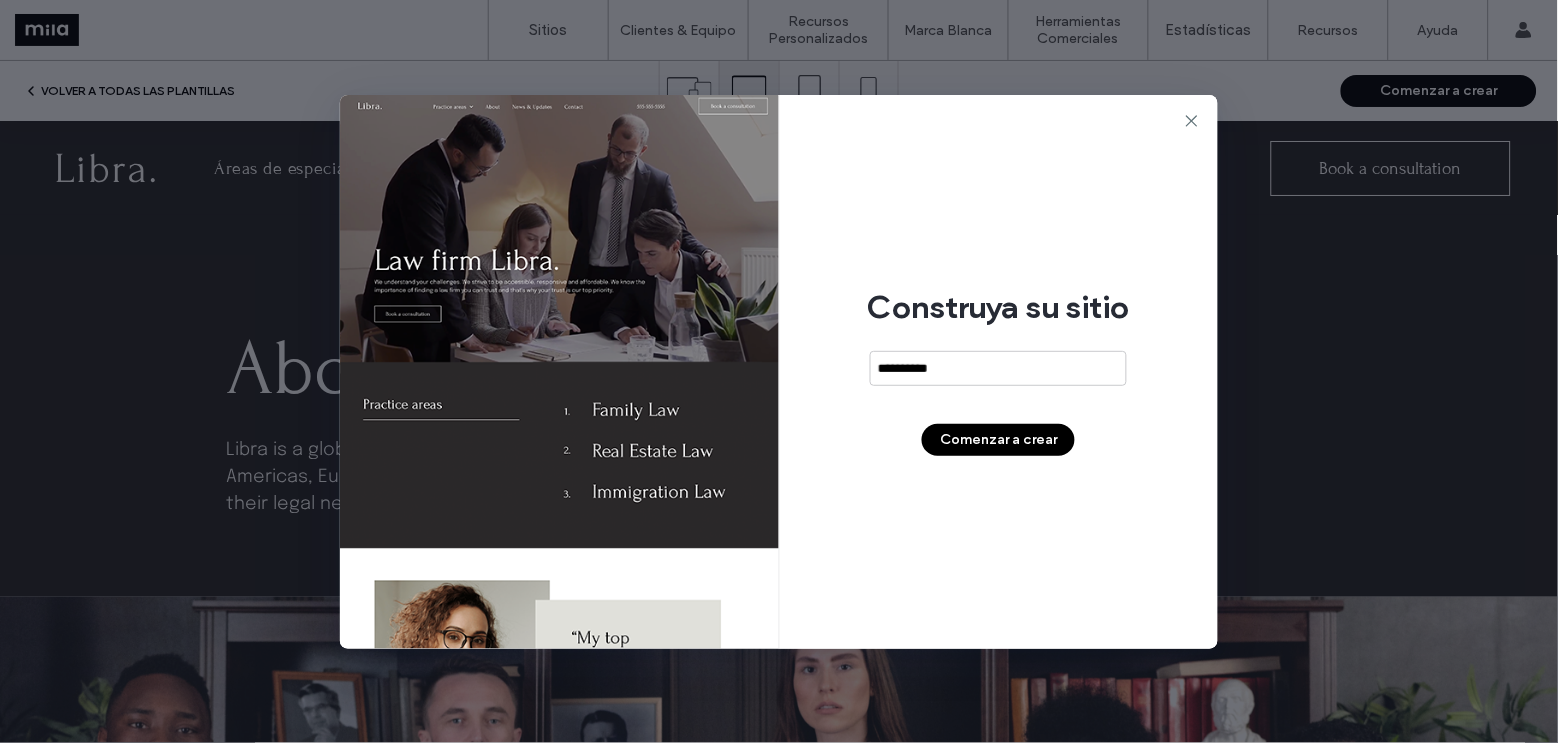 click on "Comenzar a crear" at bounding box center (998, 440) 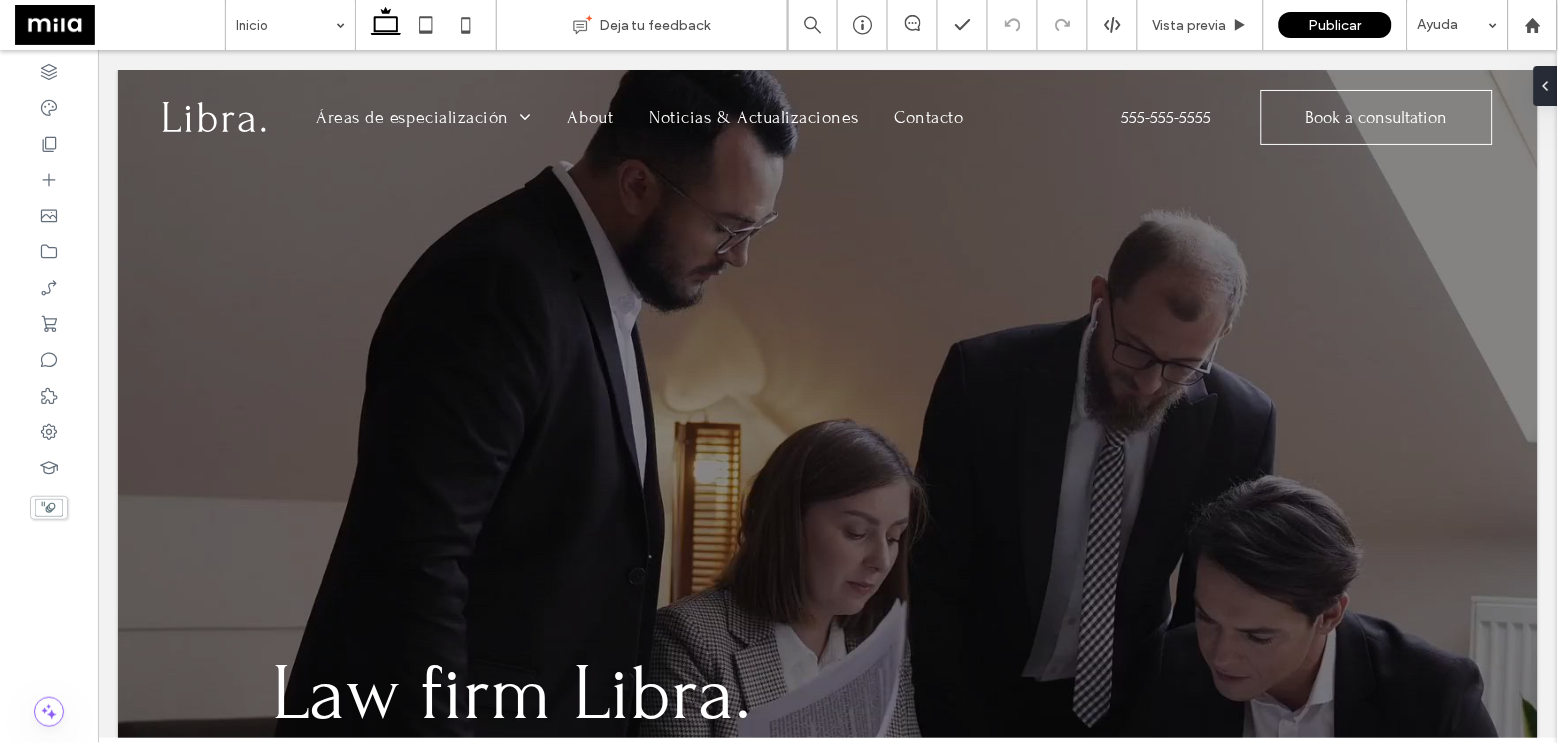 scroll, scrollTop: 0, scrollLeft: 0, axis: both 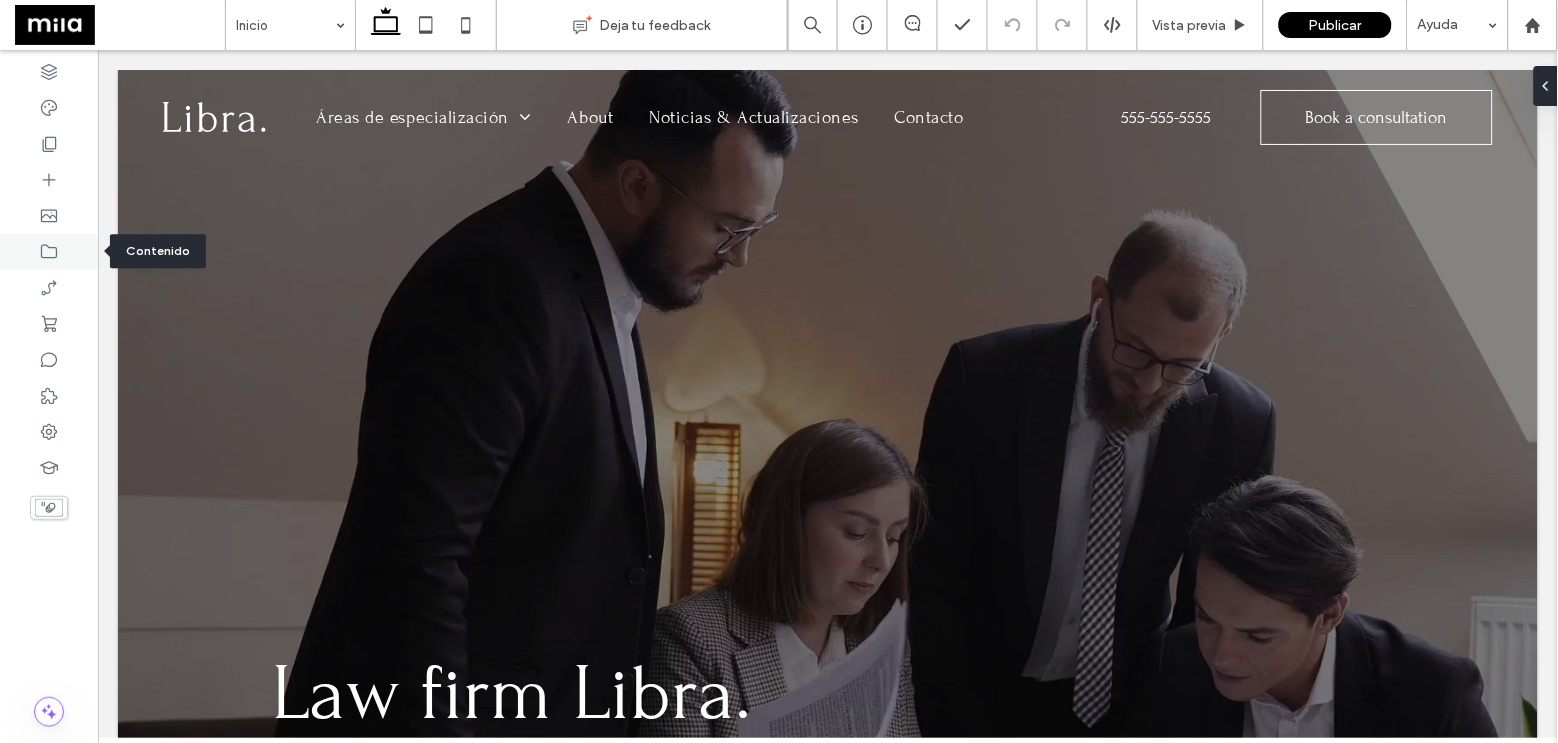 click 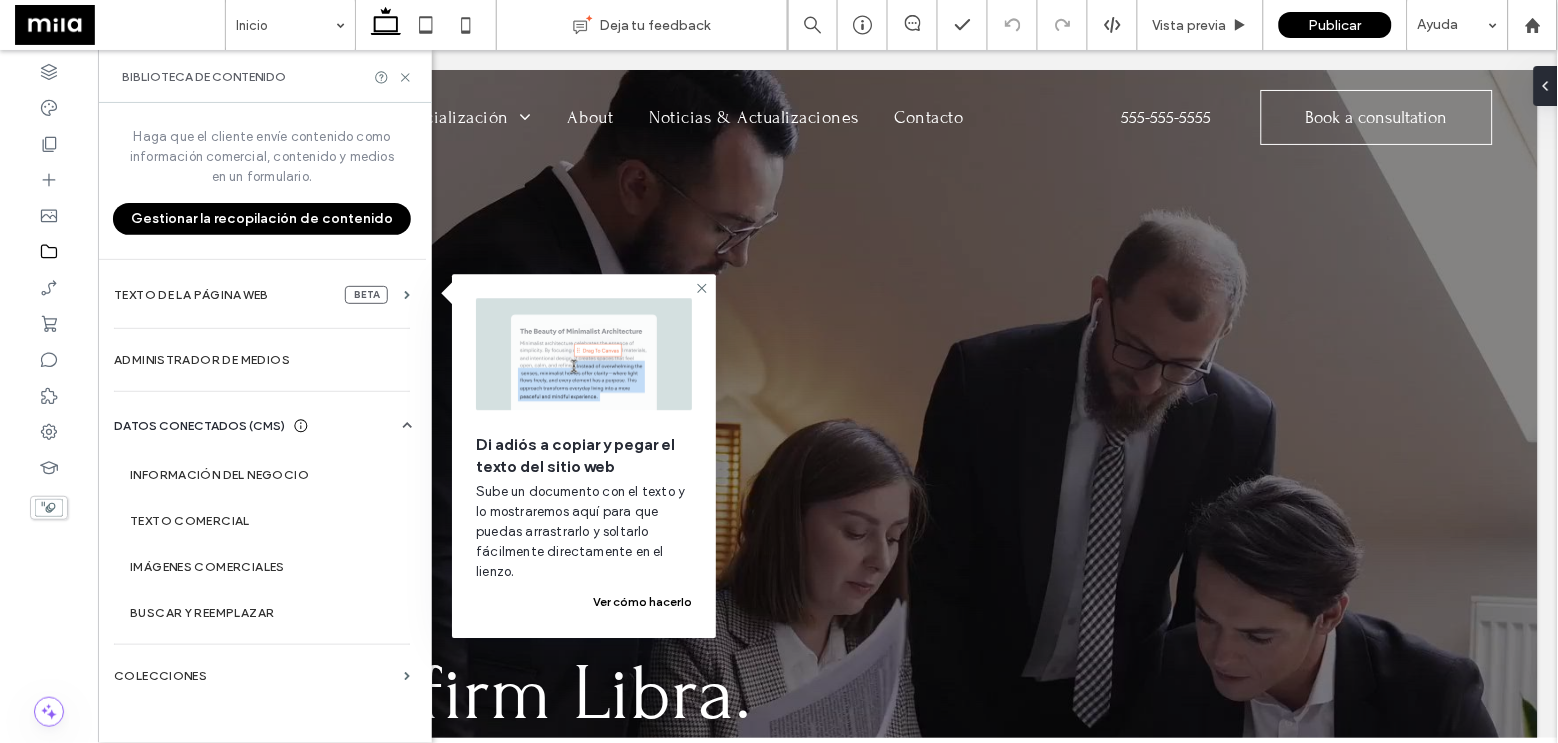 click on "Gestionar la recopilación de contenido" at bounding box center [262, 219] 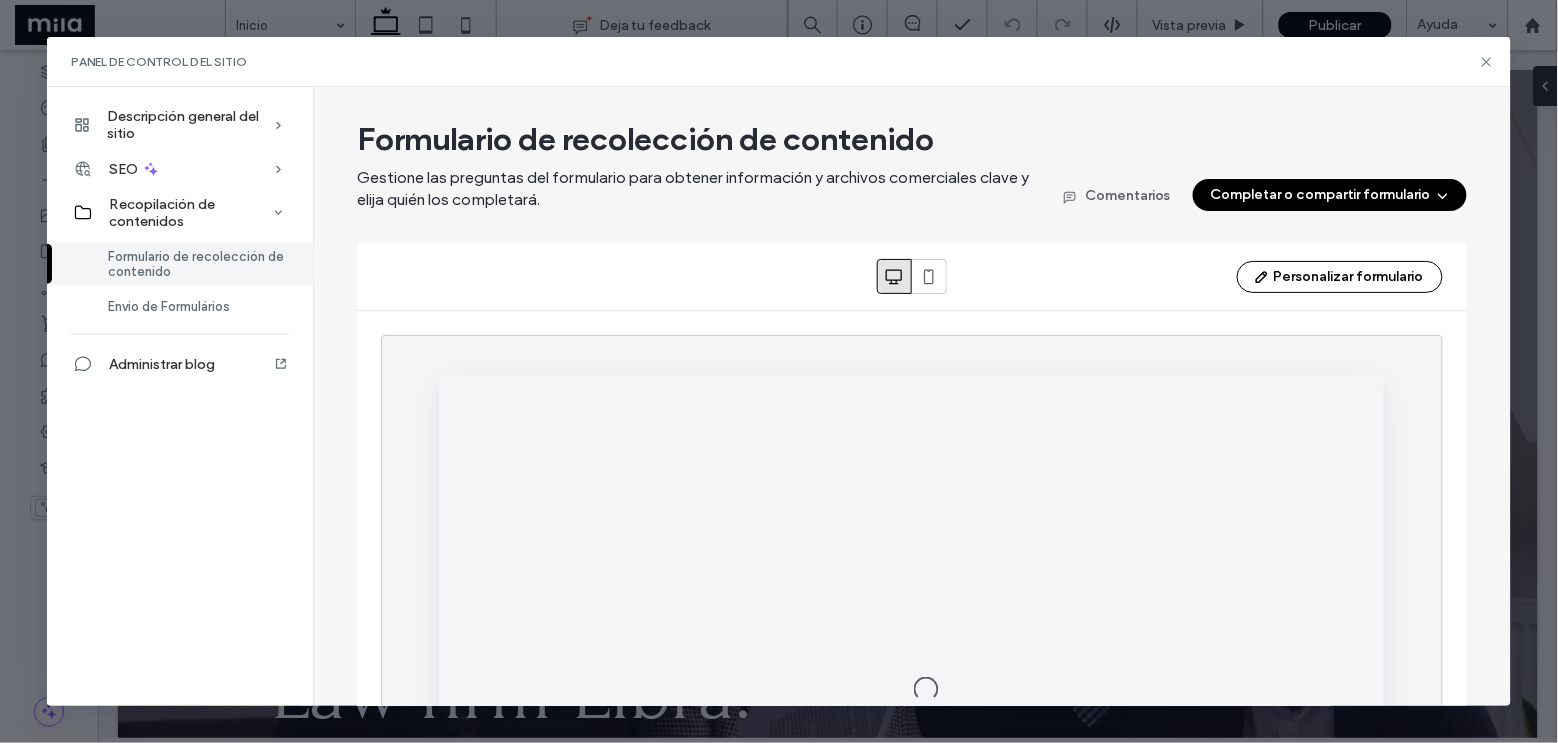 scroll, scrollTop: 0, scrollLeft: 0, axis: both 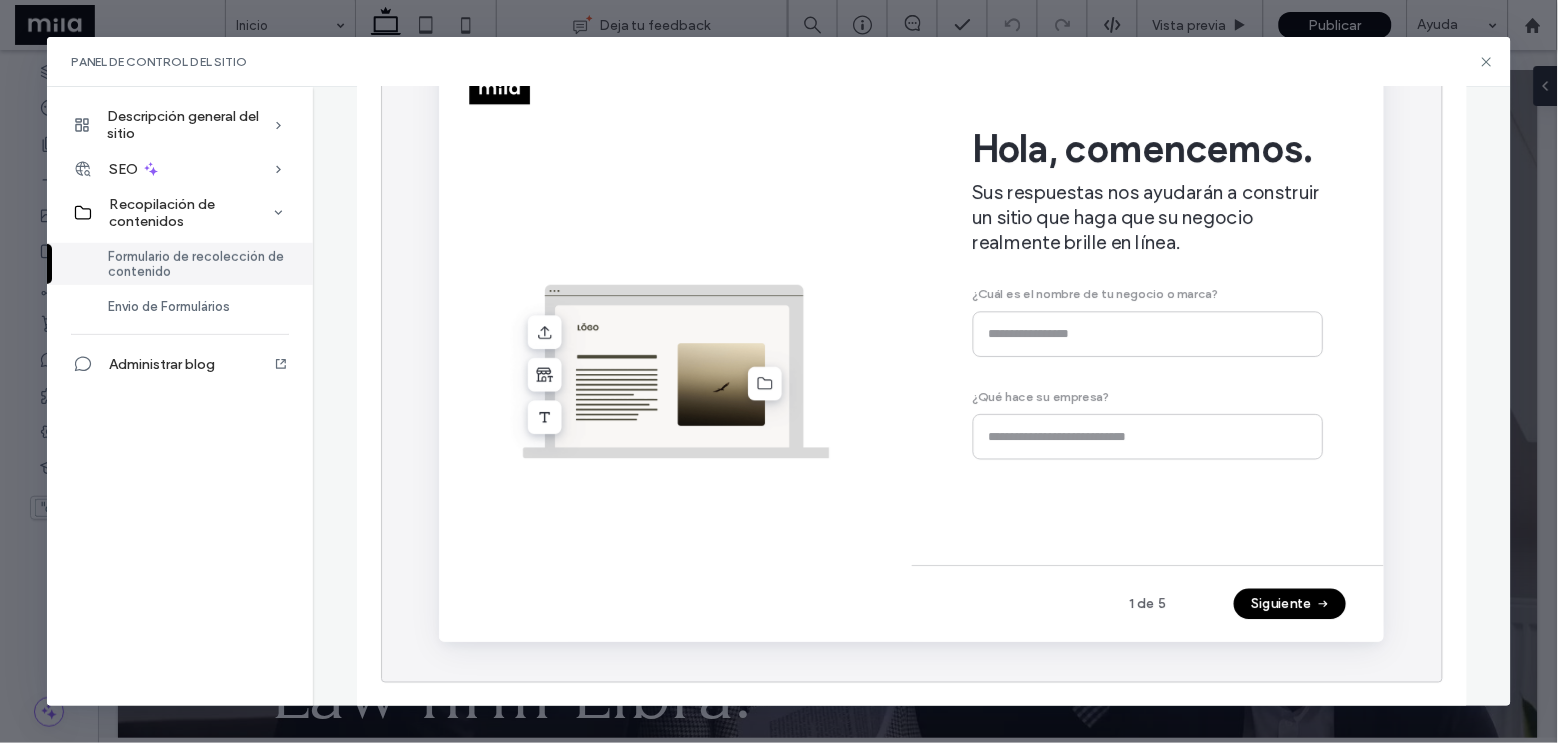 click on "Siguiente" at bounding box center [1335, 633] 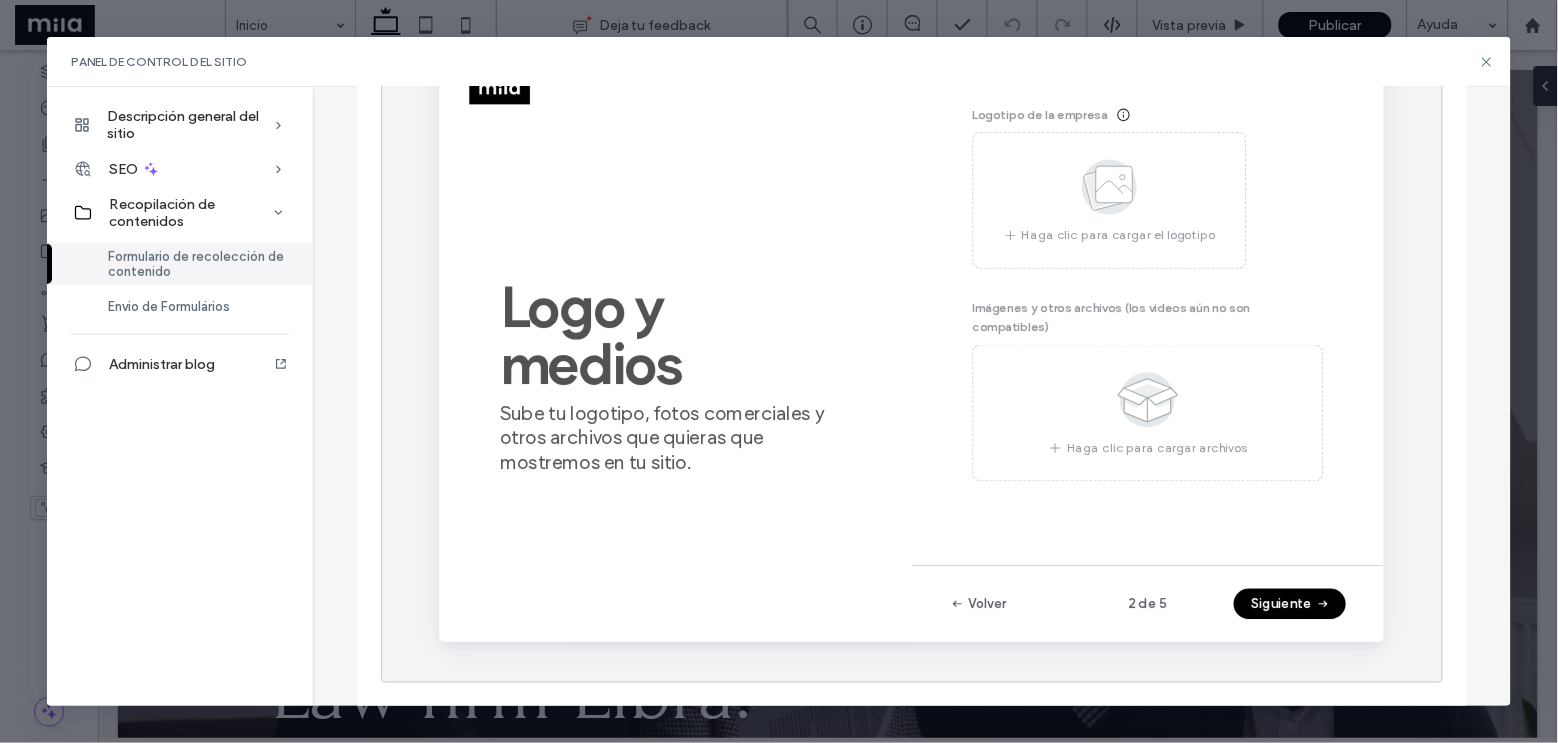 click on "Siguiente" at bounding box center [1335, 633] 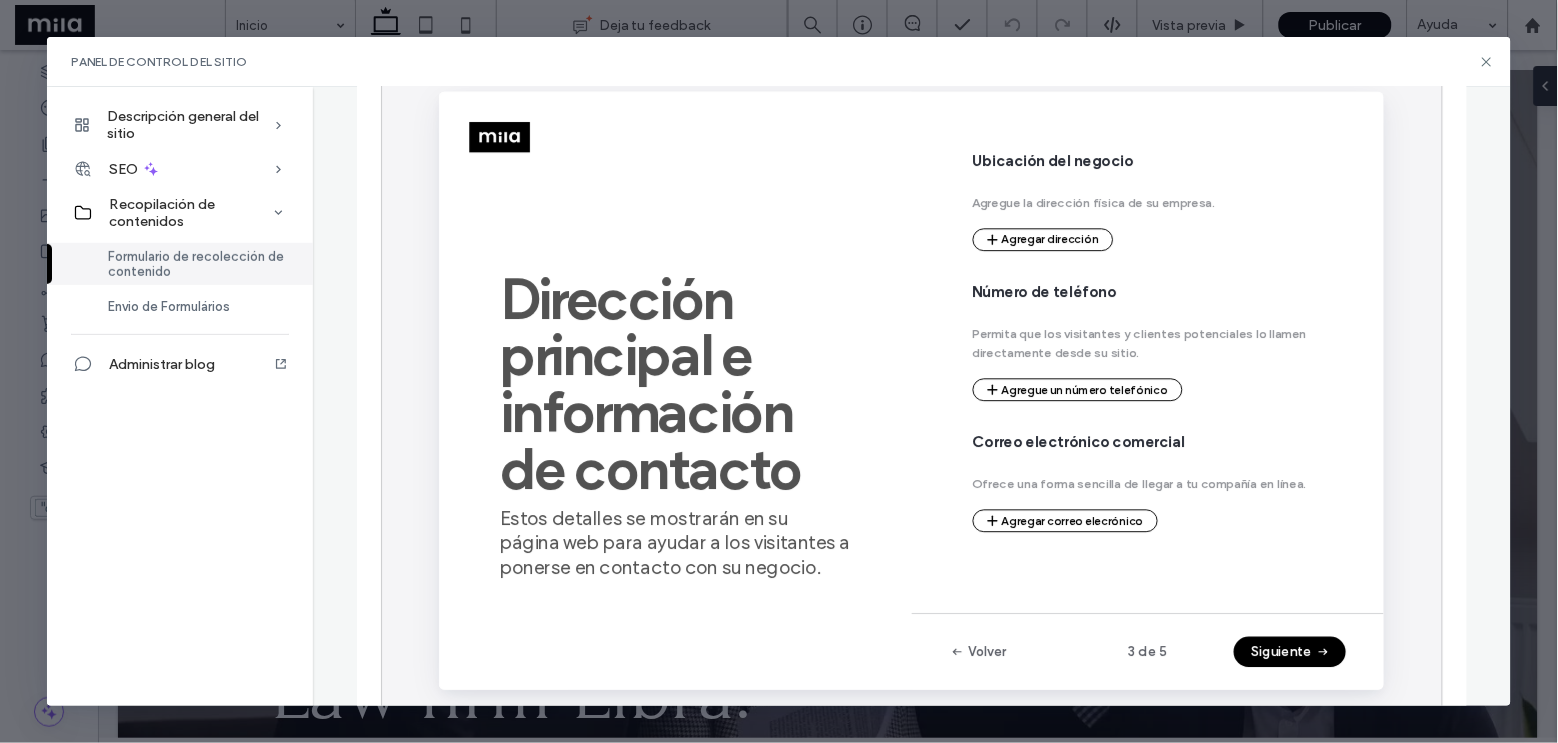scroll, scrollTop: 301, scrollLeft: 0, axis: vertical 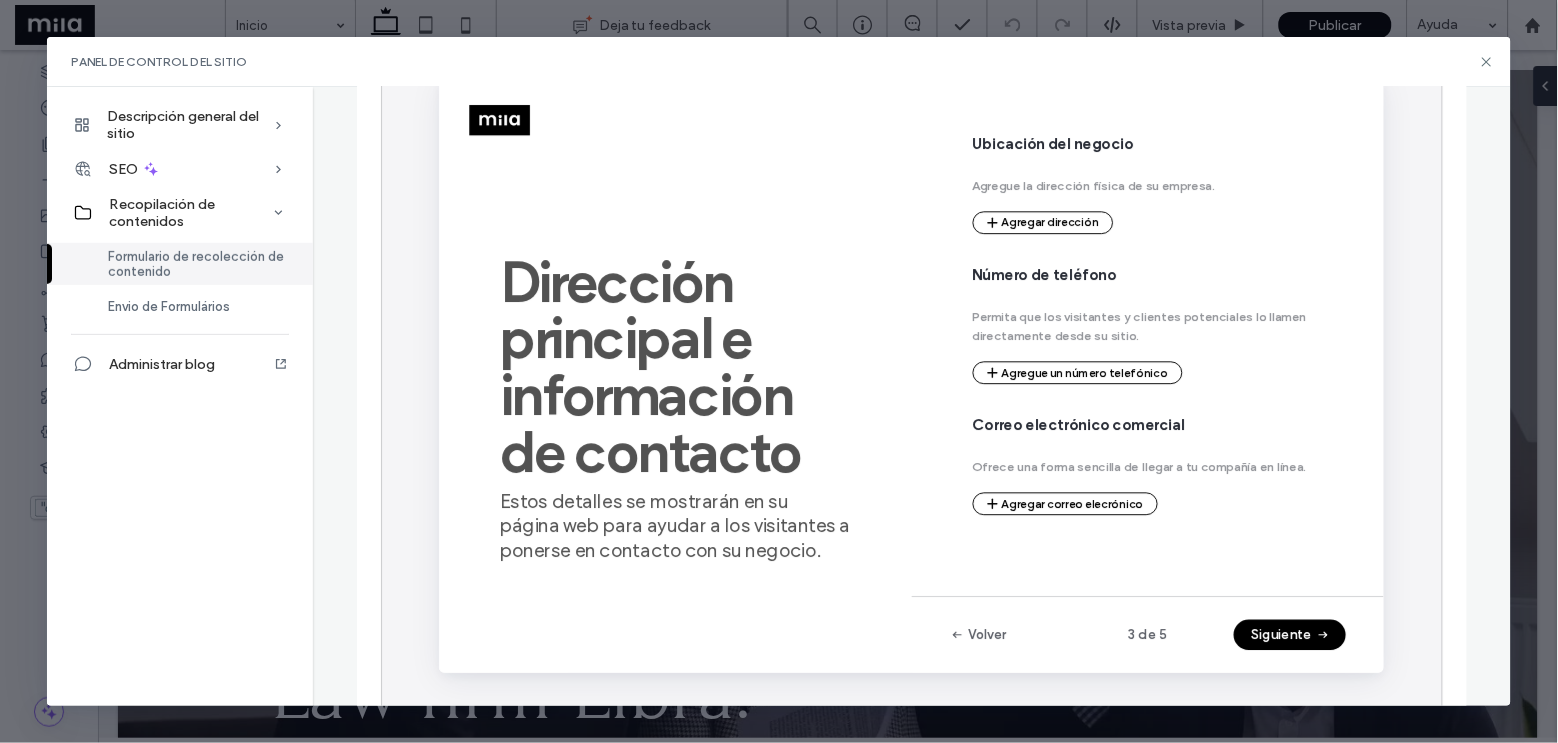 click on "Siguiente" at bounding box center (1335, 664) 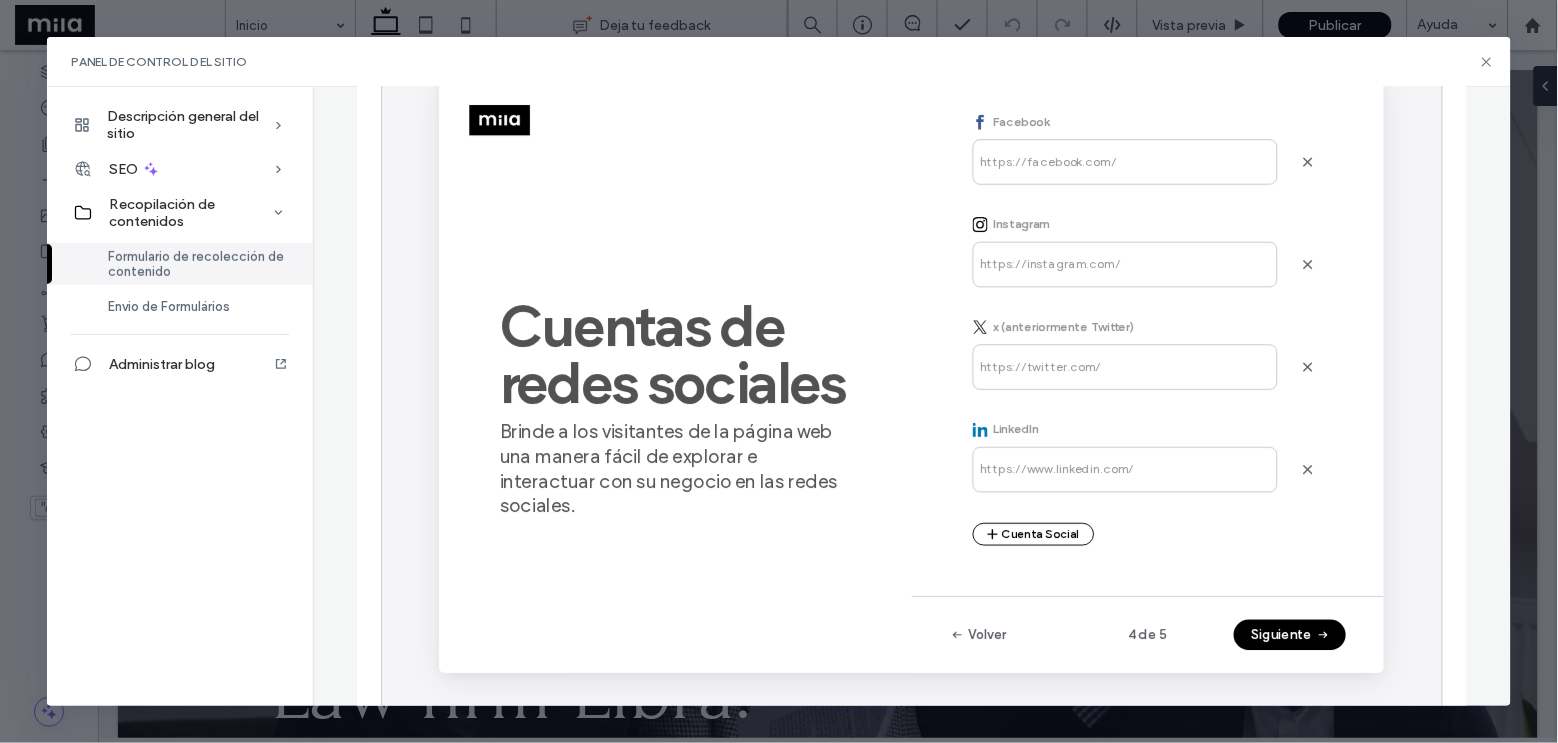 click on "Siguiente" at bounding box center [1335, 664] 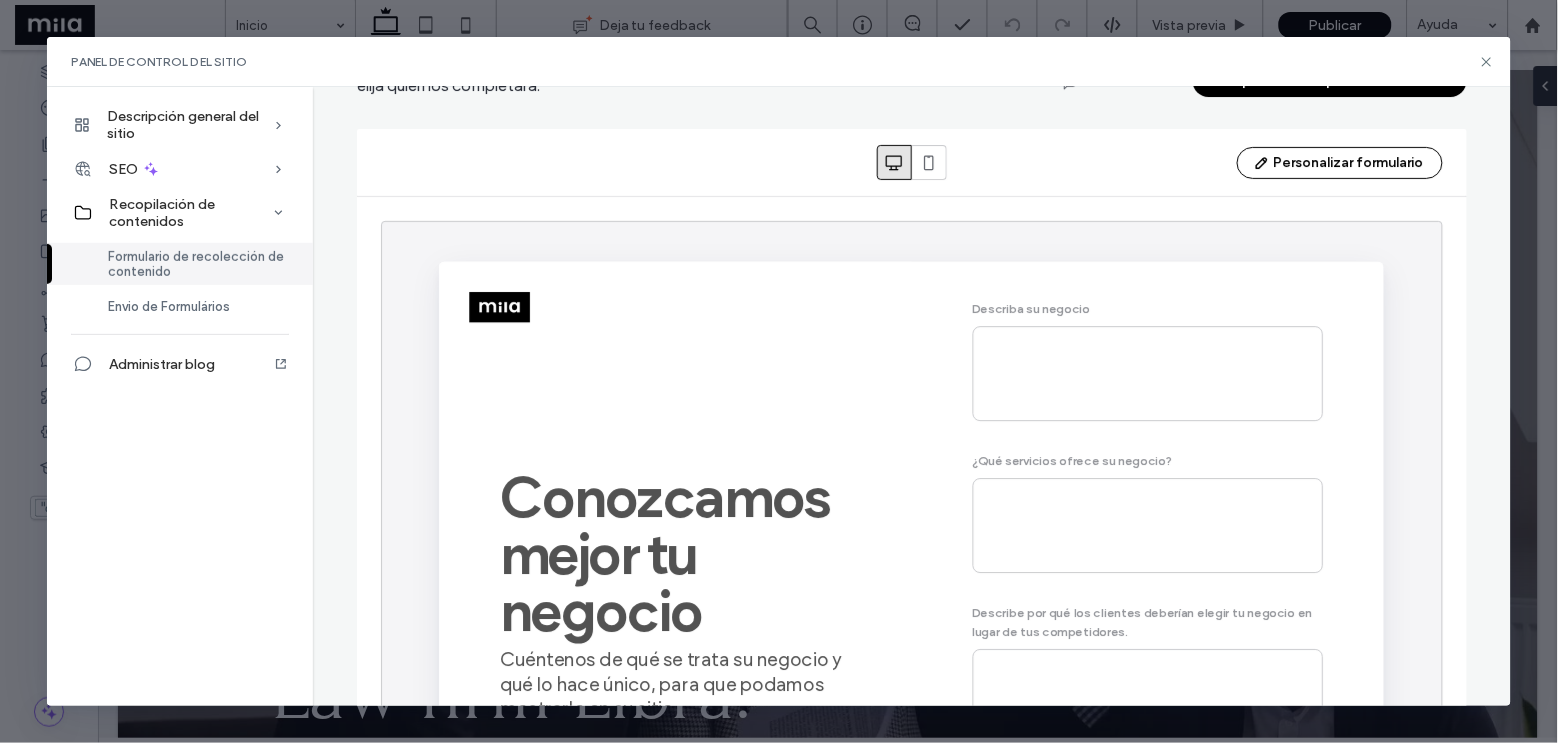scroll, scrollTop: 107, scrollLeft: 0, axis: vertical 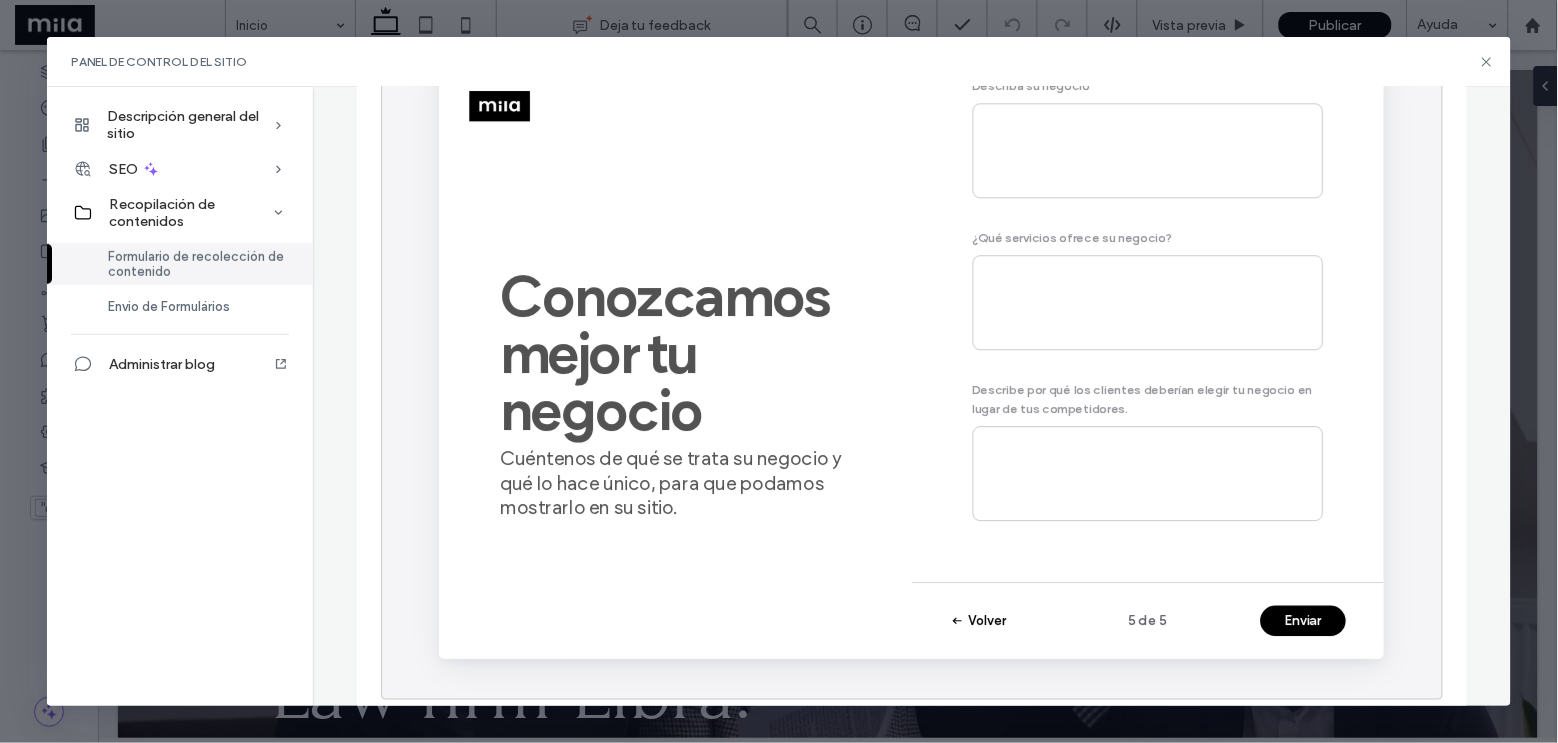 click on "Volver" at bounding box center [1007, 650] 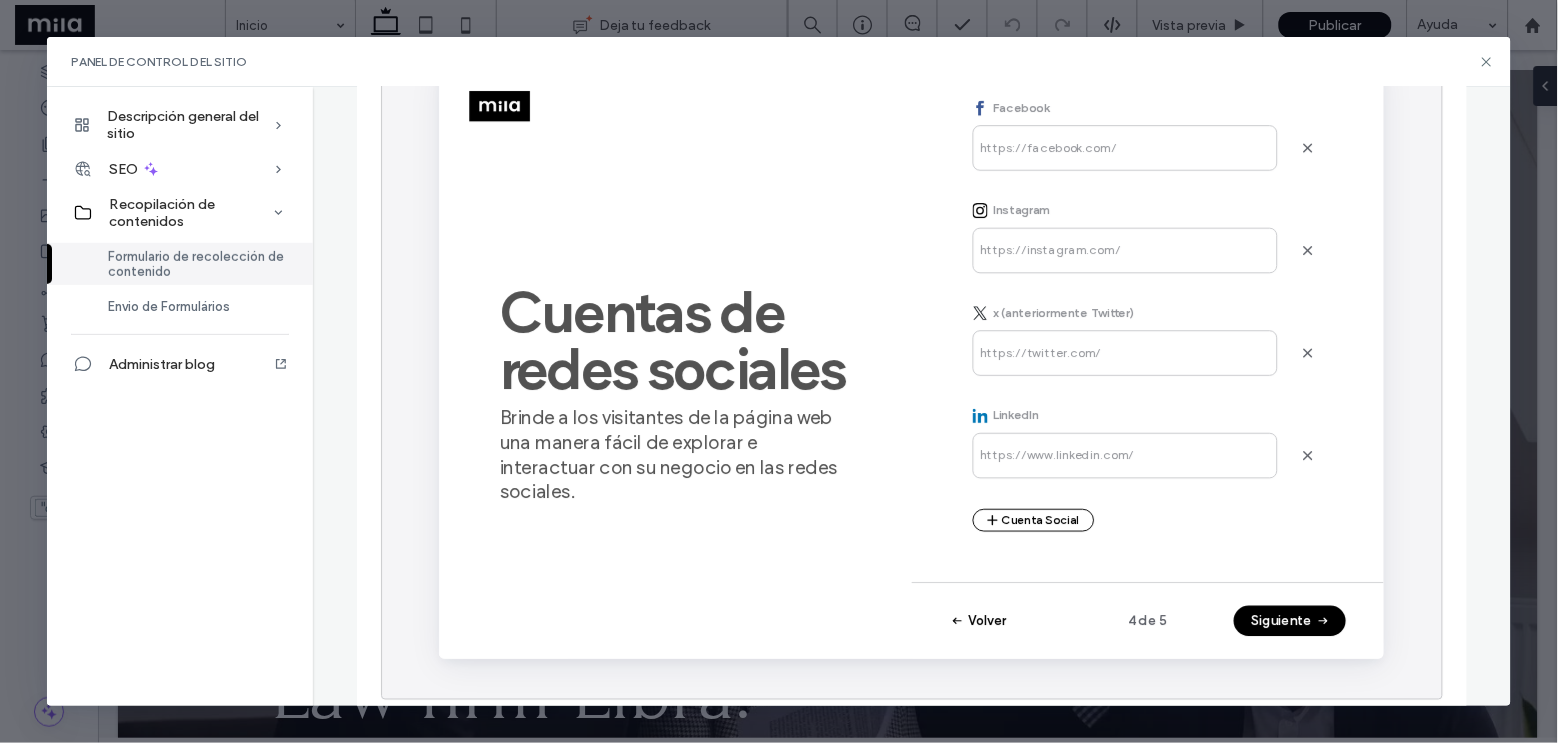 click on "Volver" at bounding box center (1007, 650) 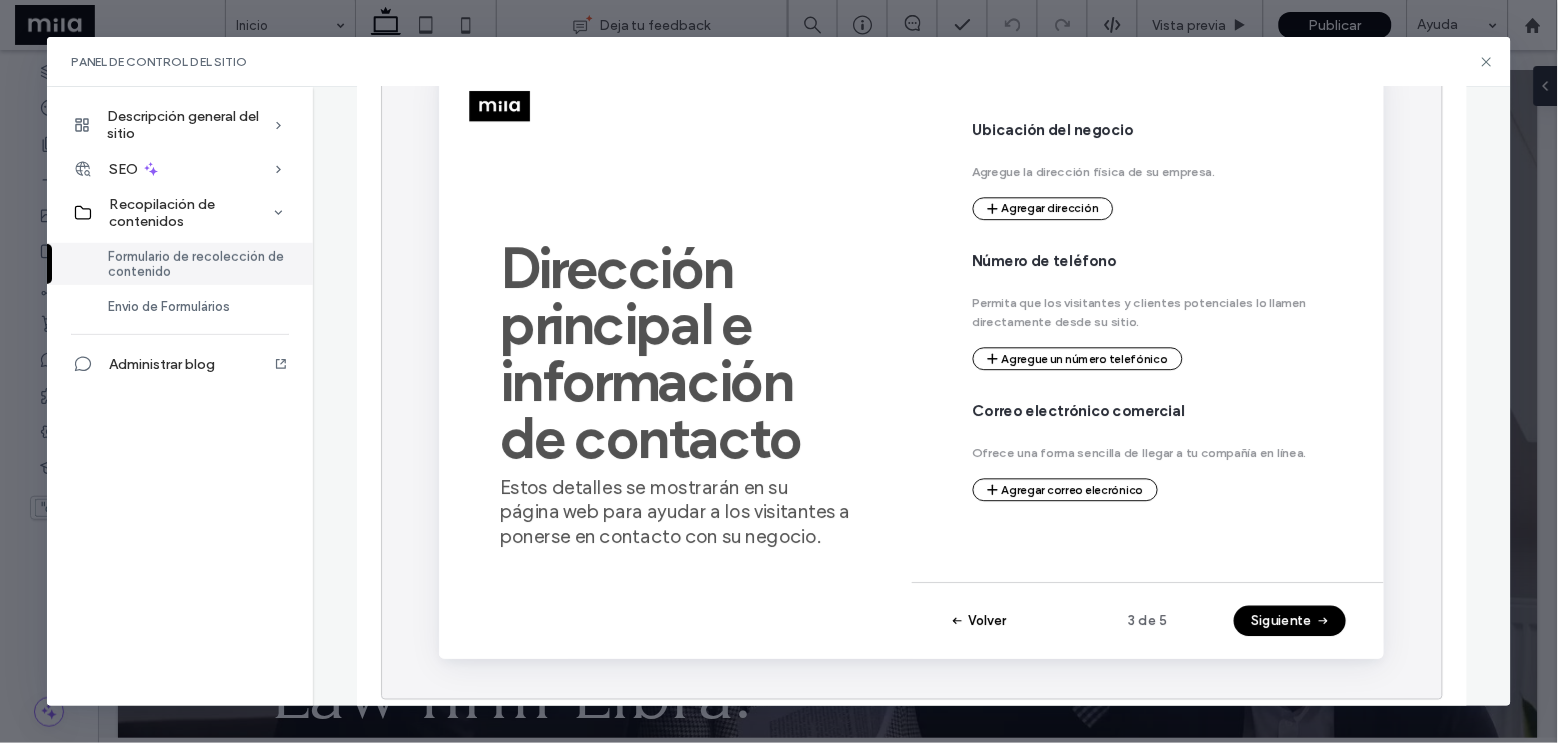 click on "Volver" at bounding box center [1007, 650] 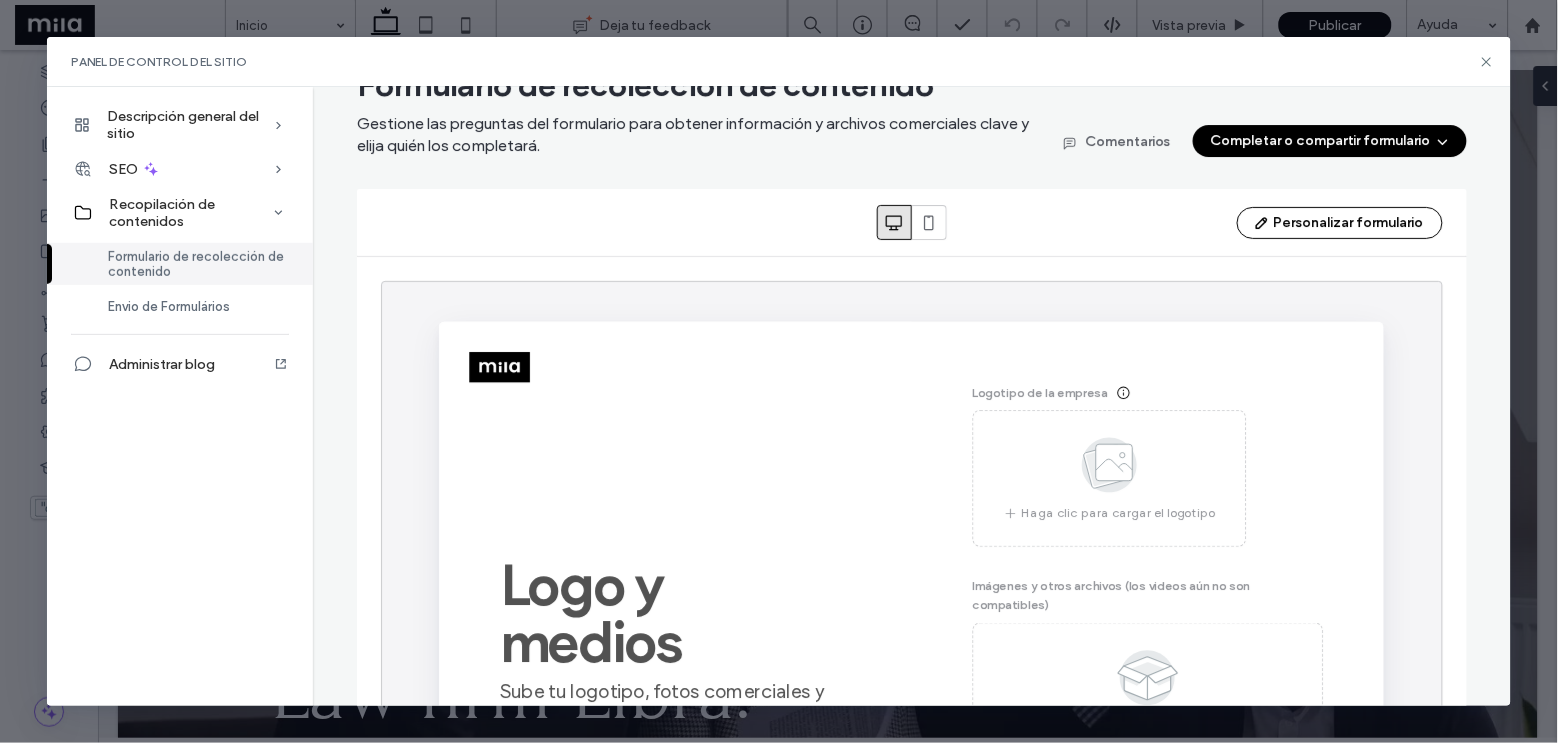 scroll, scrollTop: 0, scrollLeft: 0, axis: both 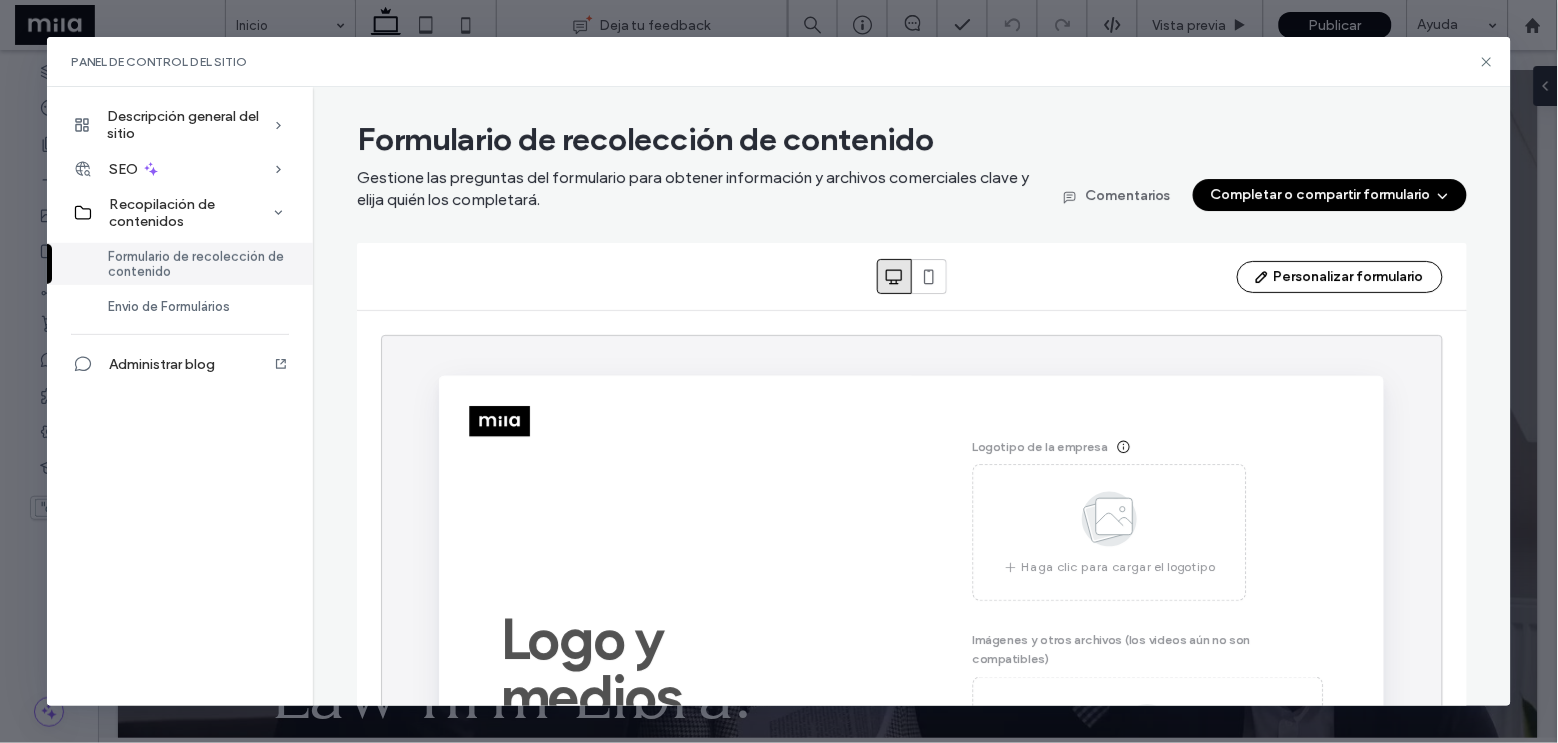 click on "Completar o compartir formulario" at bounding box center [1330, 195] 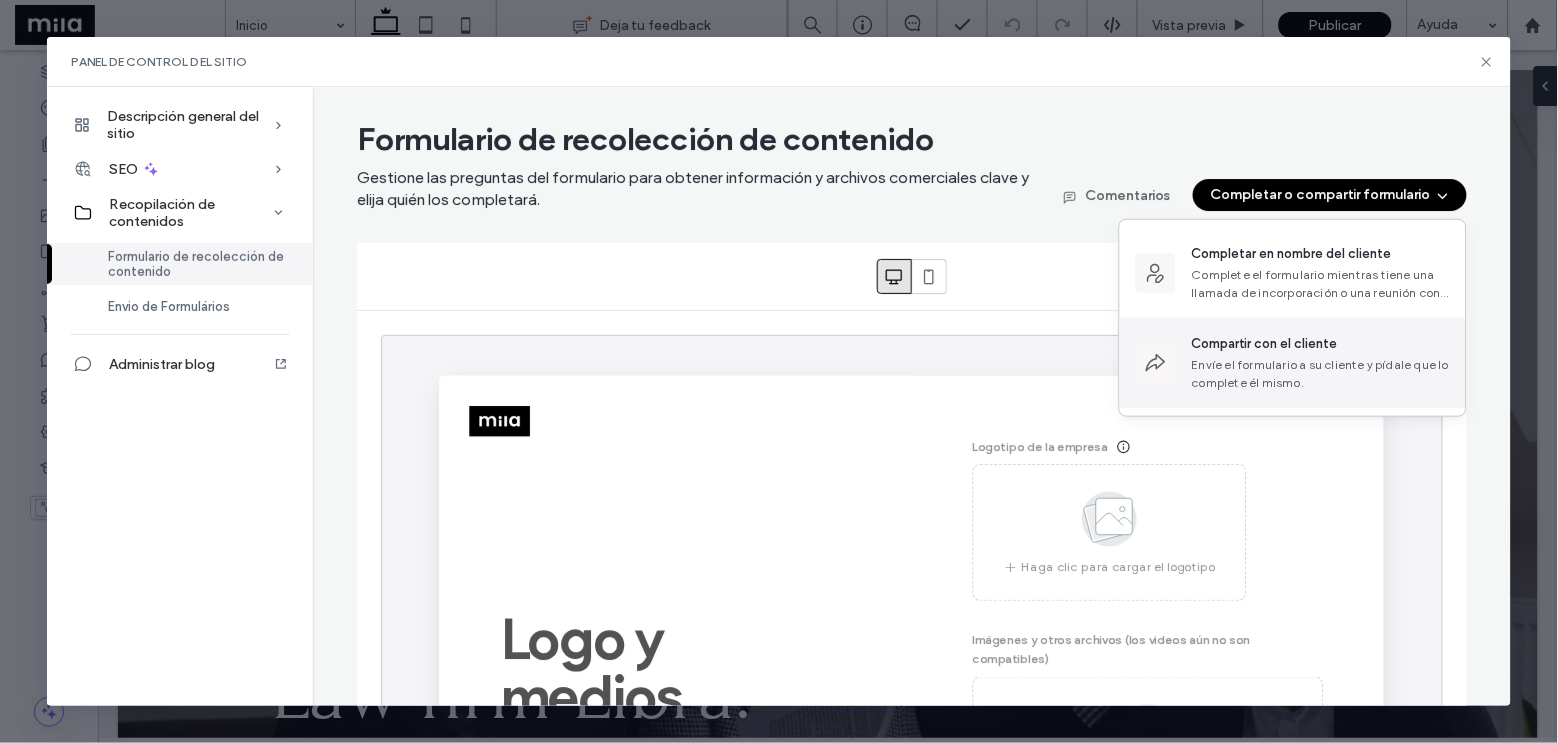 click on "Envíe el formulario a su cliente y pídale que lo complete él mismo." at bounding box center [1321, 374] 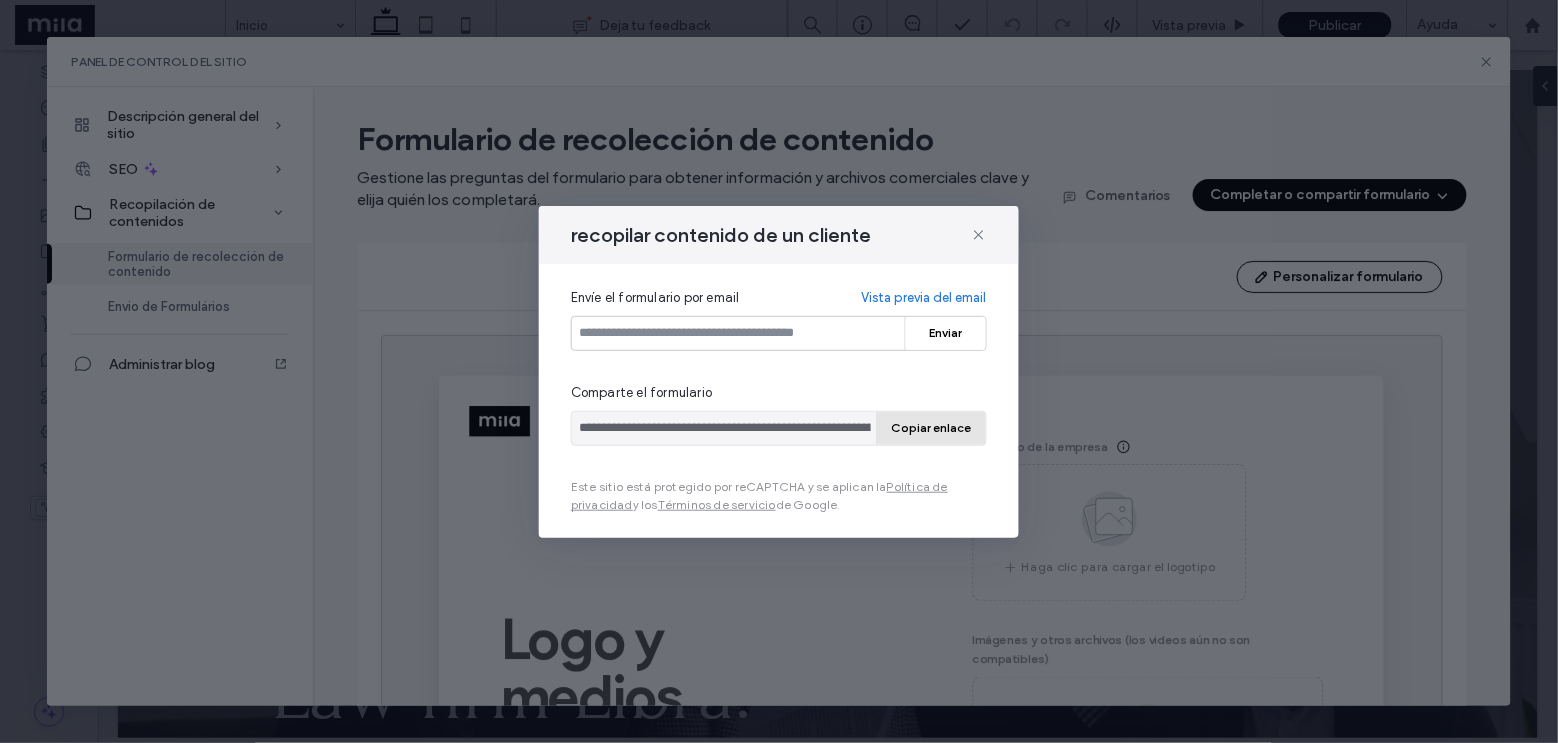 click on "Copiar enlace" at bounding box center [932, 428] 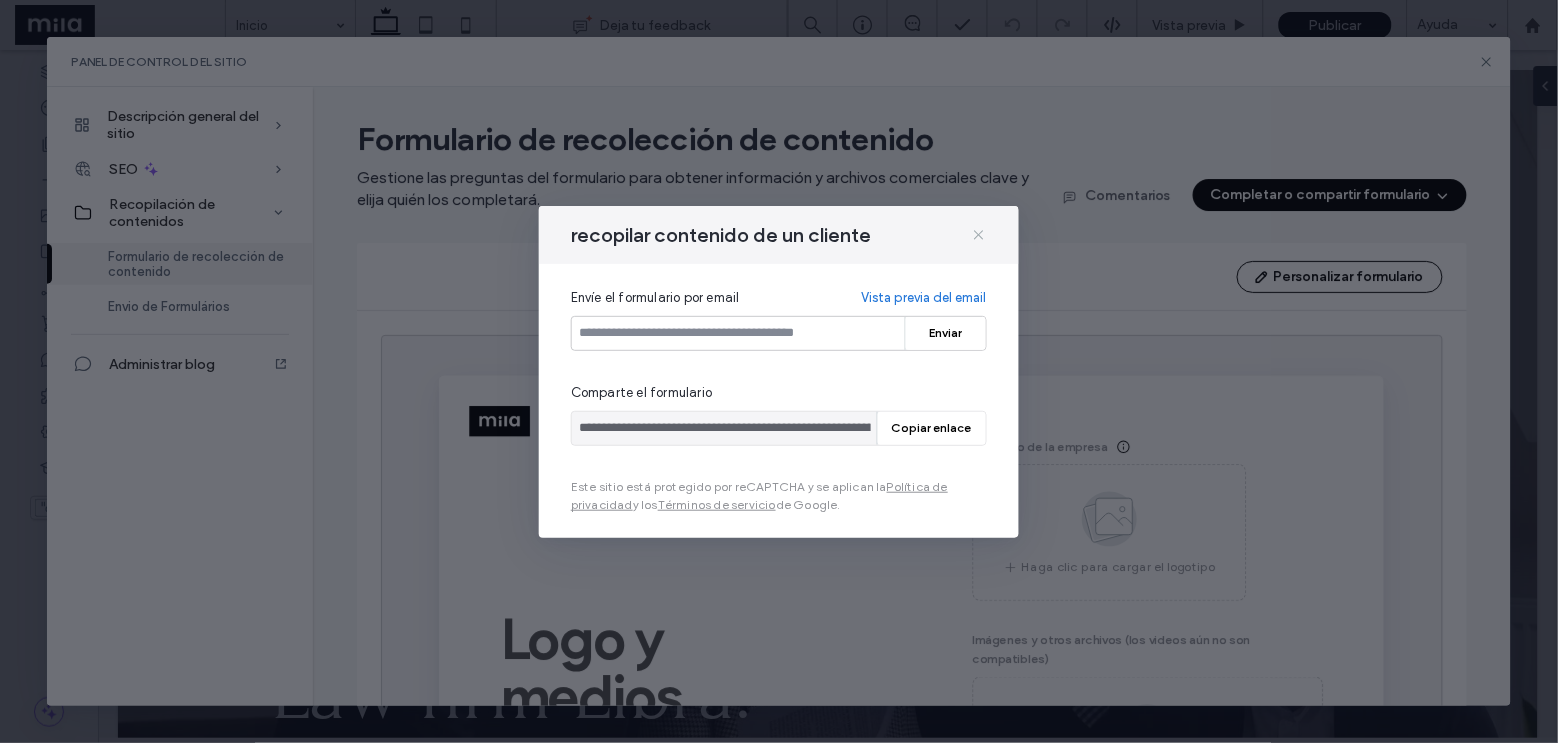 click 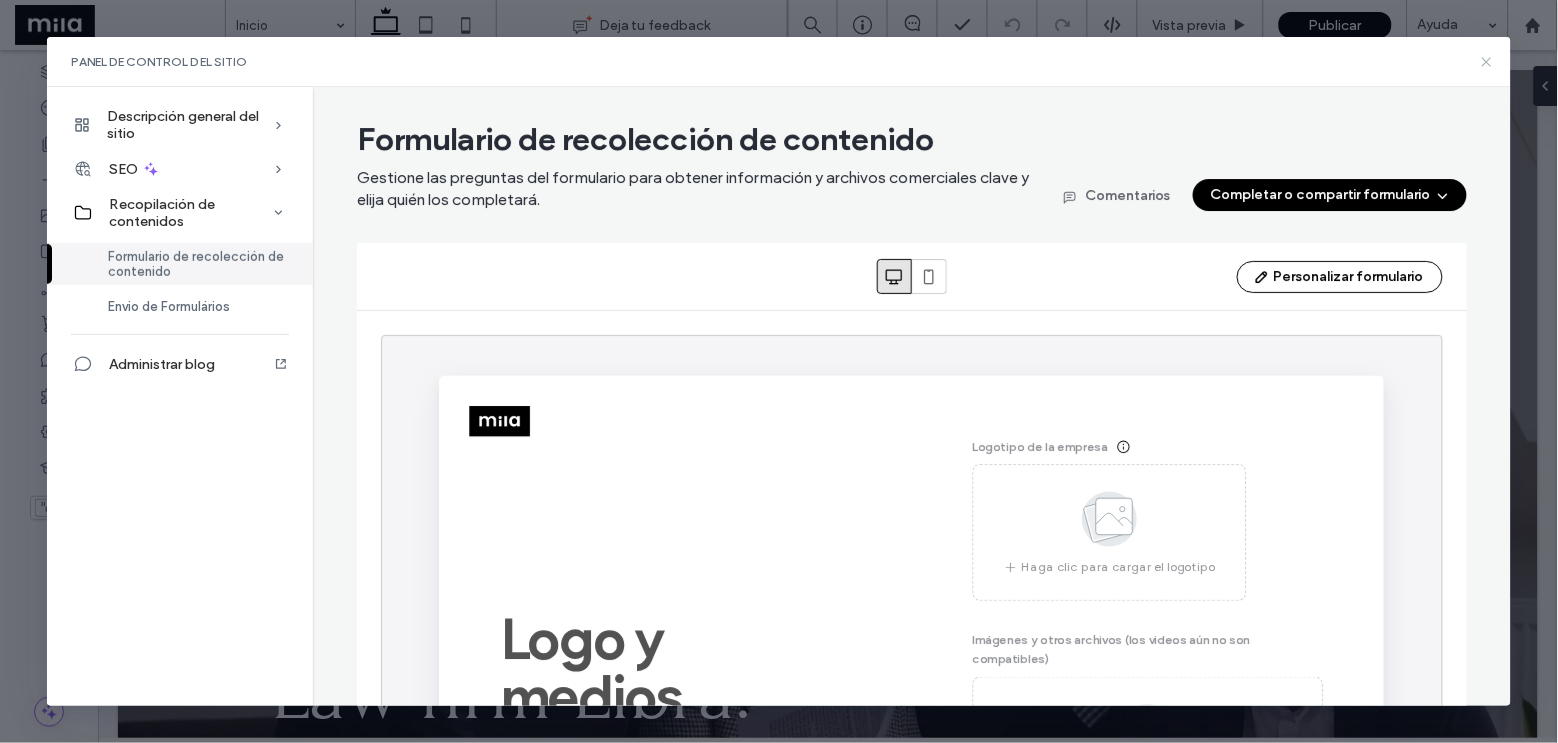 click 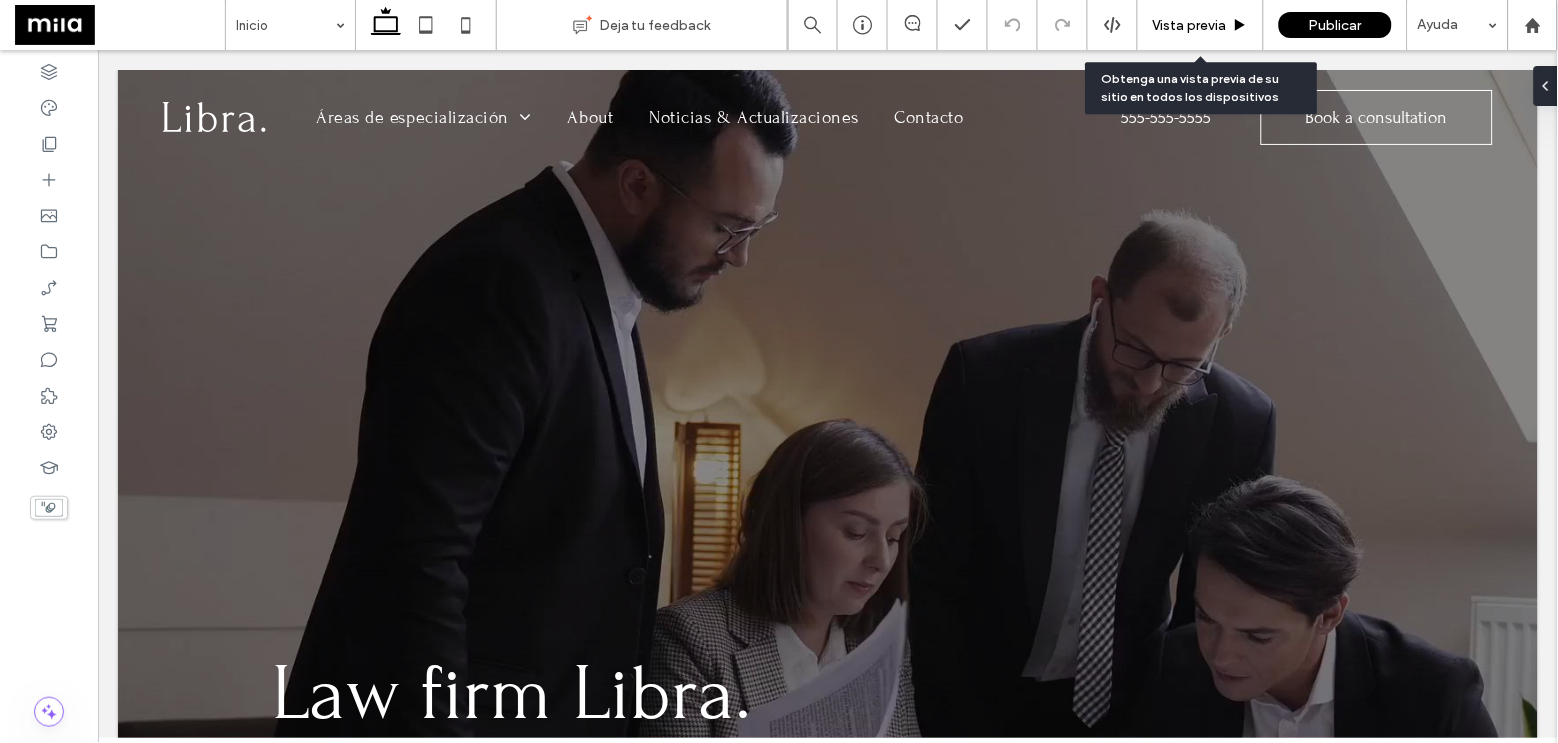 drag, startPoint x: 1195, startPoint y: 29, endPoint x: 803, endPoint y: 90, distance: 396.71777 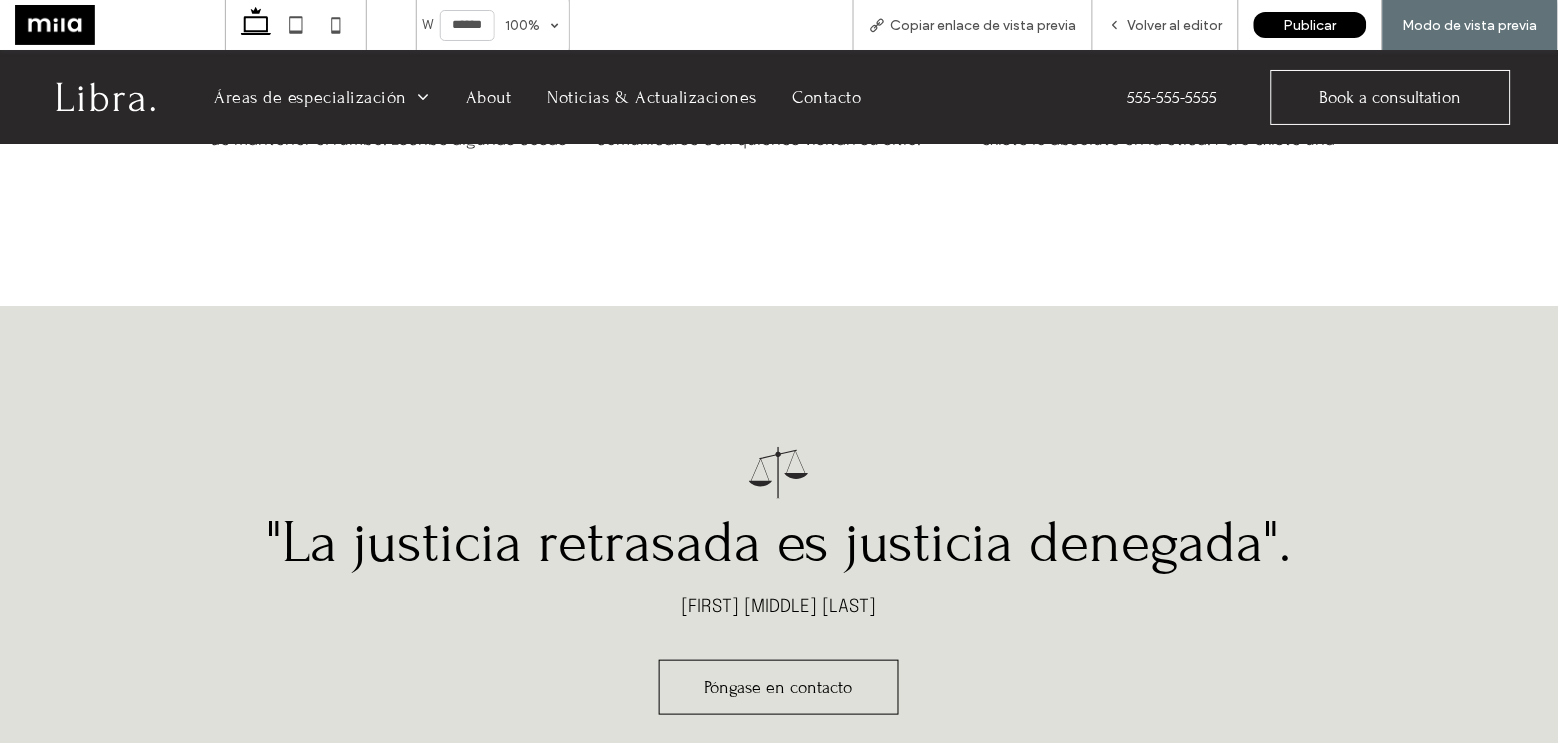 scroll, scrollTop: 5283, scrollLeft: 0, axis: vertical 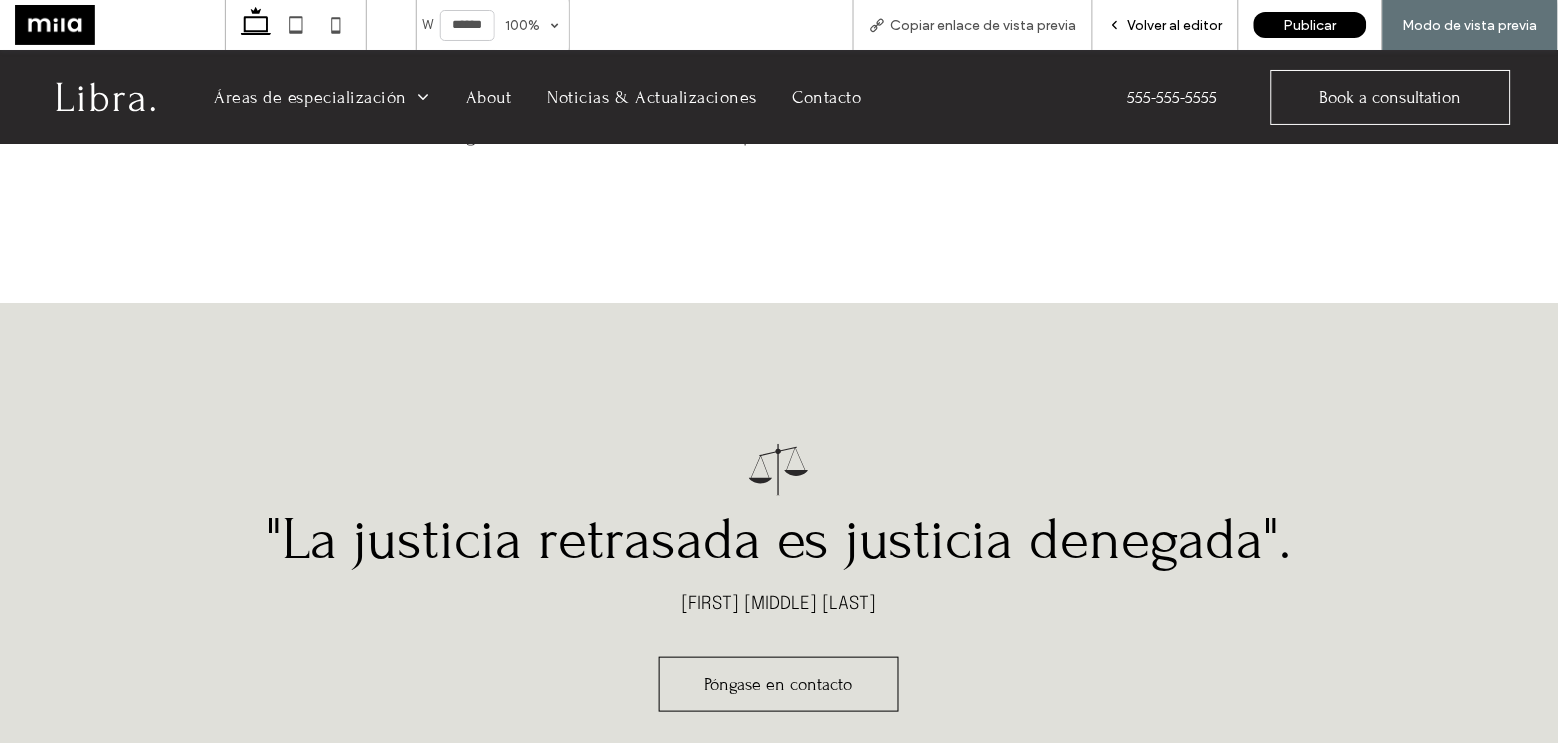 click on "Volver al editor" at bounding box center [1166, 25] 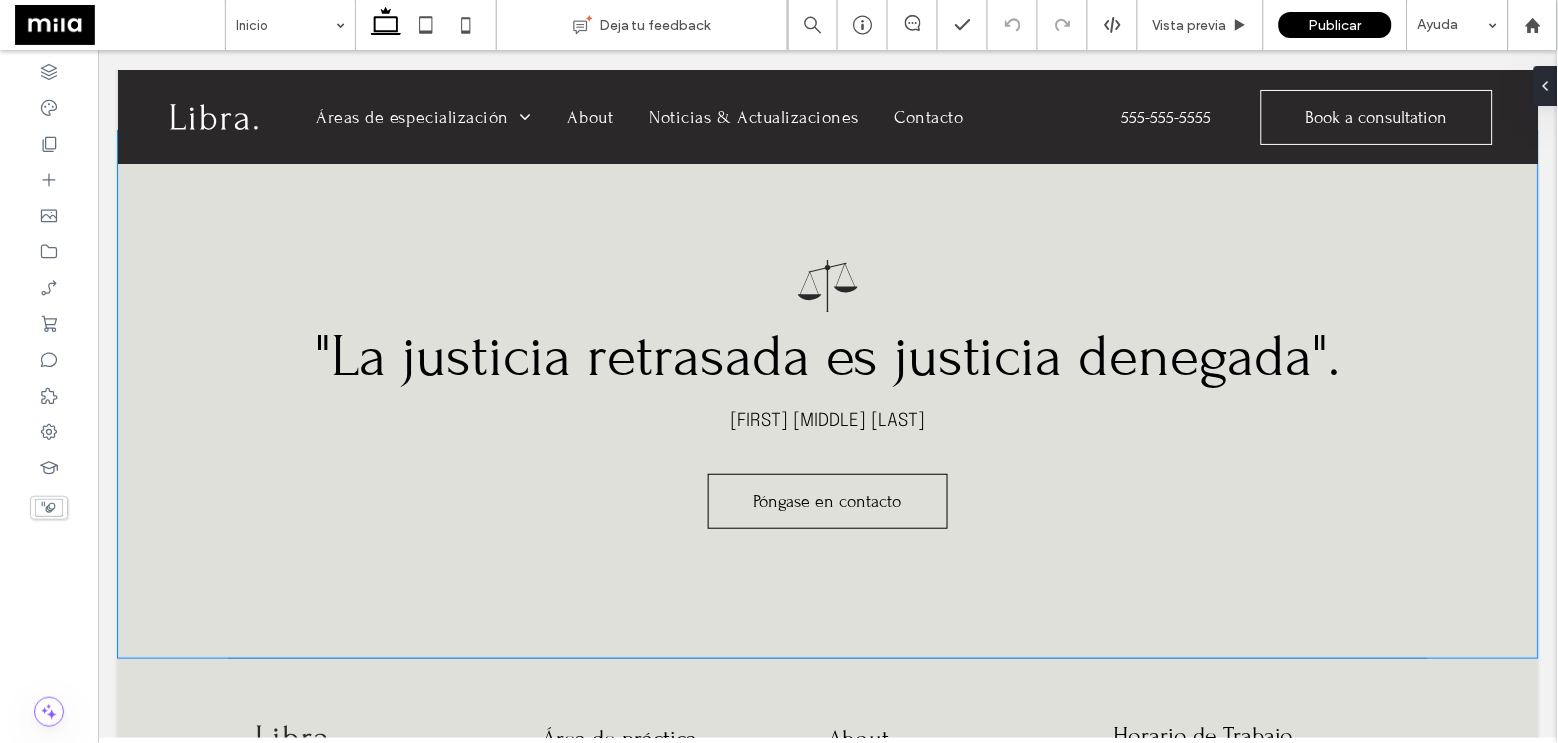 scroll, scrollTop: 5154, scrollLeft: 0, axis: vertical 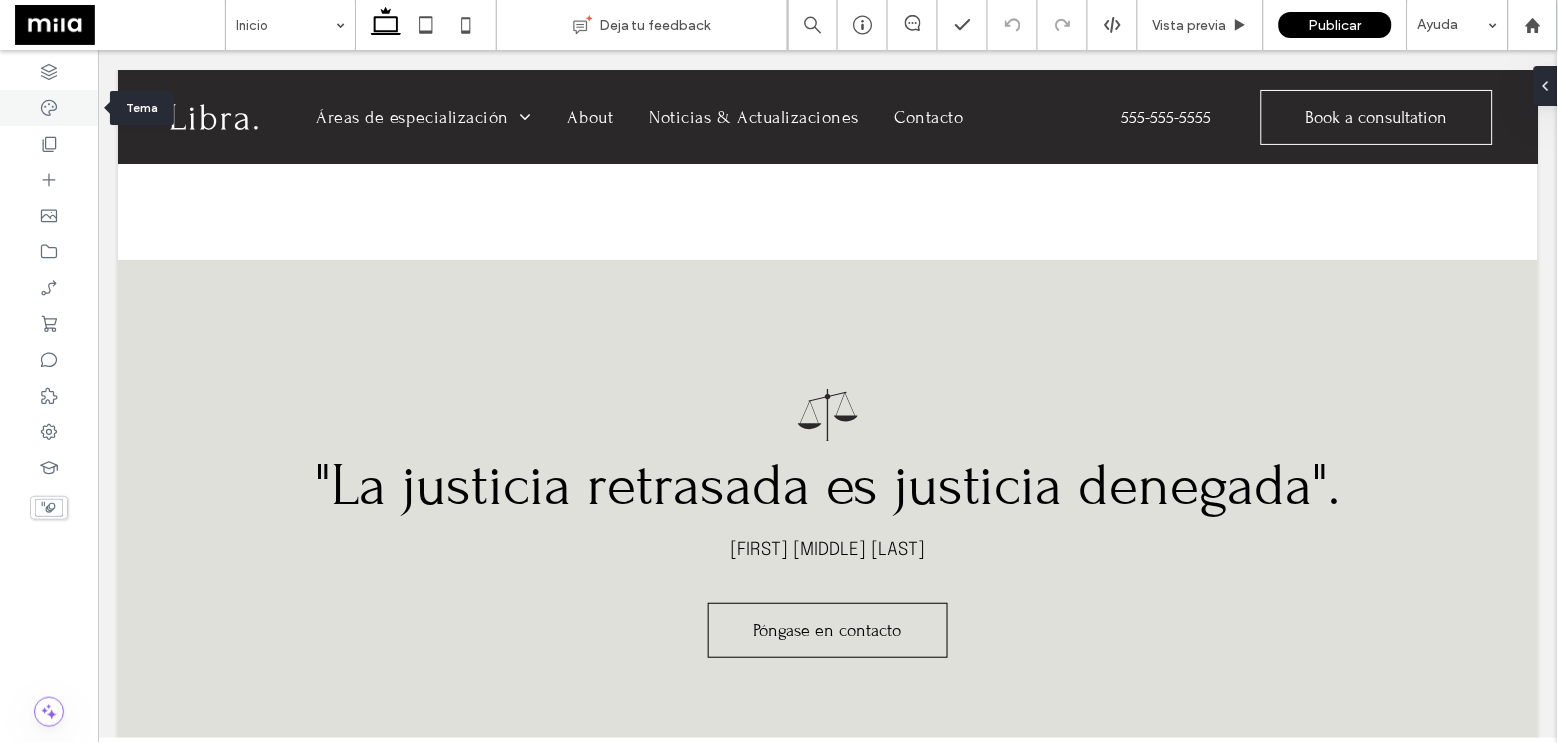 click 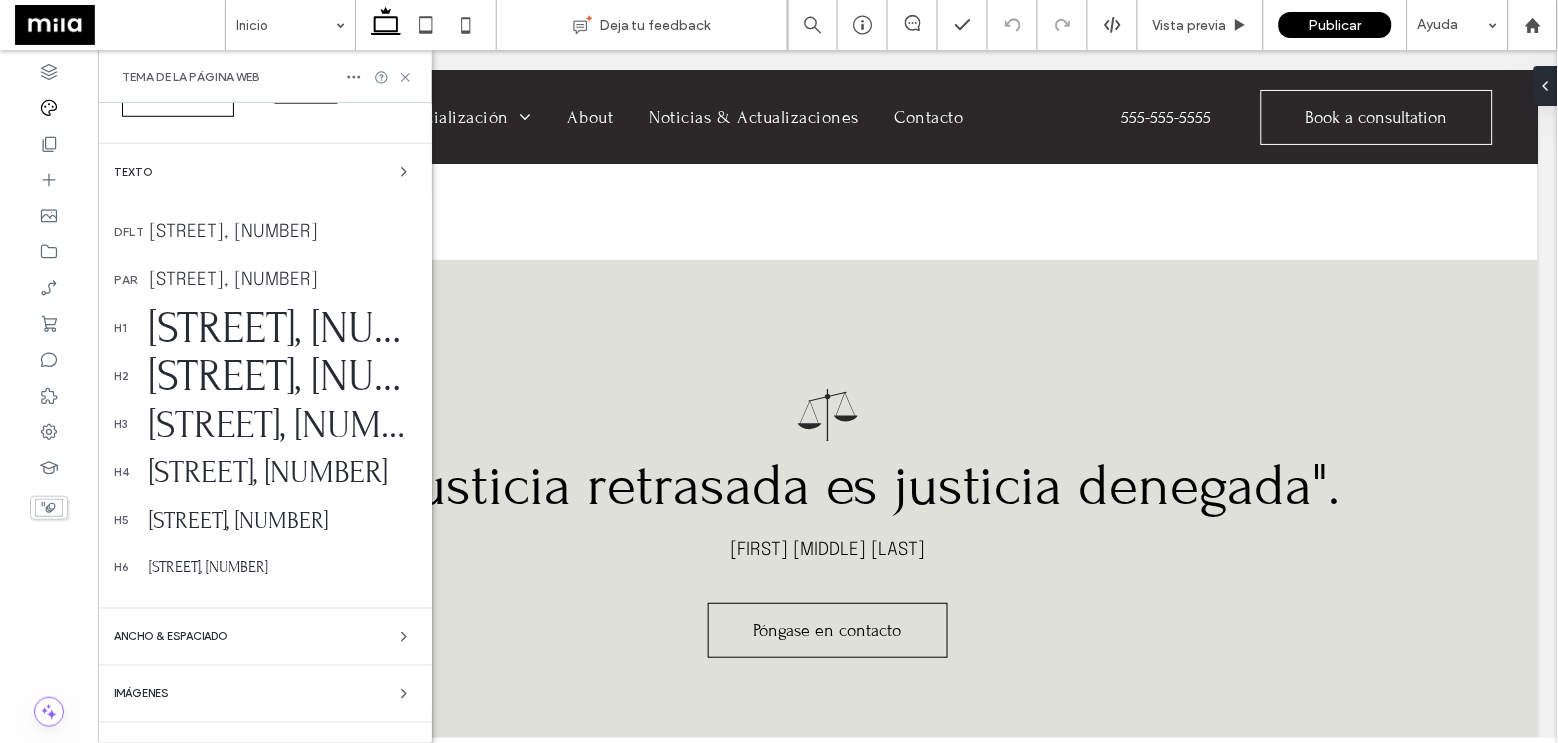 scroll, scrollTop: 450, scrollLeft: 0, axis: vertical 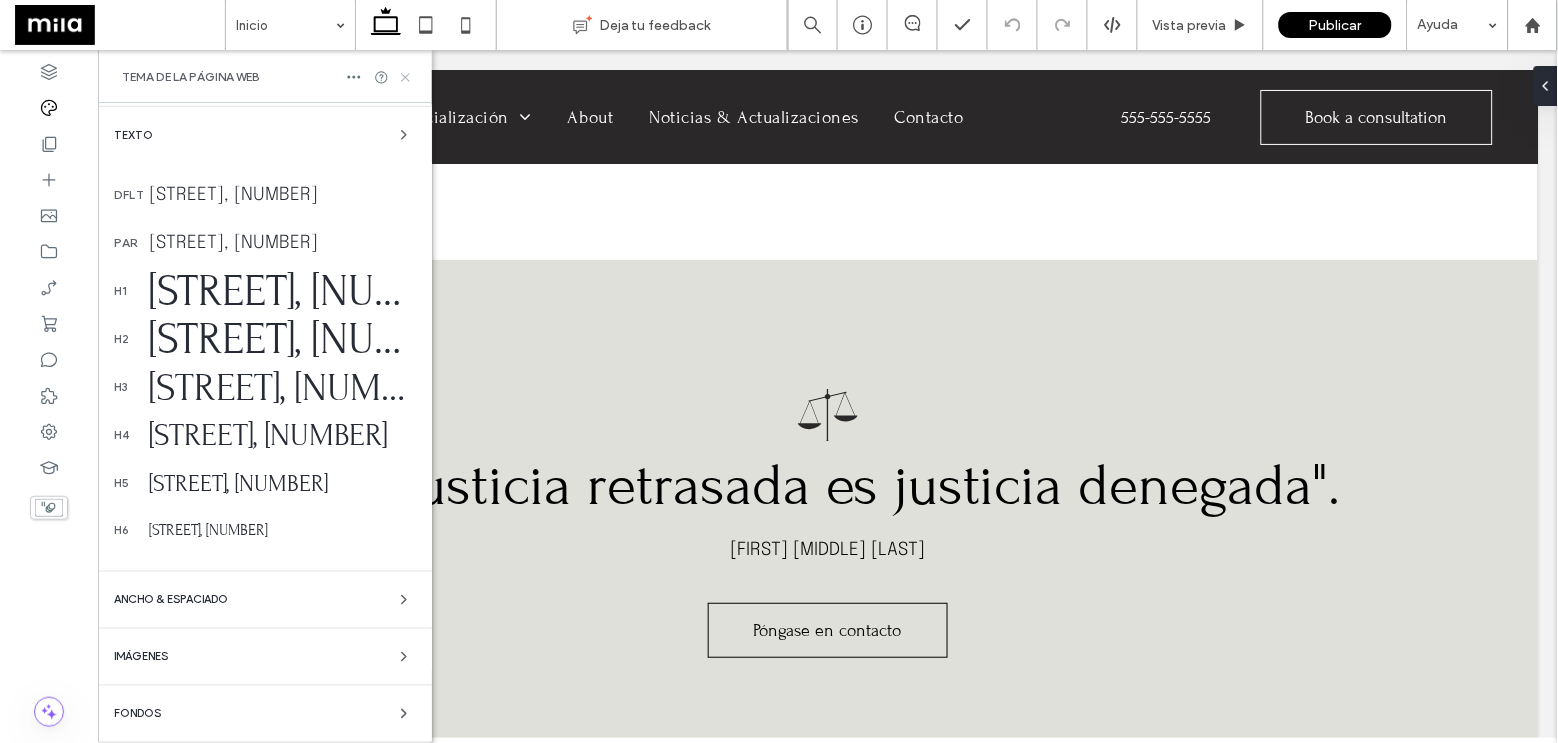 click 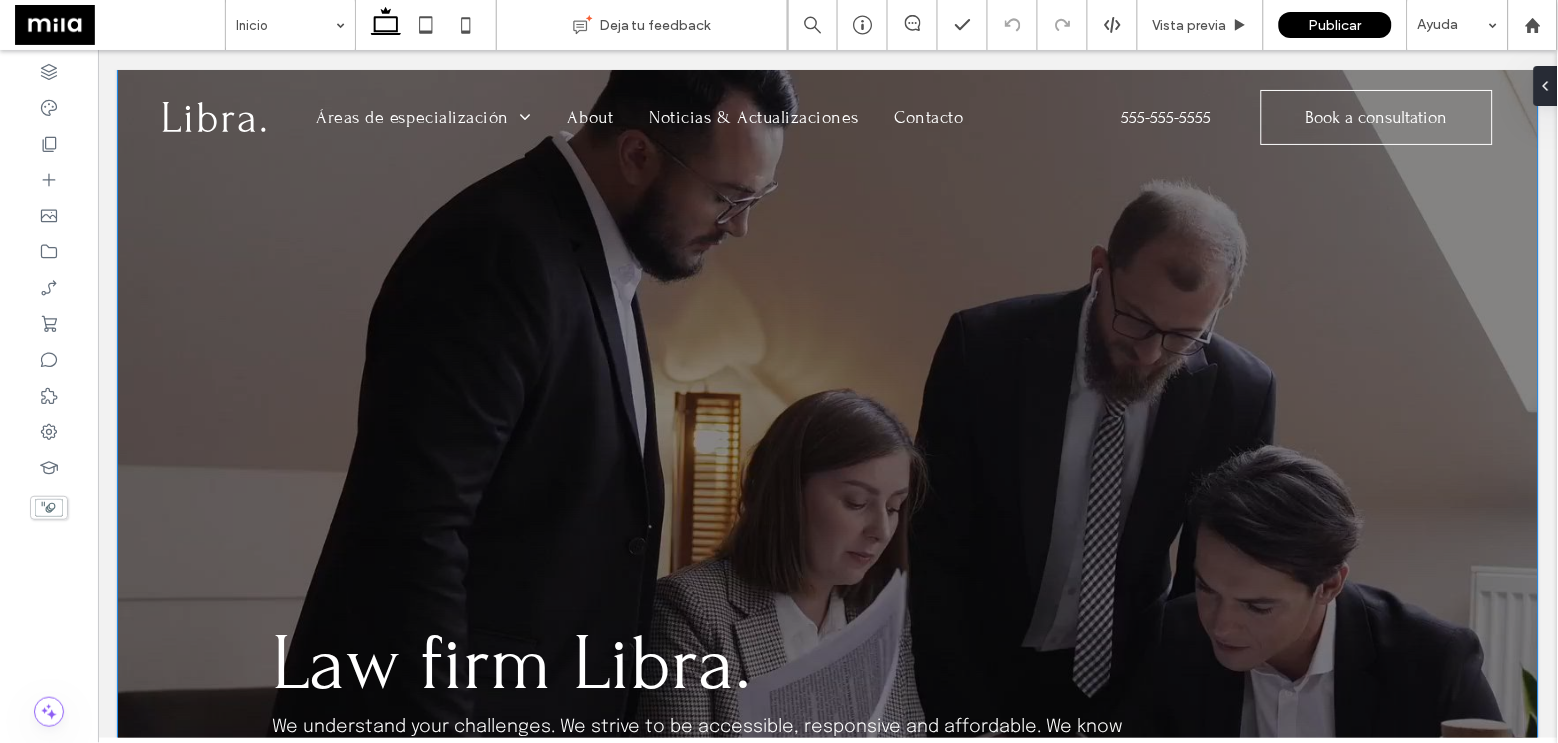 scroll, scrollTop: 0, scrollLeft: 0, axis: both 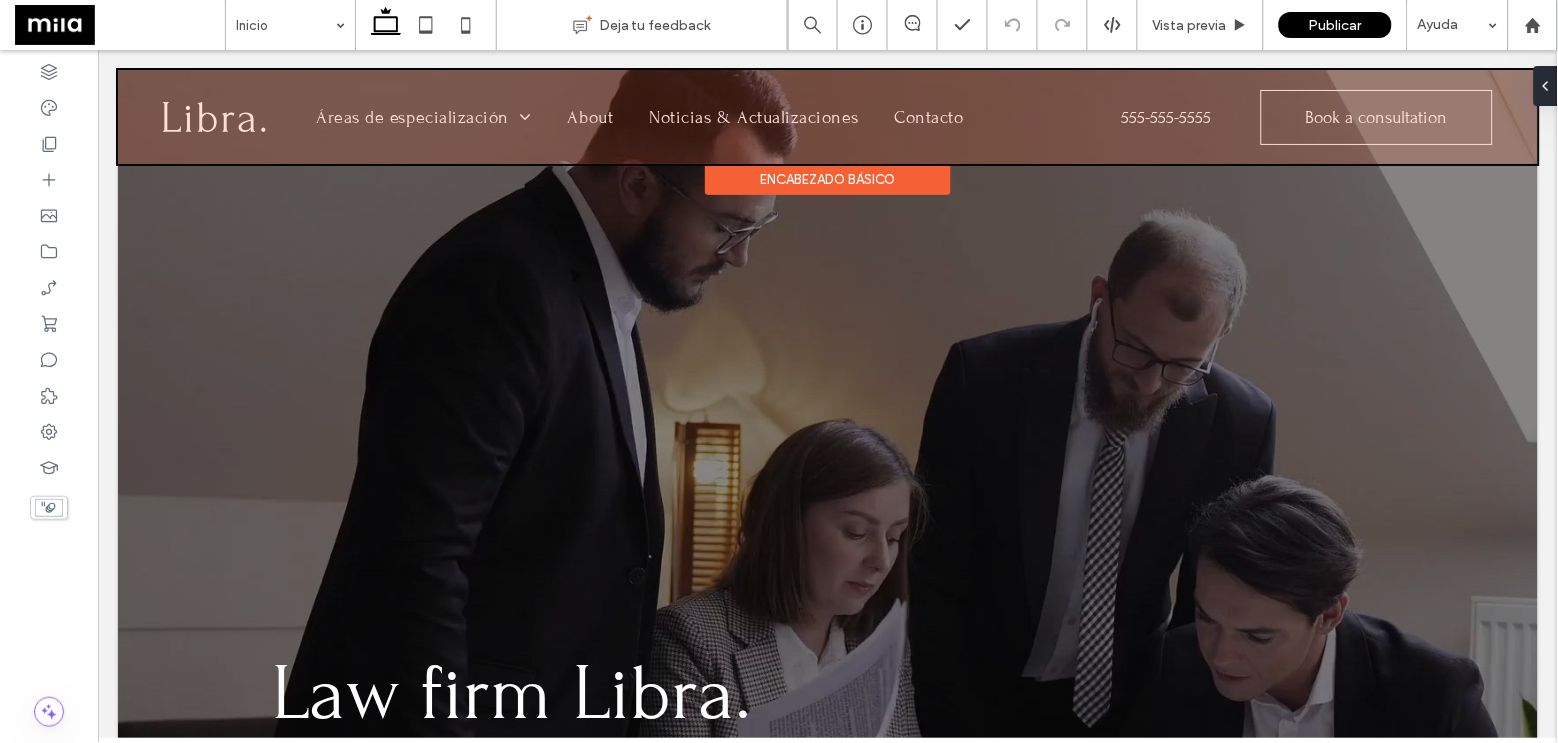click at bounding box center (827, 116) 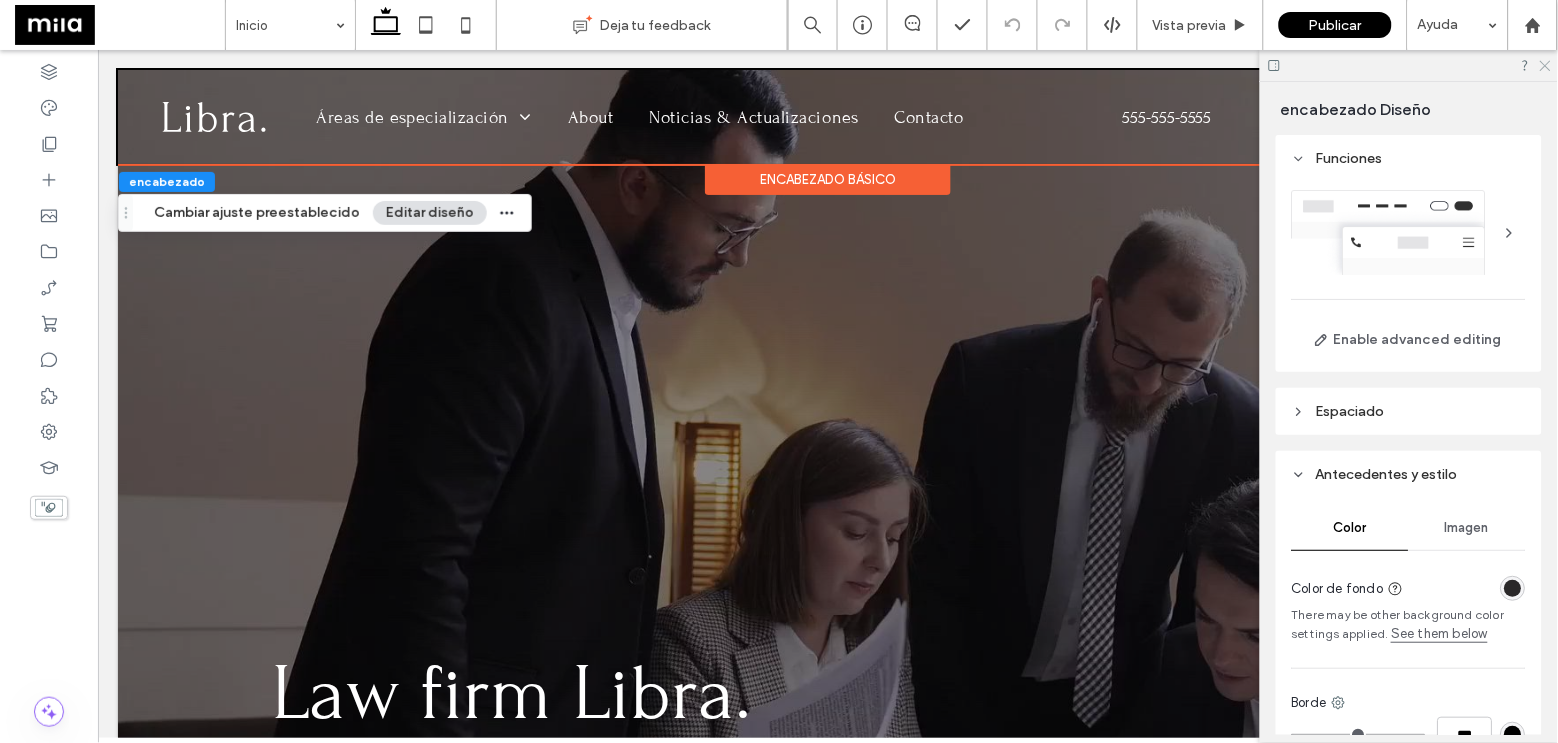 click 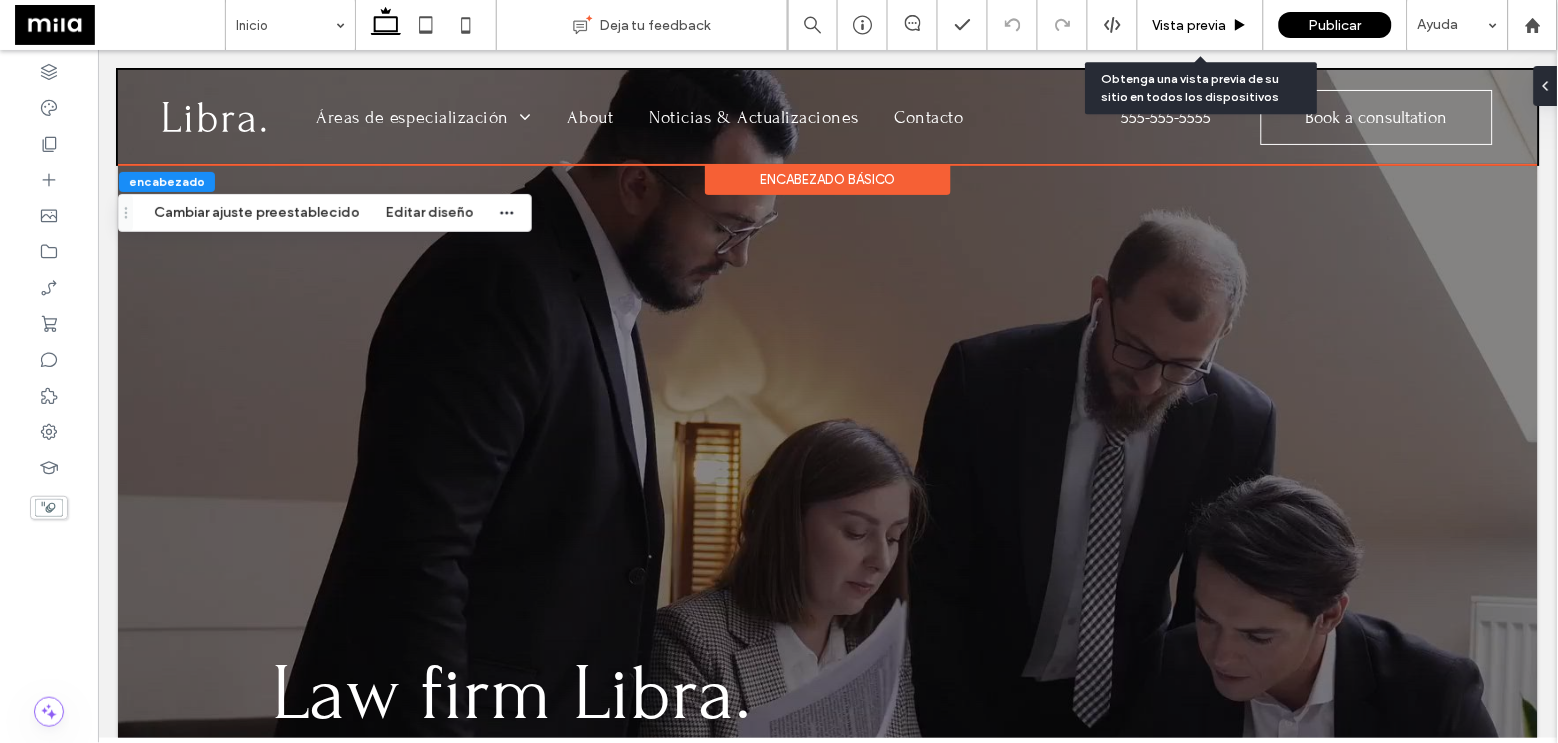 click on "Vista previa" at bounding box center [1190, 25] 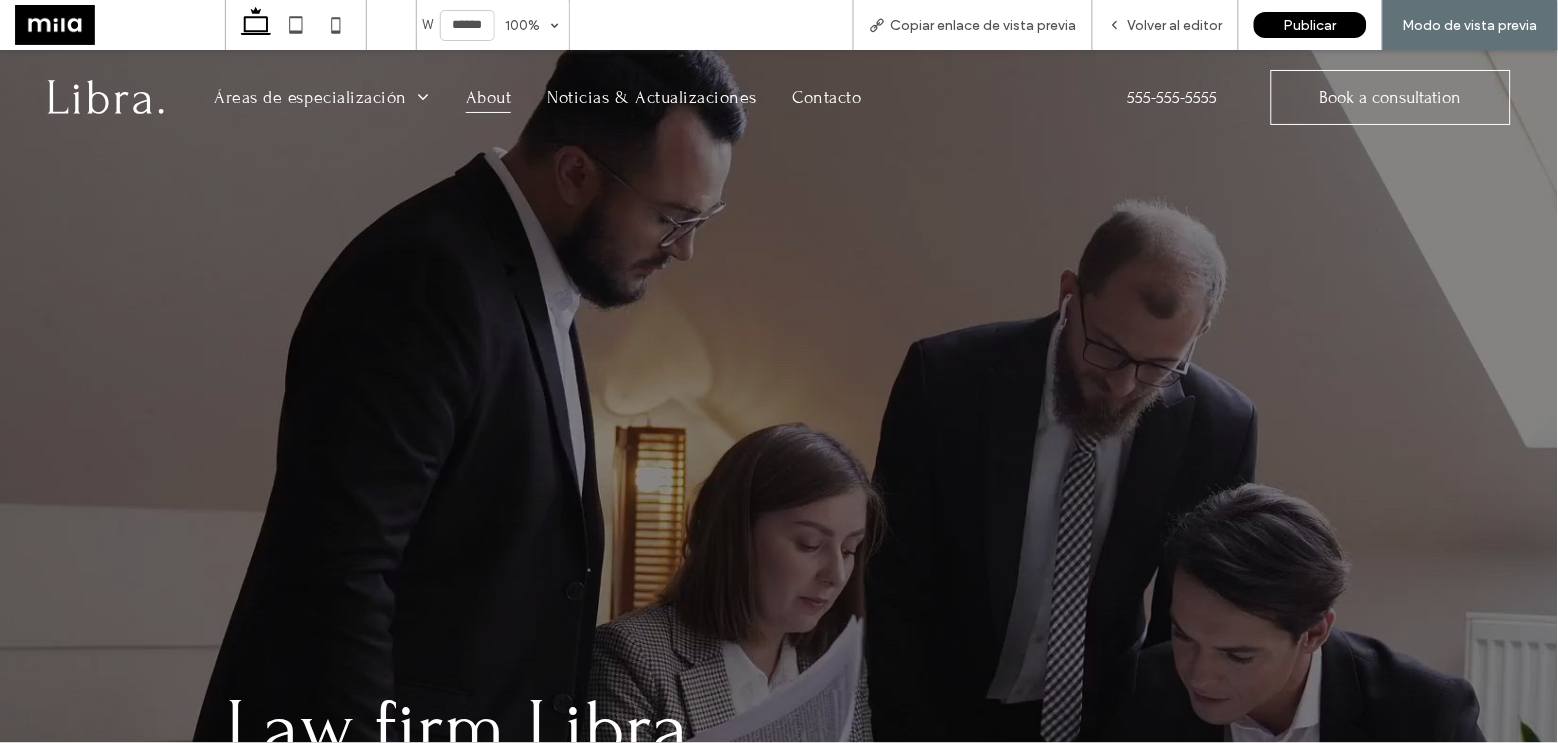 click on "About" at bounding box center [489, 95] 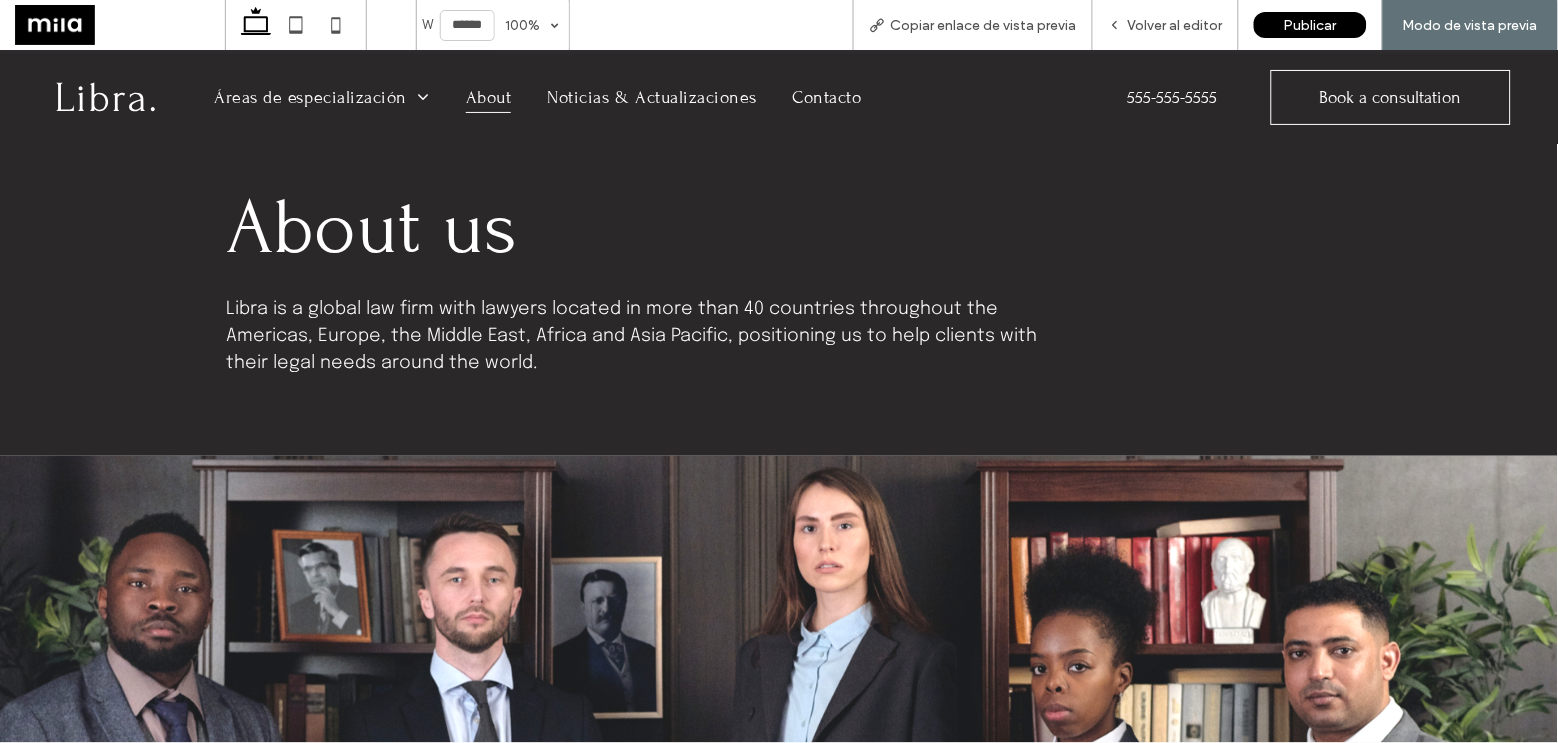 scroll, scrollTop: 0, scrollLeft: 0, axis: both 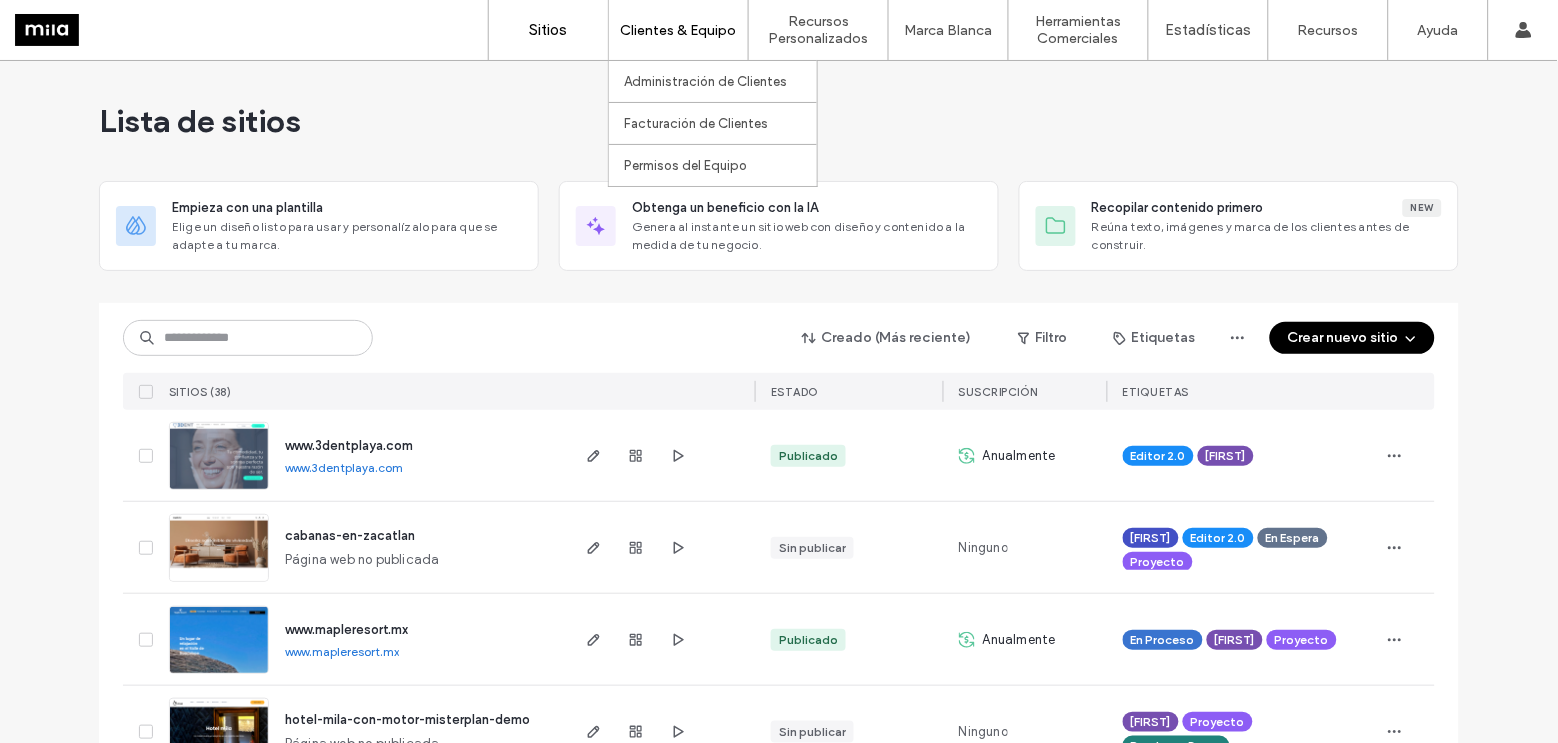 click on "Clientes & Equipo" at bounding box center [679, 30] 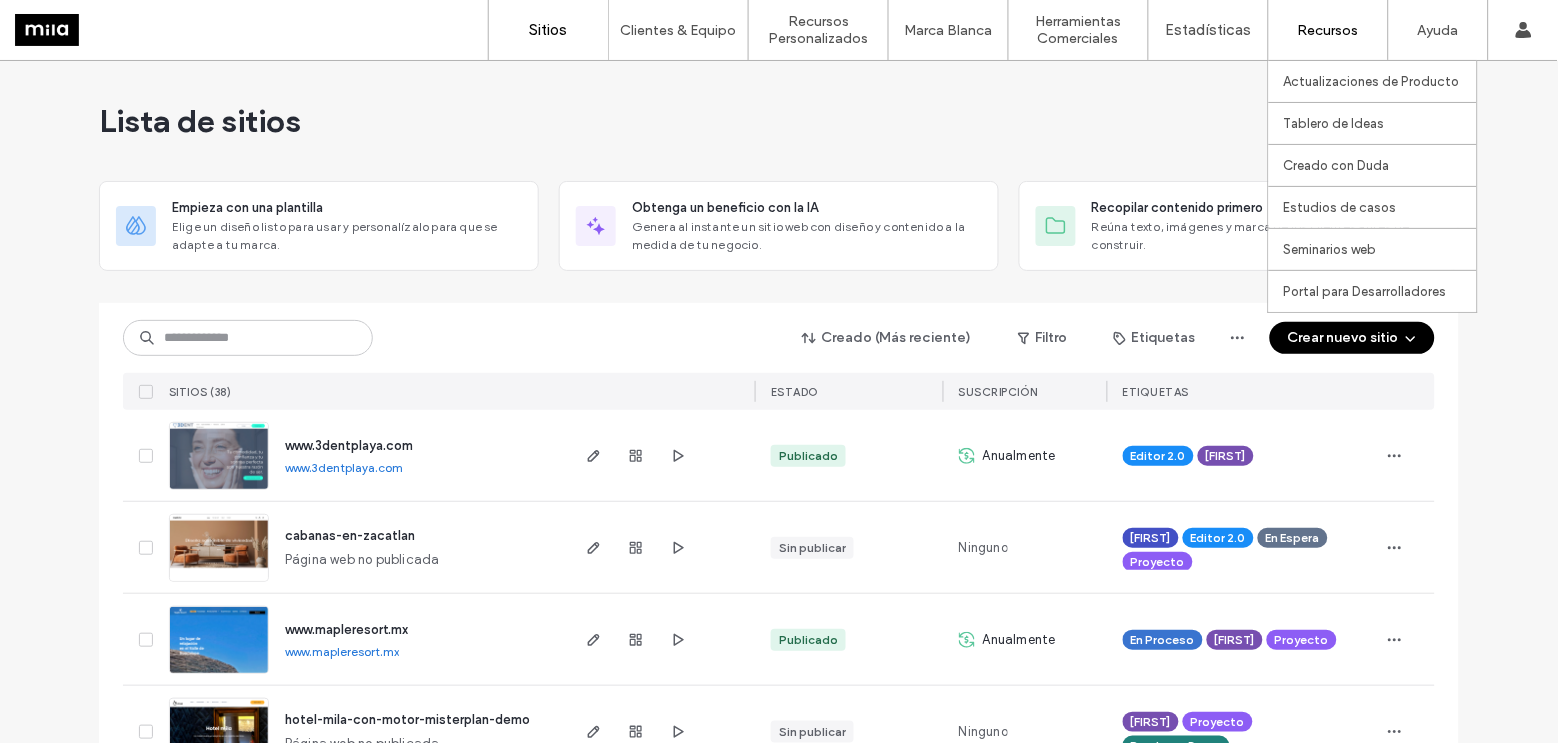click on "Recursos" at bounding box center (1328, 30) 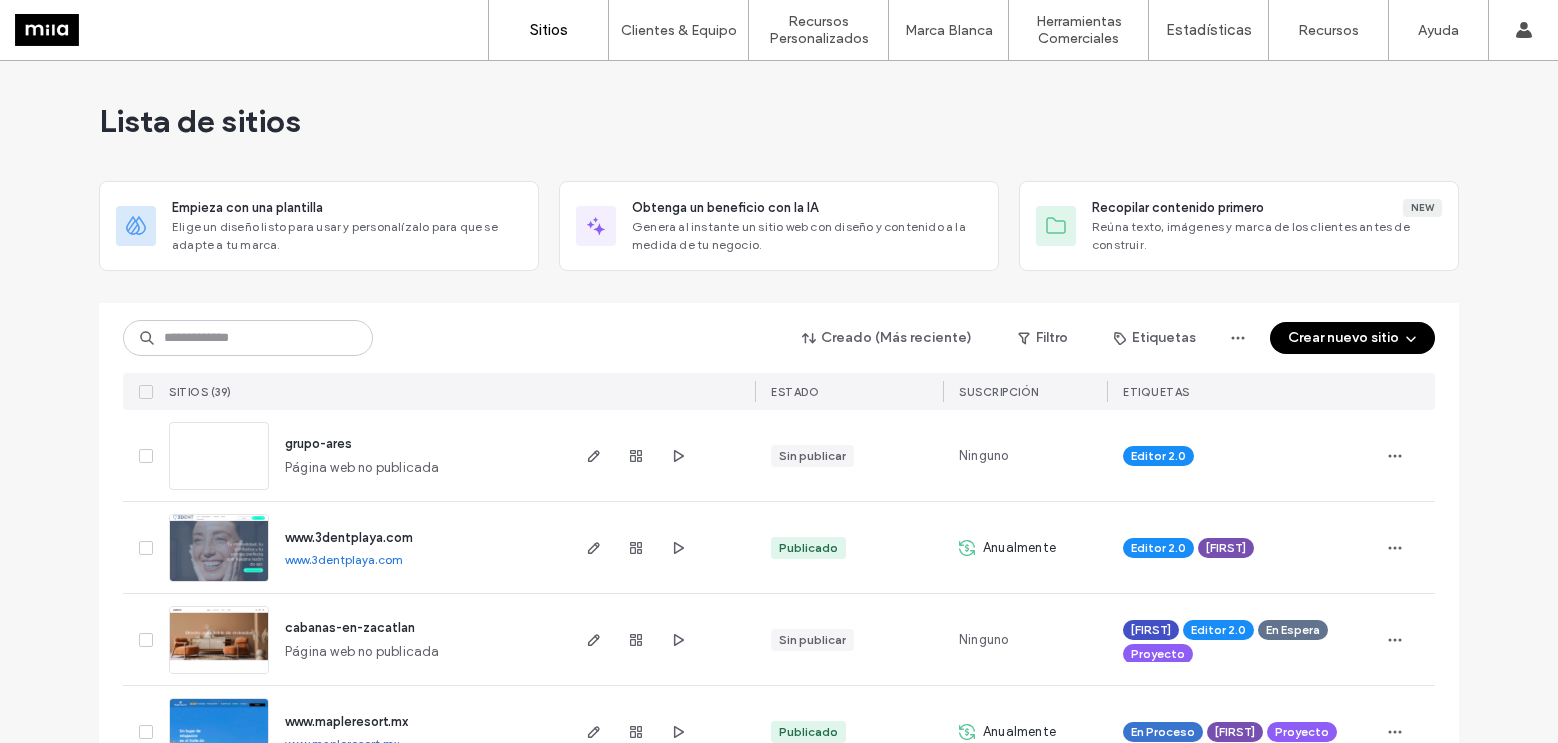 scroll, scrollTop: 0, scrollLeft: 0, axis: both 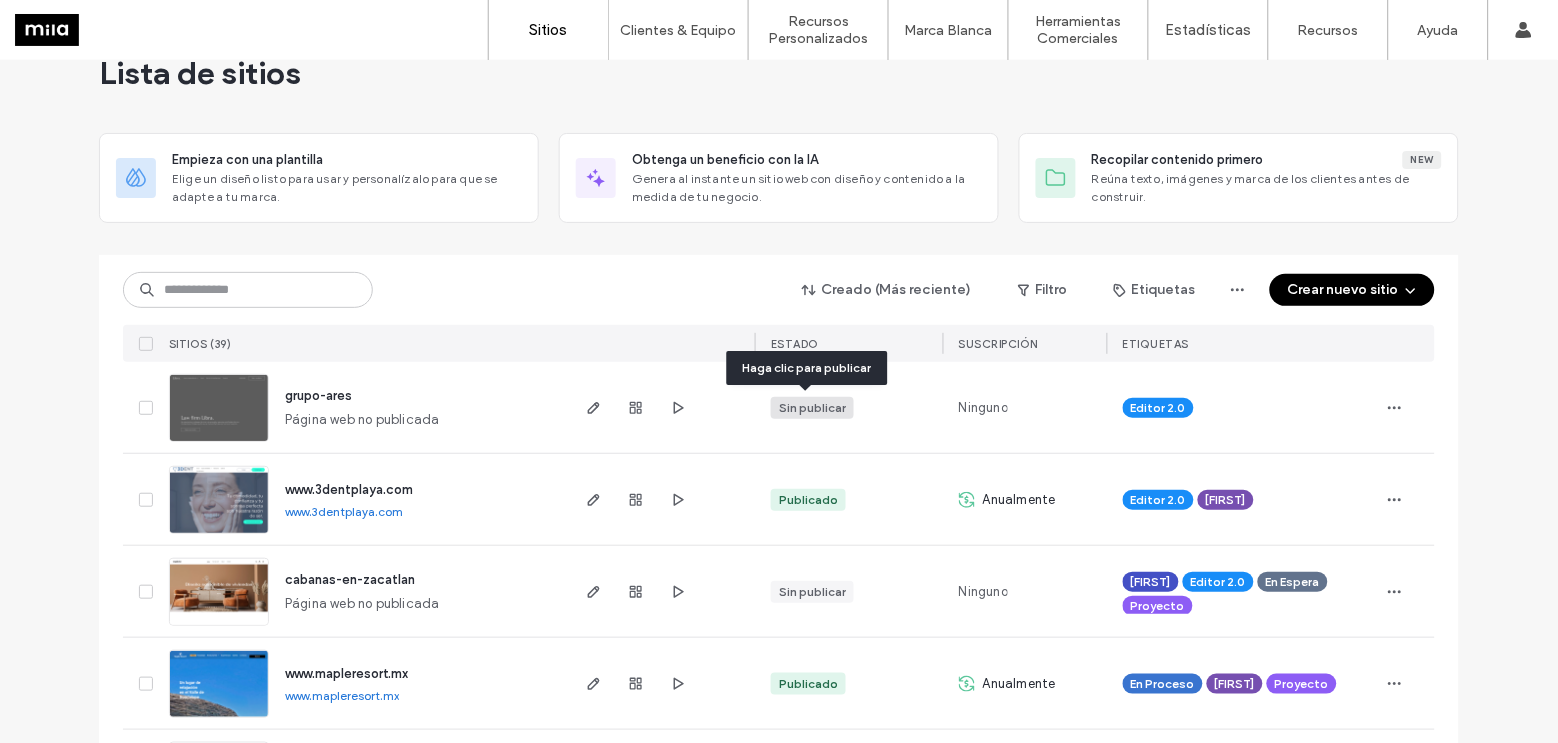 click on "Sin publicar" at bounding box center [812, 408] 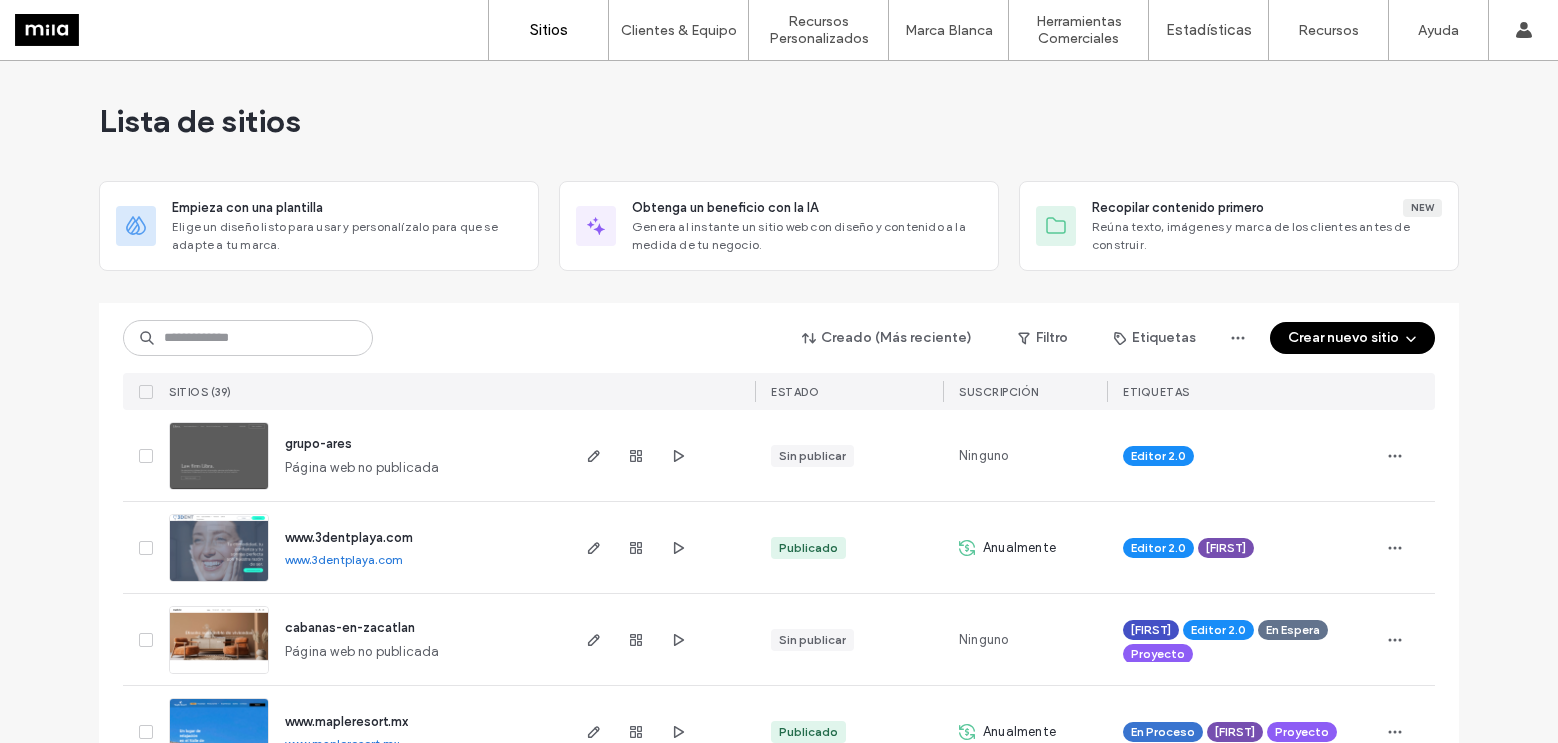 scroll, scrollTop: 0, scrollLeft: 0, axis: both 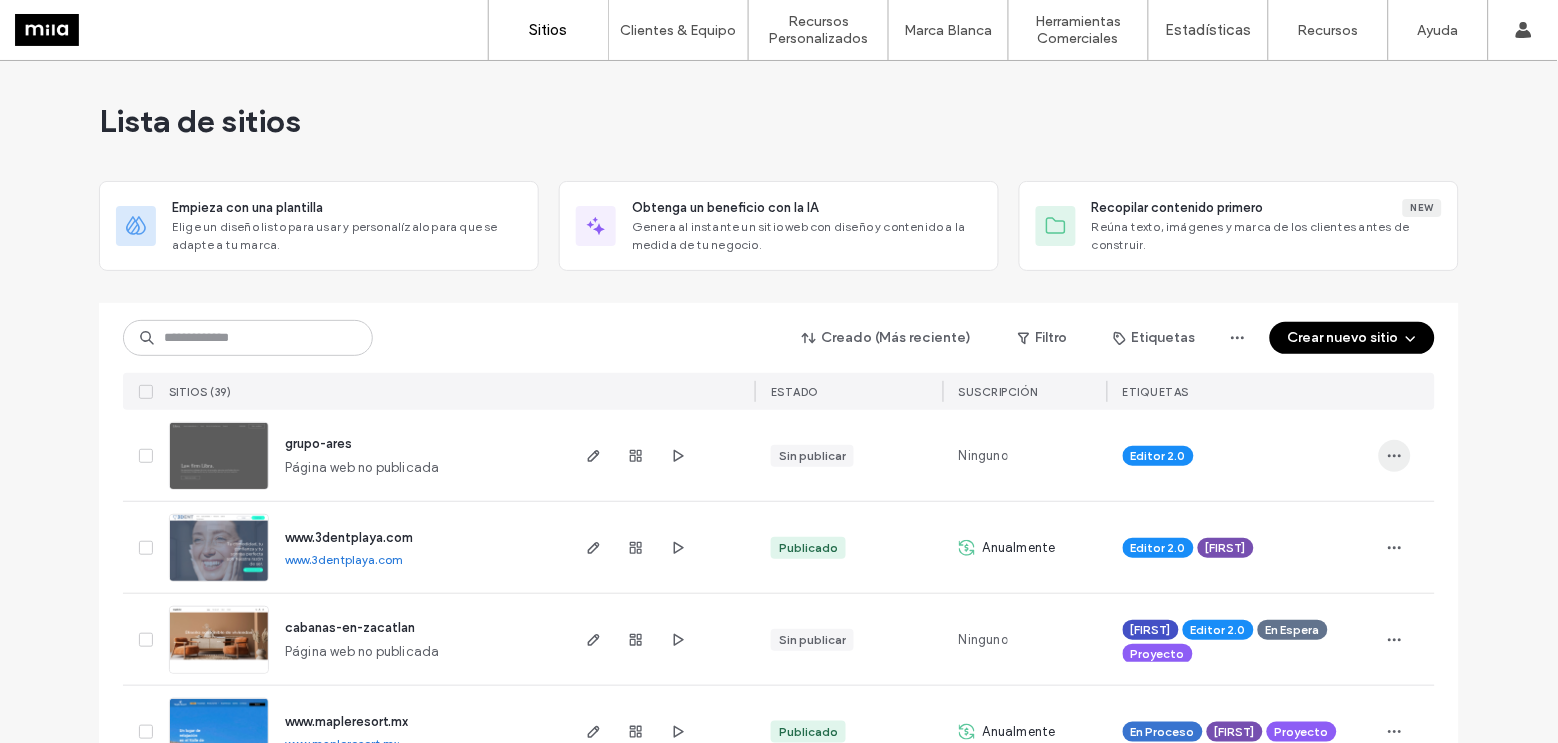click at bounding box center [1395, 456] 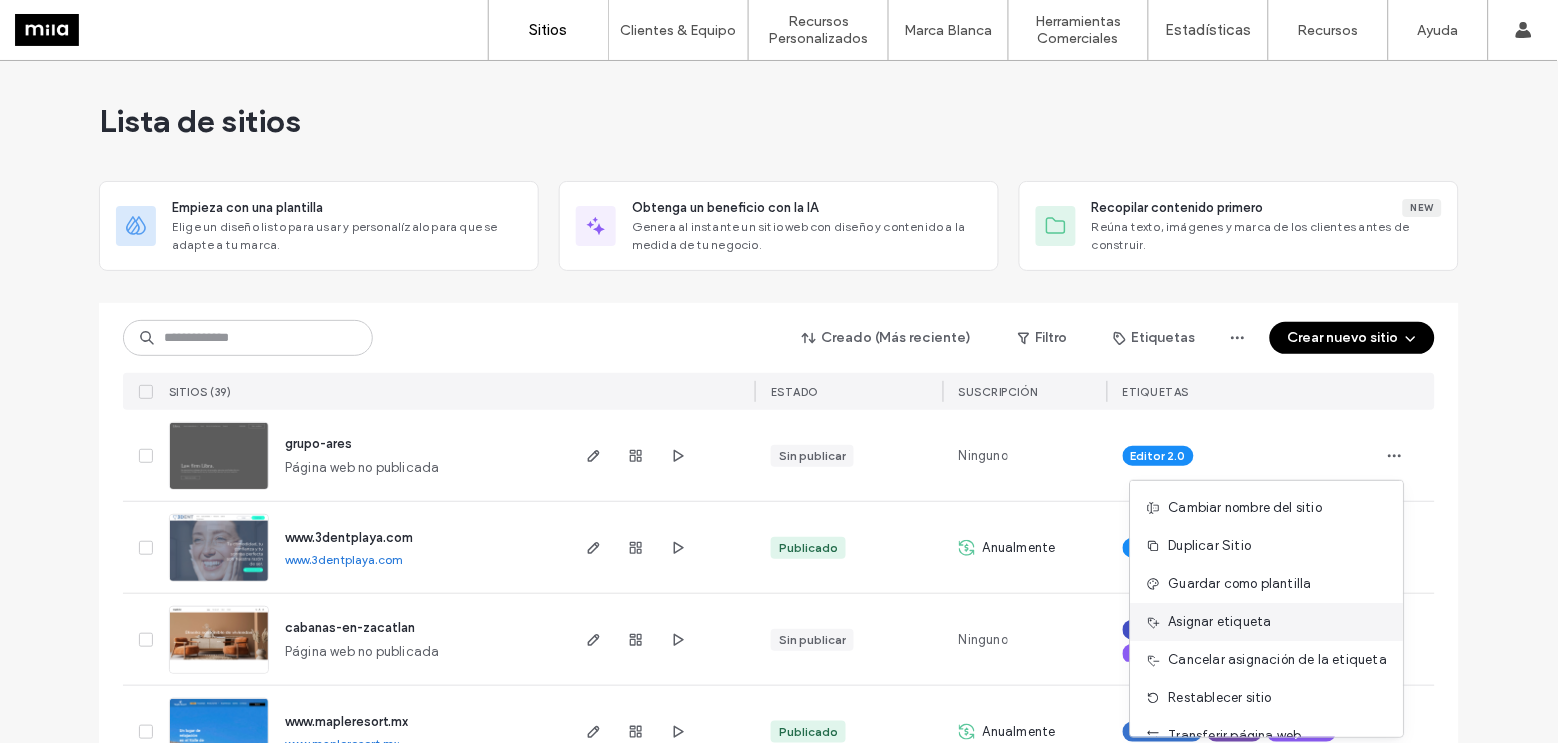 click on "Asignar etiqueta" at bounding box center (1220, 622) 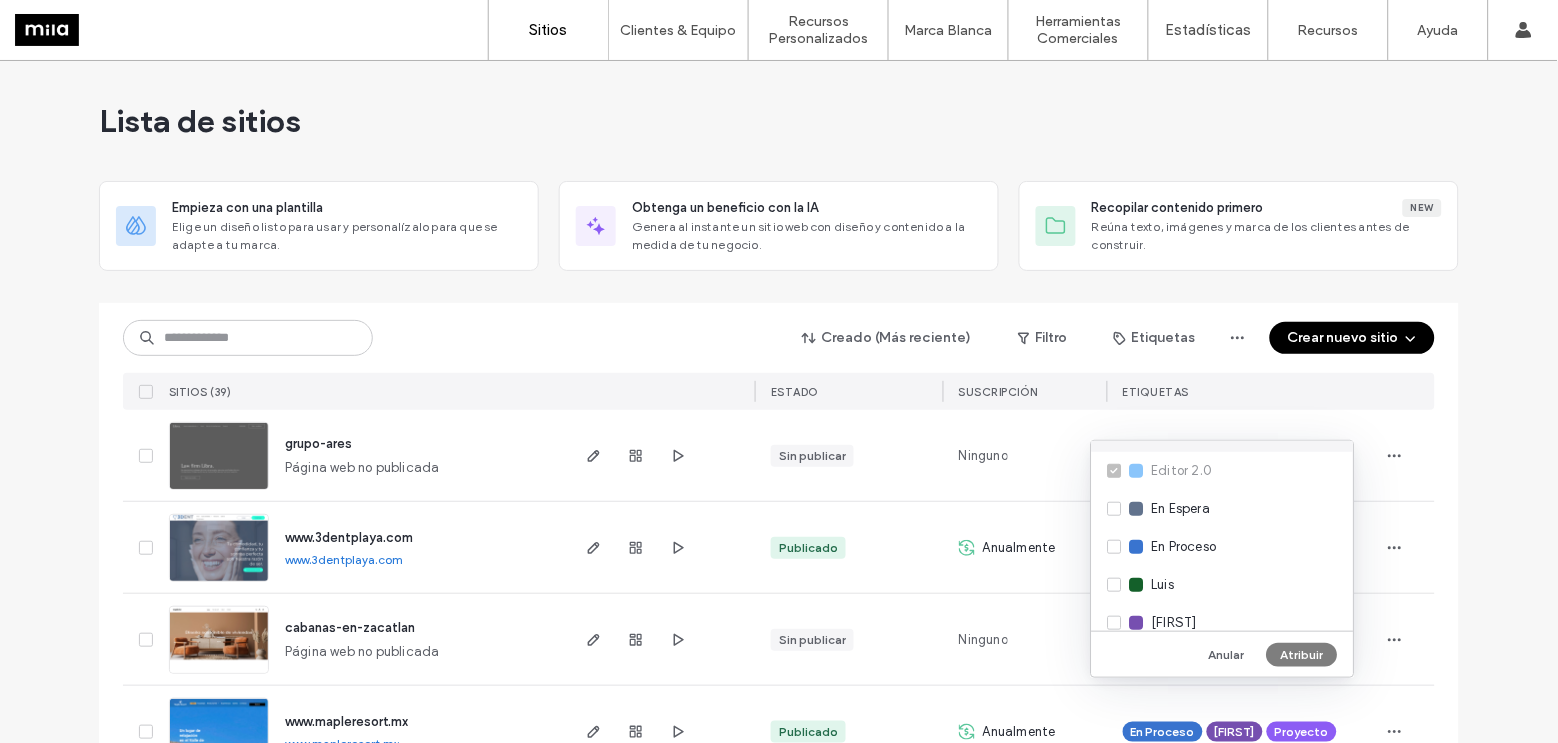 scroll, scrollTop: 76, scrollLeft: 0, axis: vertical 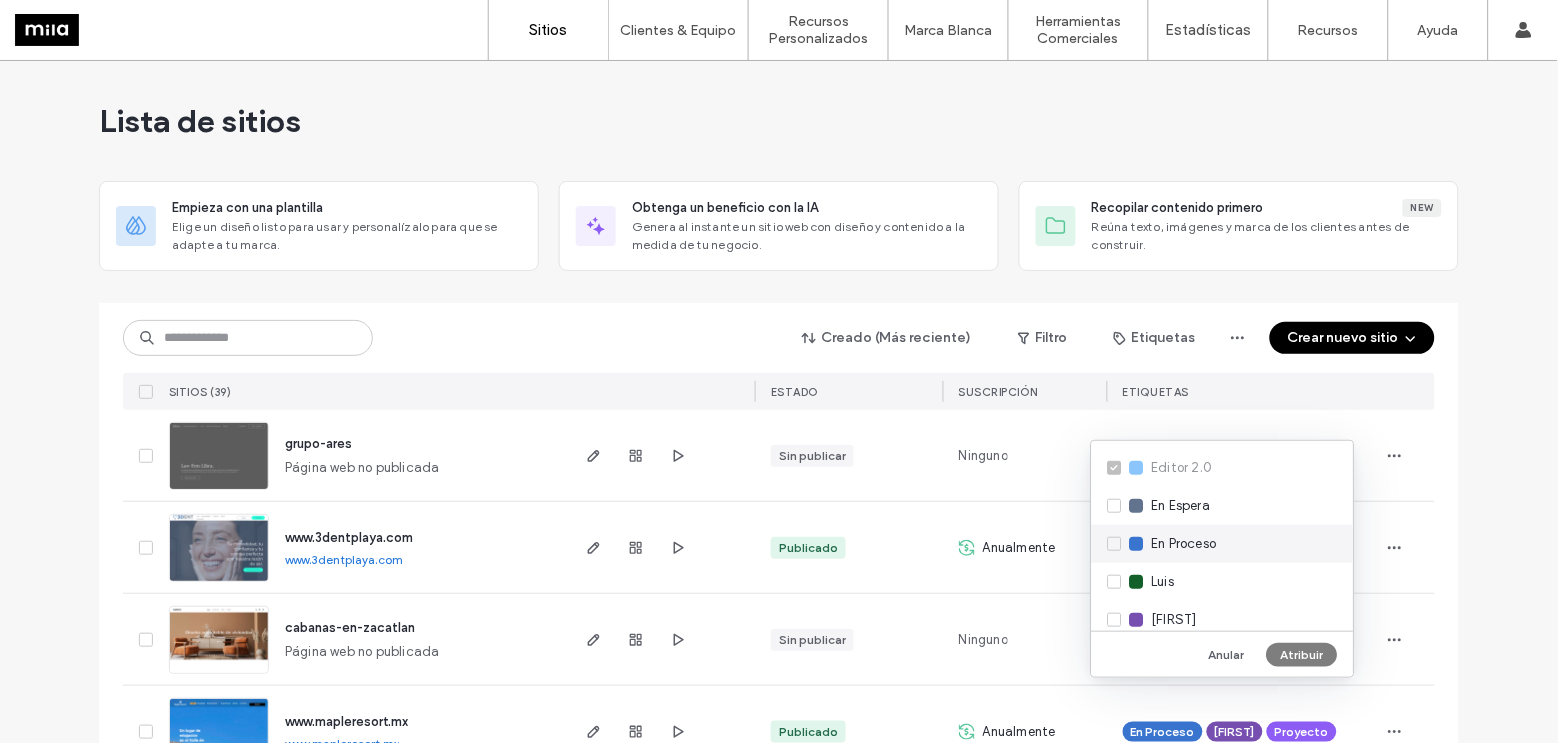 click on "En Proceso" at bounding box center [1184, 544] 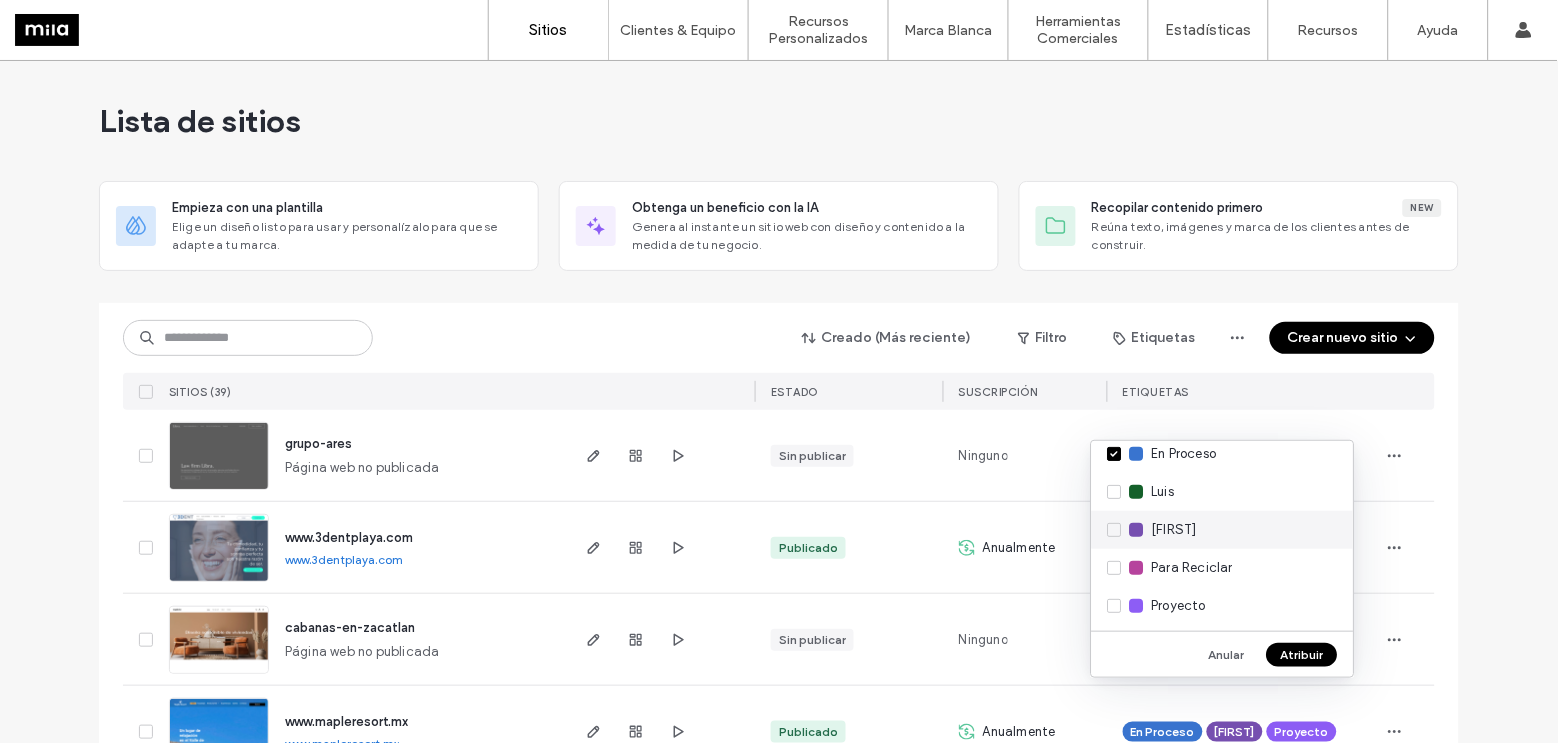 scroll, scrollTop: 177, scrollLeft: 0, axis: vertical 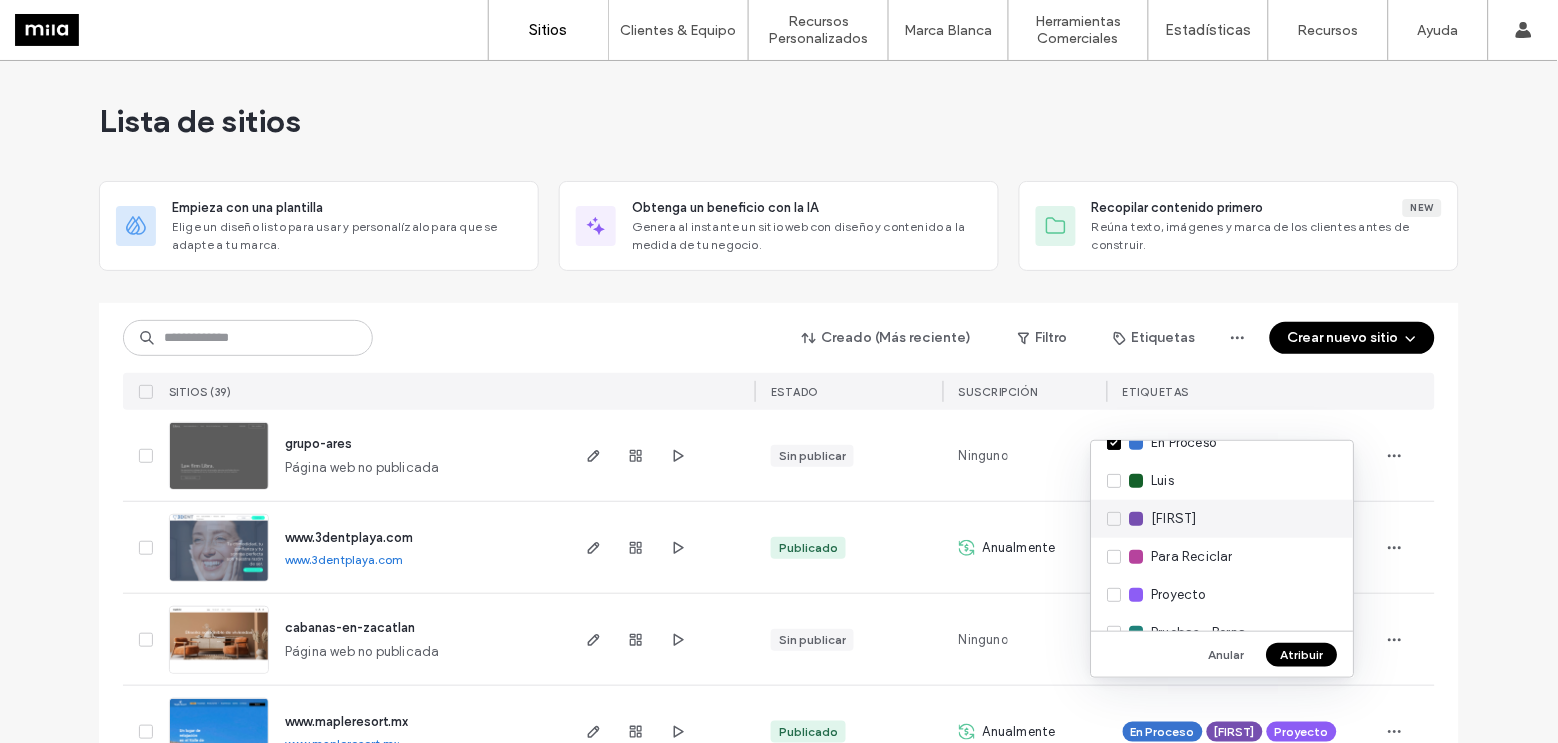click on "[FIRST]" at bounding box center (1174, 519) 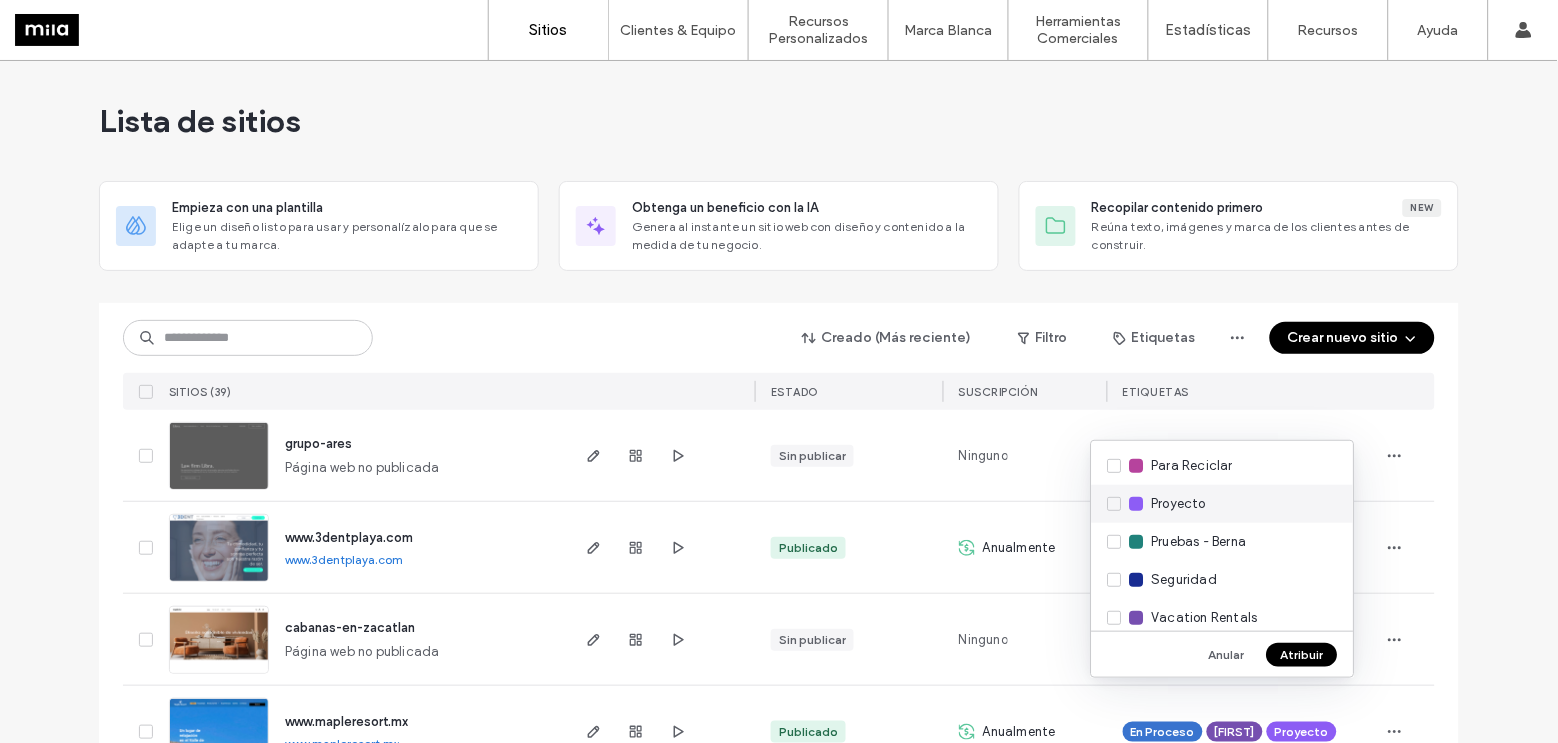 scroll, scrollTop: 282, scrollLeft: 0, axis: vertical 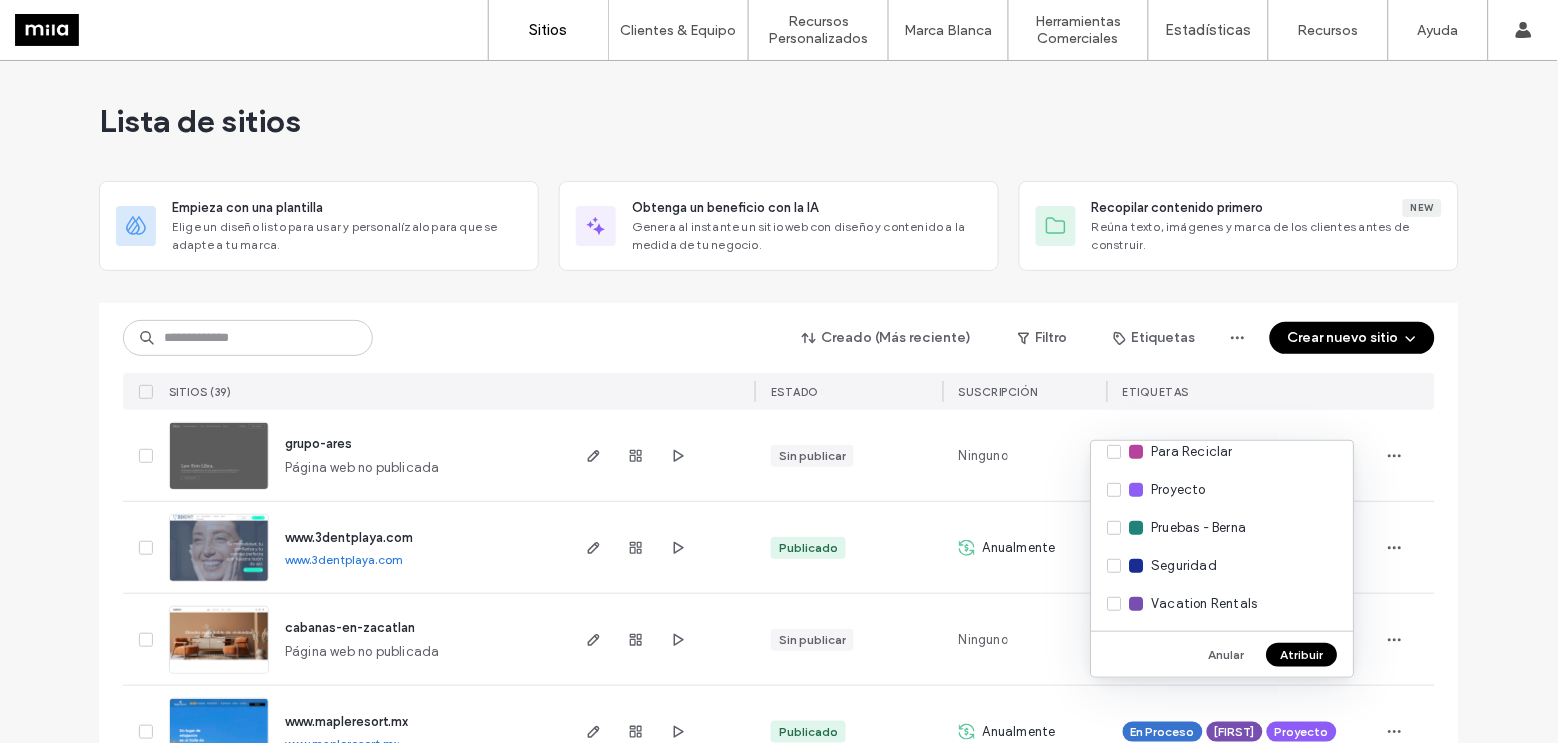 click on "Atribuir" at bounding box center (1302, 655) 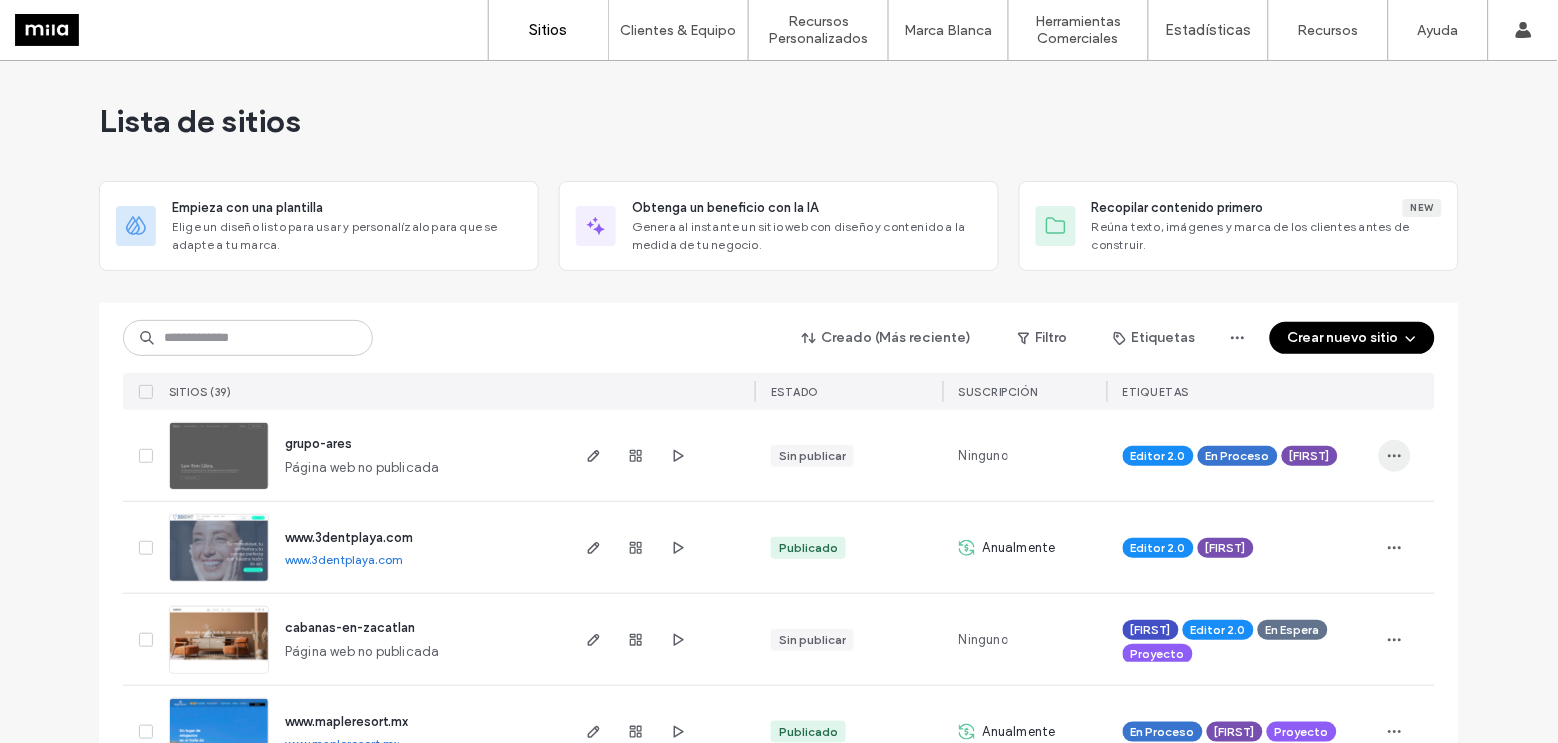 click at bounding box center (1395, 456) 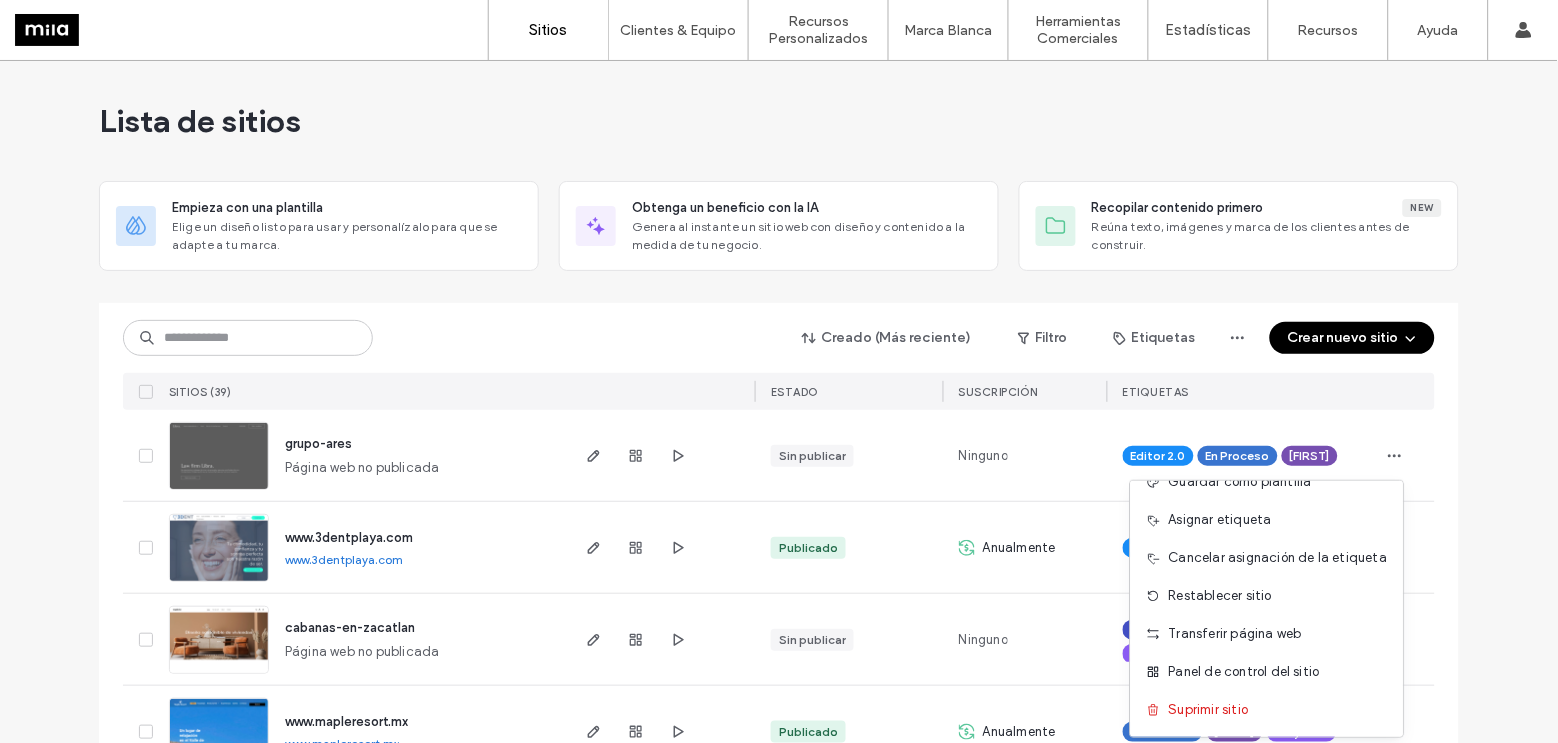 scroll, scrollTop: 101, scrollLeft: 0, axis: vertical 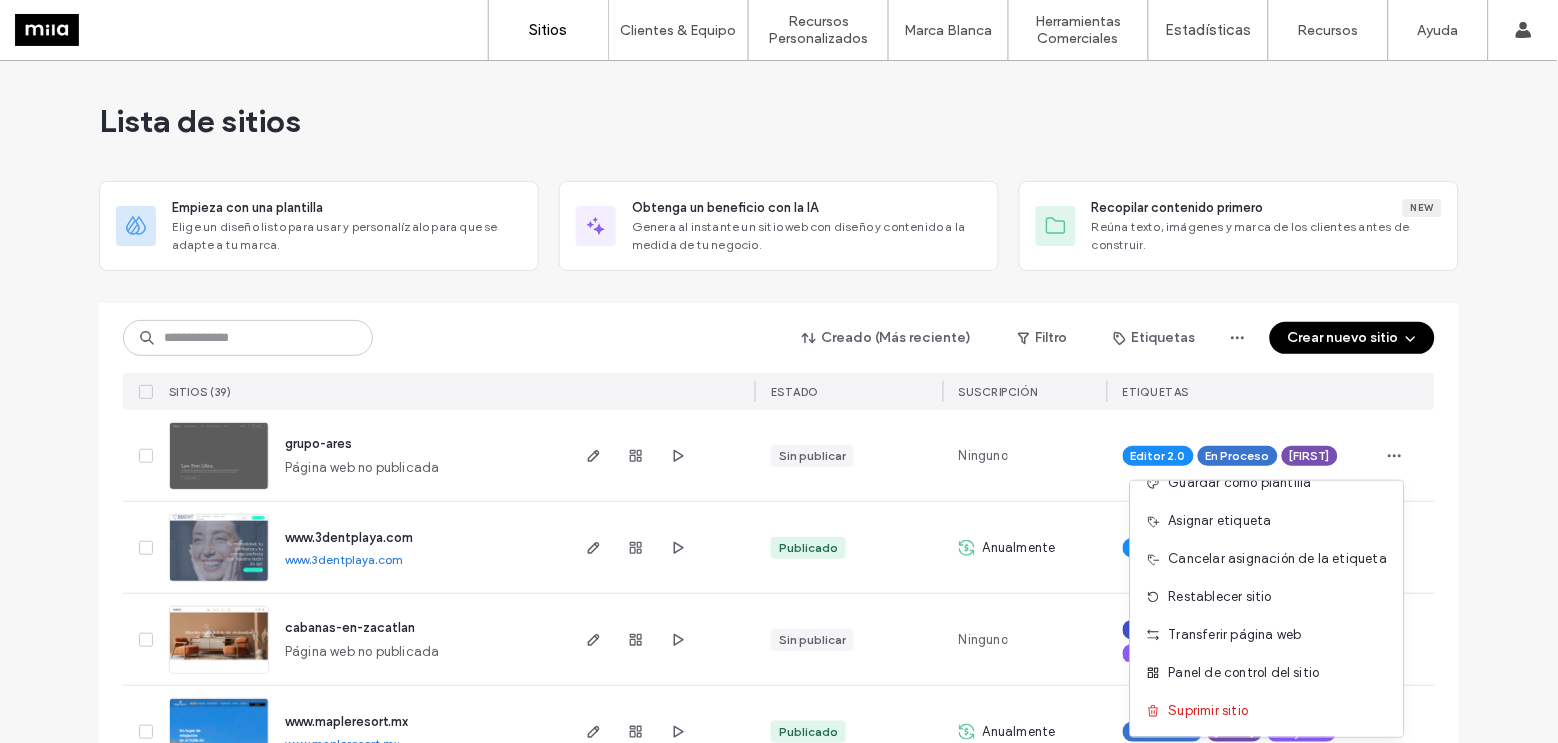 click on "Creado (Más reciente) Filtro Etiquetas Crear nuevo sitio SITIOS (39) ESTADO Suscripción ETIQUETAS grupo-ares Página web no publicada Sin publicar Ninguno Editor 2.0 En Proceso Pablo www.3dentplaya.com www.3dentplaya.com Publicado Anualmente Editor 2.0 Pablo cabanas-en-zacatlan Página web no publicada Sin publicar Ninguno Dominique Editor 2.0 En Espera Proyecto www.mapleresort.mx www.mapleresort.mx Publicado Anualmente En Proceso Pablo Proyecto hotel-mila-con-motor-misterplan-demo Página web no publicada Sin publicar Ninguno Pablo Proyecto Pruebas - Berna spot-rentals-pruebas-berna Página web no publicada Sin publicar Ninguno Luis Proyecto Pruebas - Berna www.iwallet.mx www.iwallet.mx Publicado Anualmente Editor 2.0 En Proceso Pablo Proyecto Vacation Rentals copia-de-seguridad-maple-resort Página web no publicada Sin publicar Ninguno En Proceso Pablo Seguridad dominique---pruebas Página web no publicada Sin publicar Ninguno Dominique Proyecto mila-nueva-imagen Página web no publicada Sin publicar" at bounding box center [779, 2150] 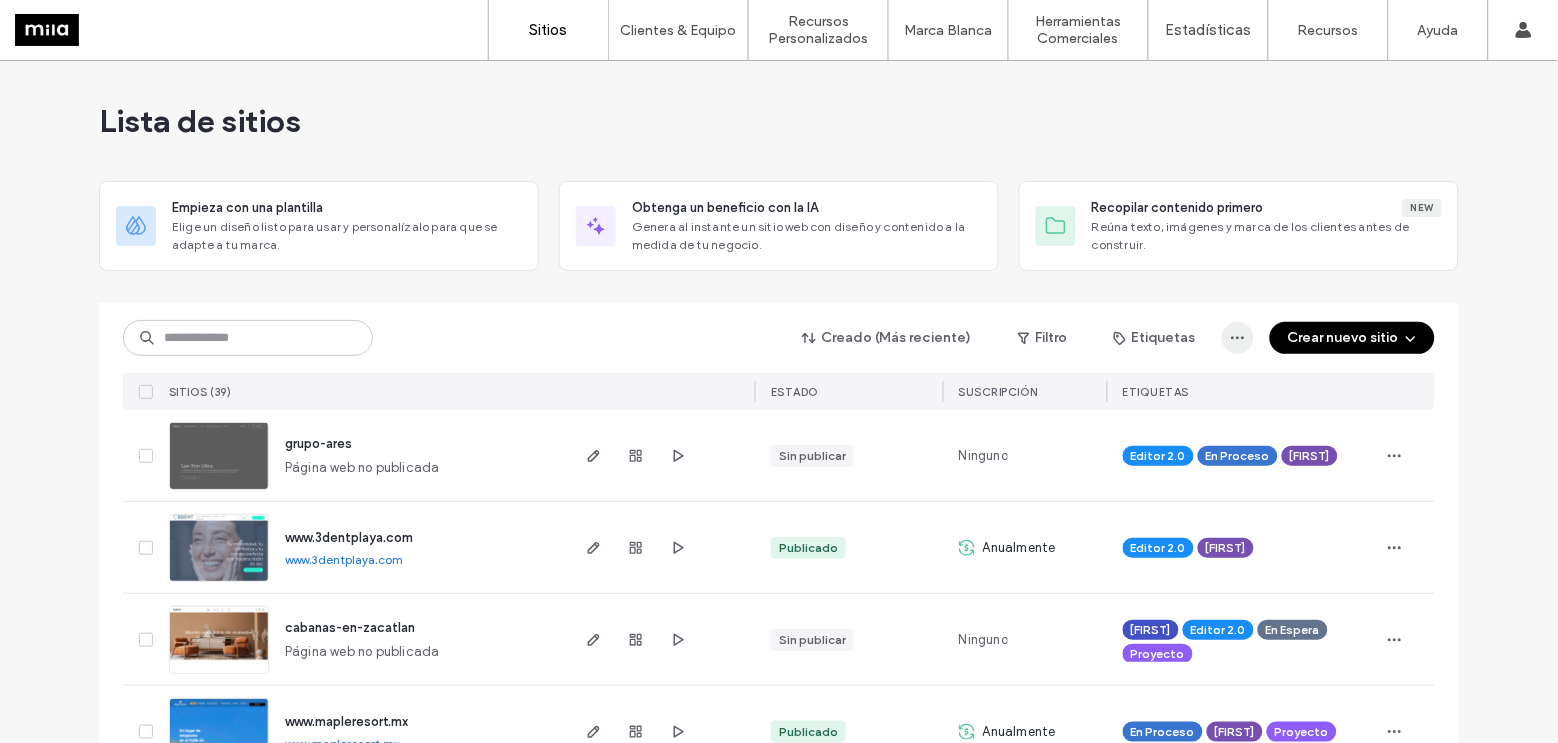 click 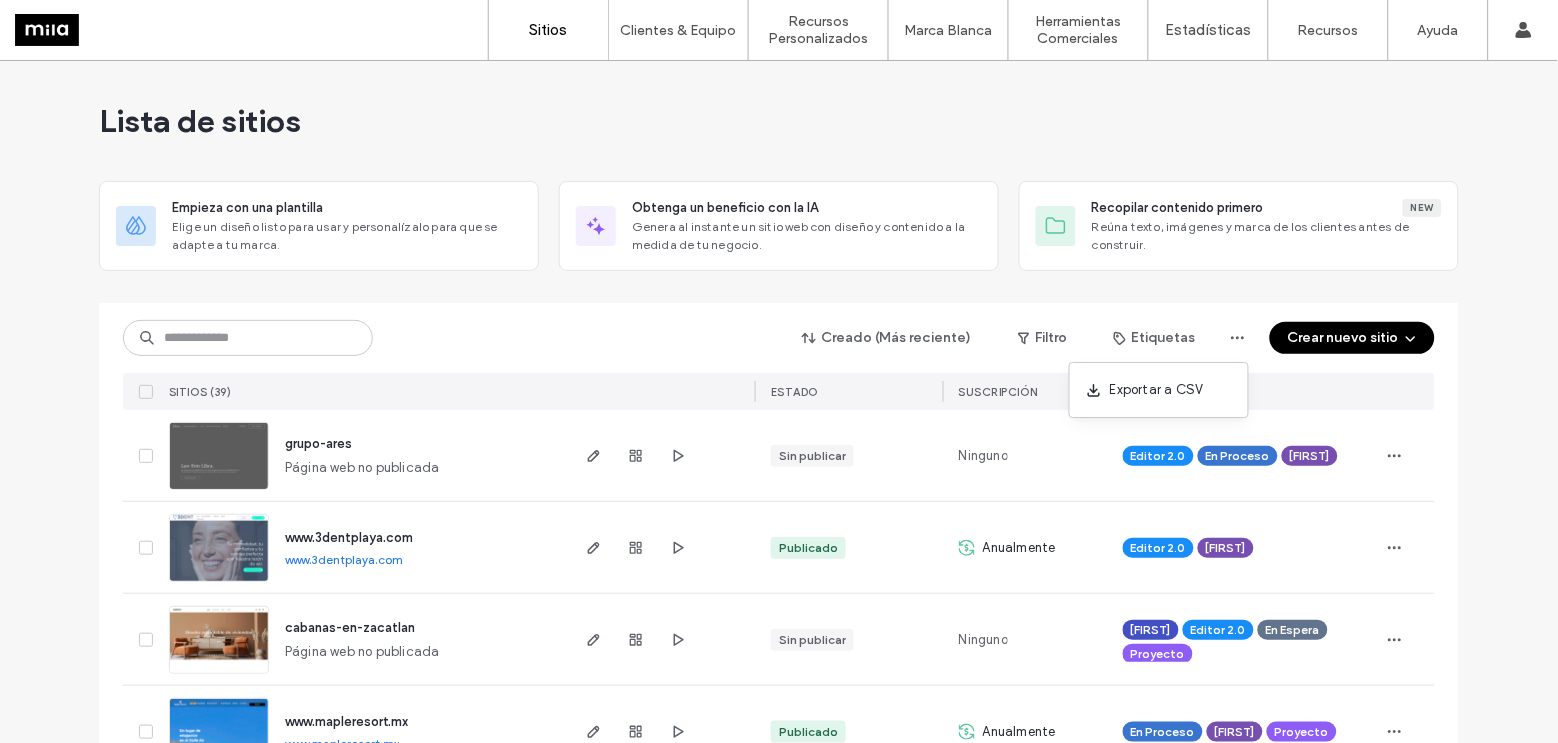 click at bounding box center [1409, 338] 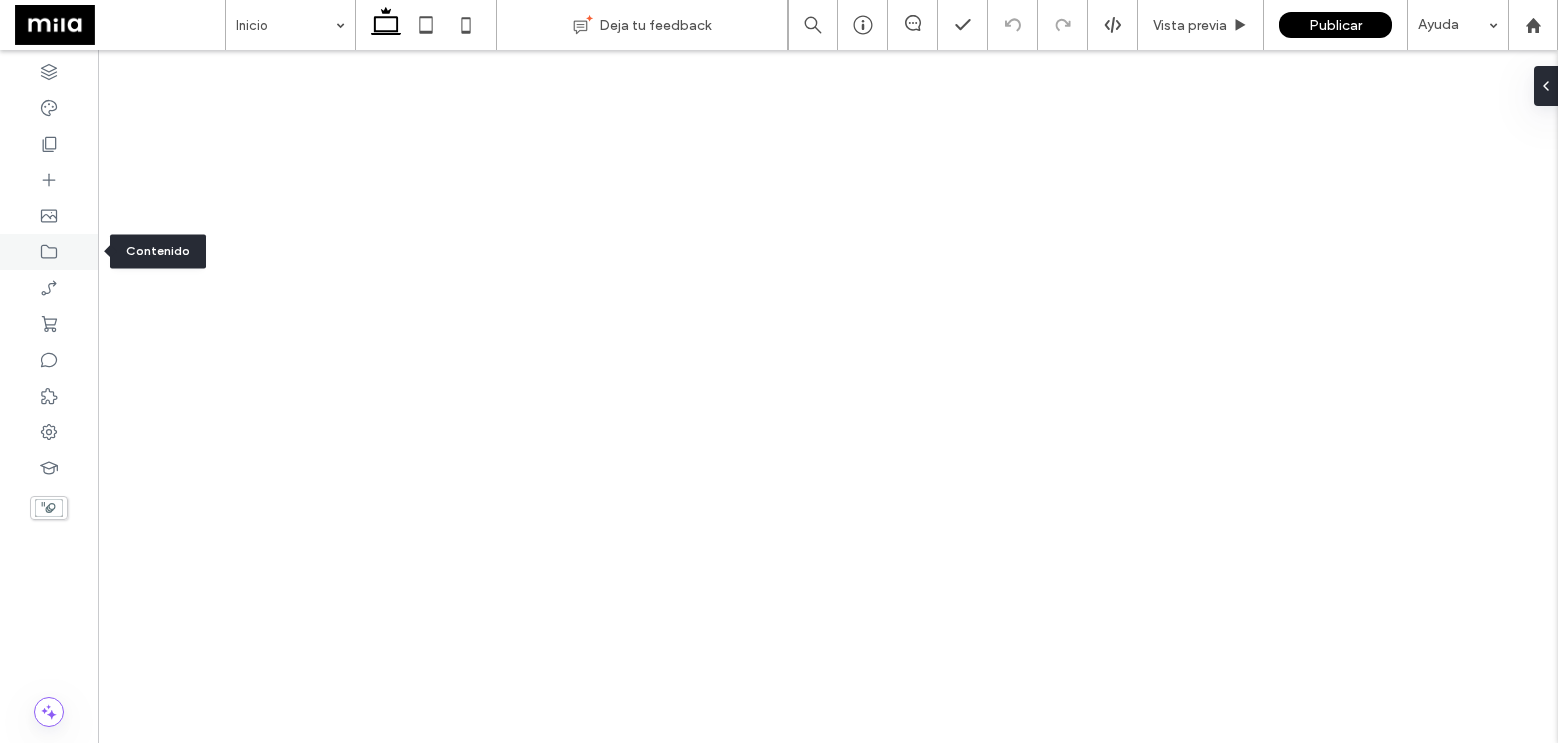 click at bounding box center (49, 252) 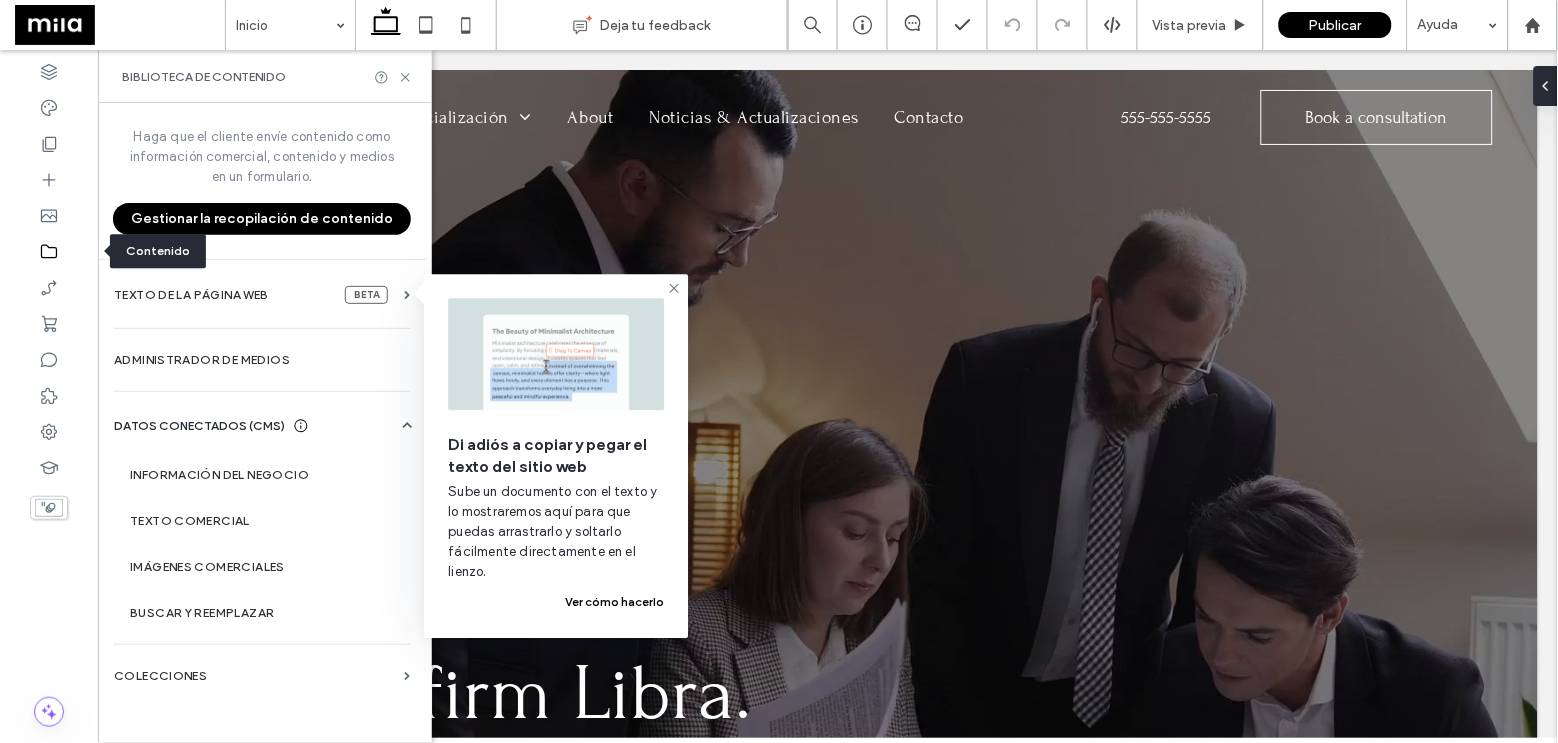 scroll, scrollTop: 0, scrollLeft: 0, axis: both 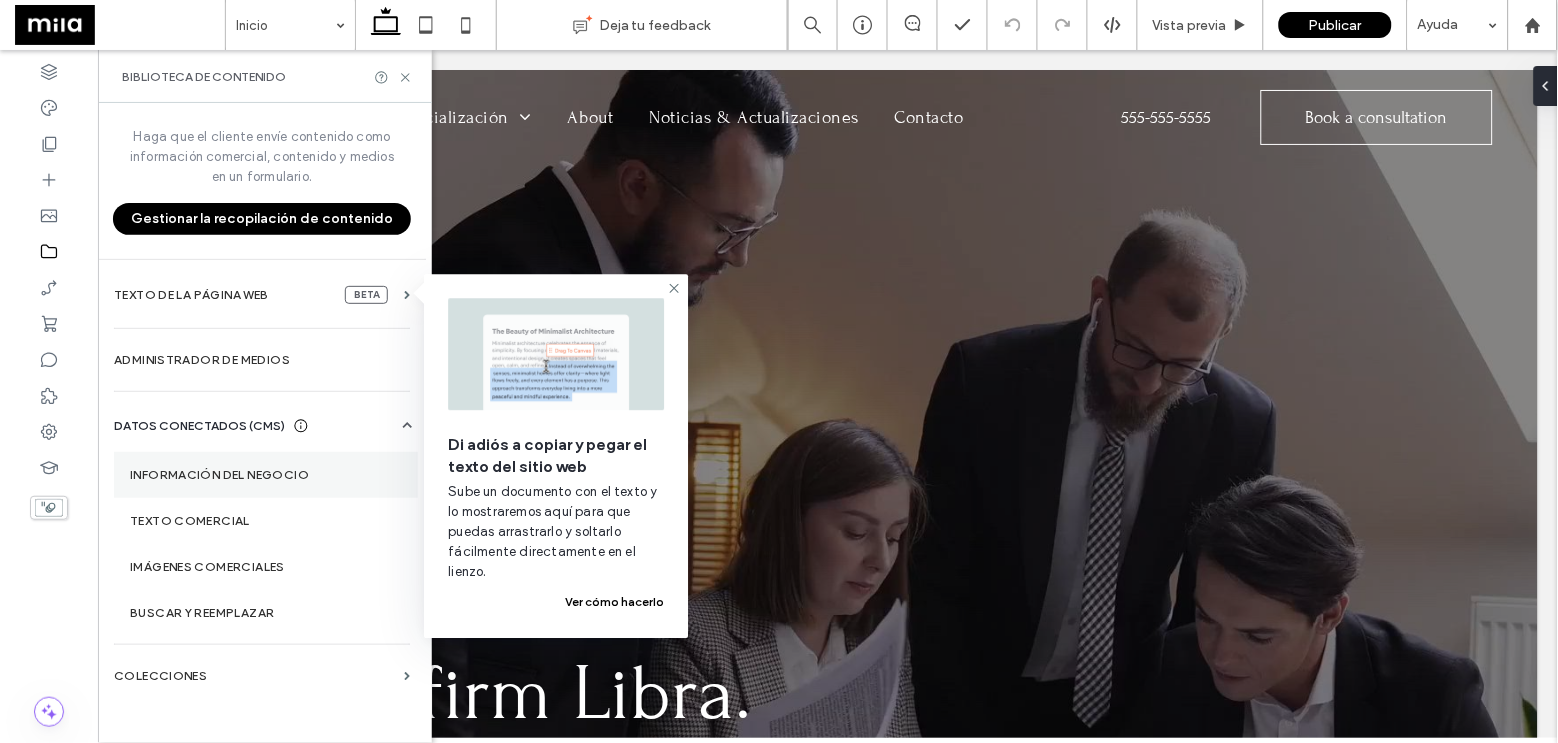 click on "Información del negocio" at bounding box center (266, 475) 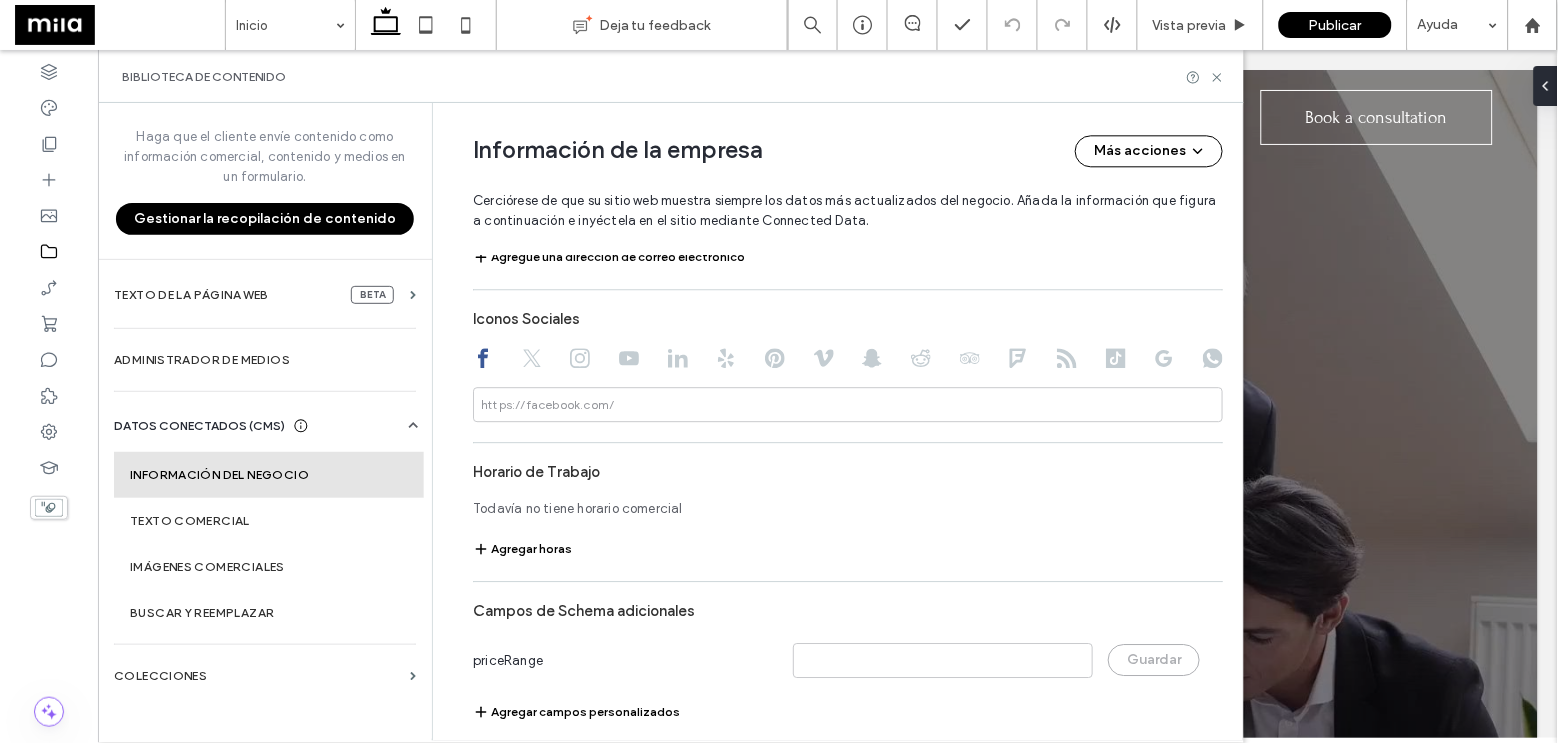 scroll, scrollTop: 1153, scrollLeft: 0, axis: vertical 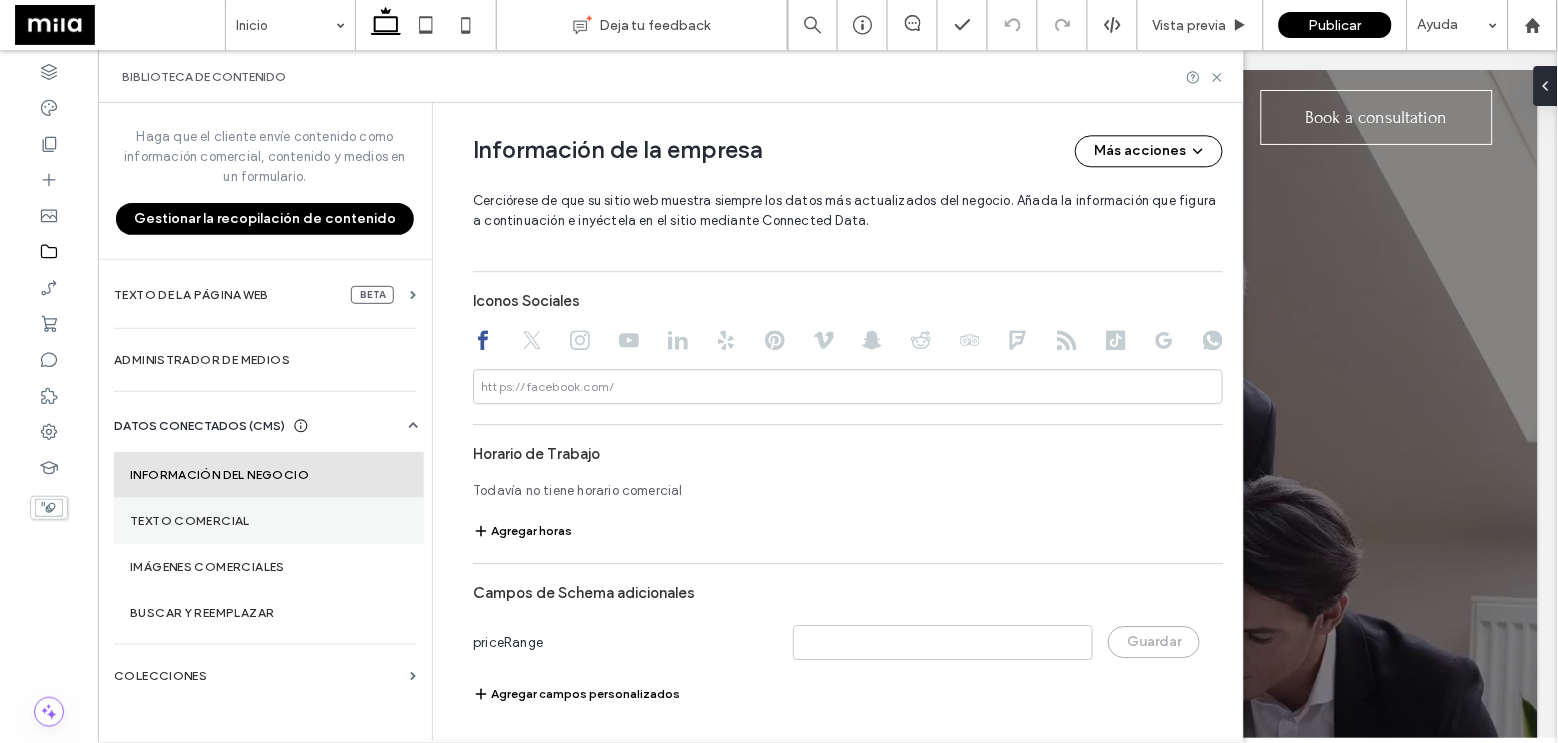 click on "Texto comercial" at bounding box center [269, 521] 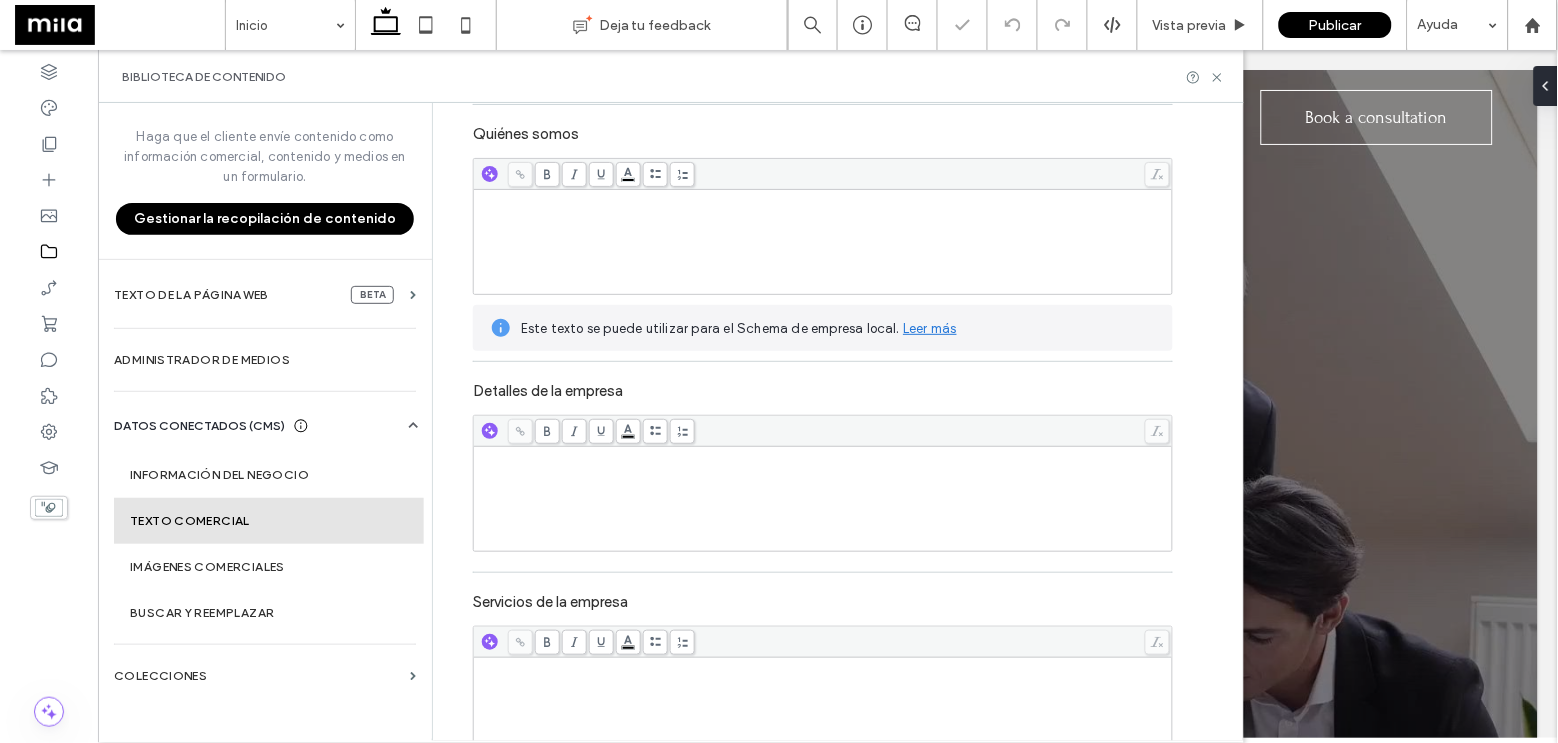 scroll, scrollTop: 297, scrollLeft: 0, axis: vertical 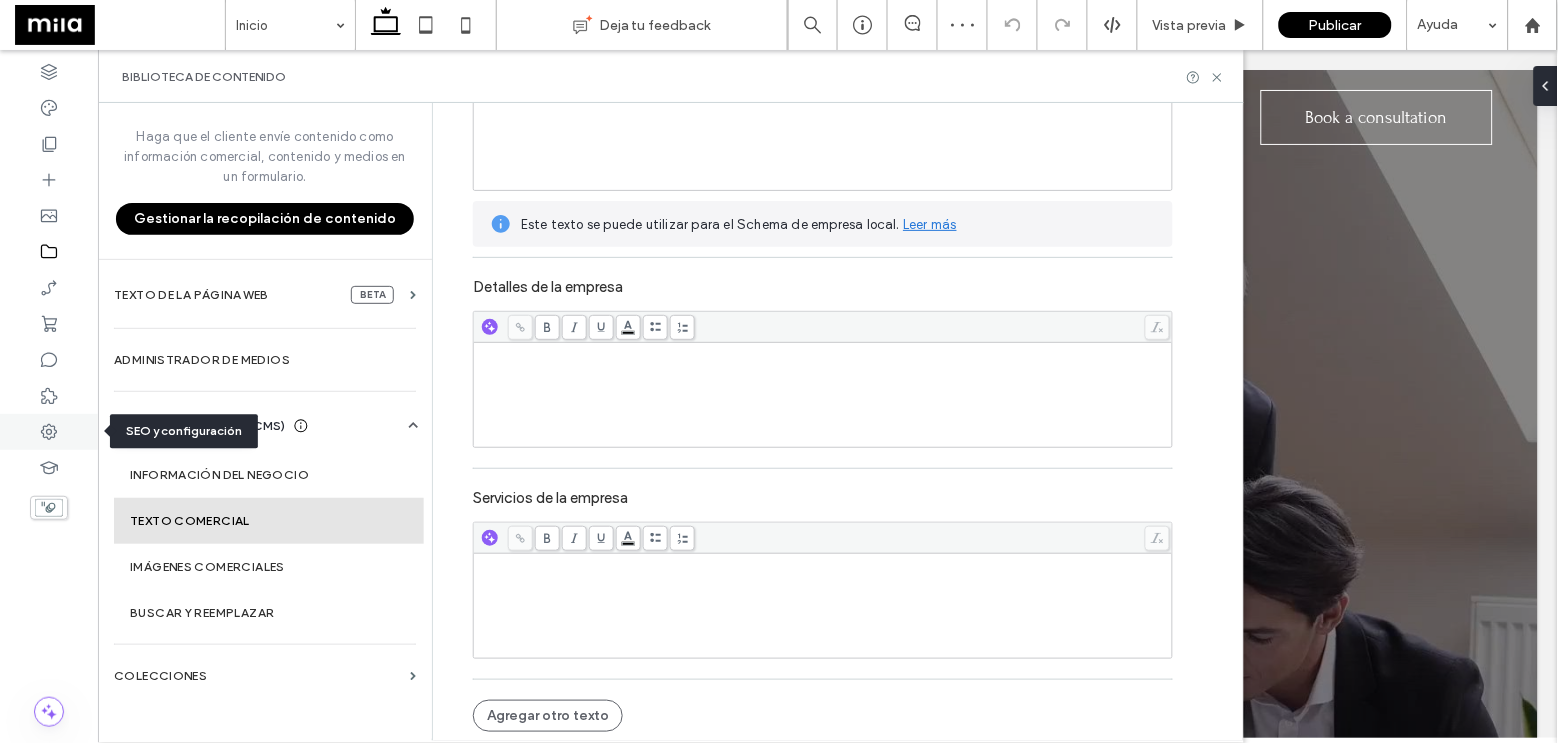 click 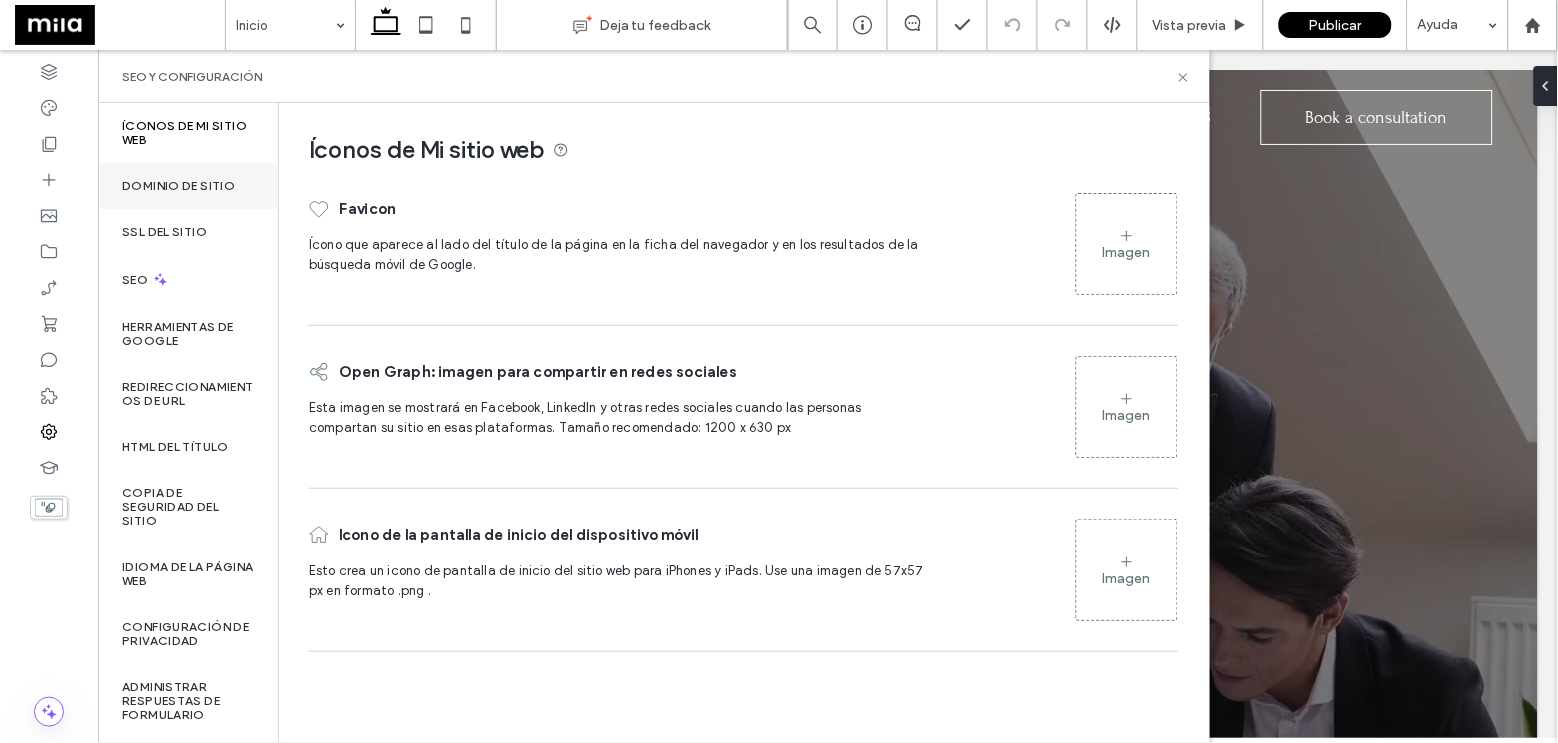 click on "Dominio de sitio" at bounding box center [178, 186] 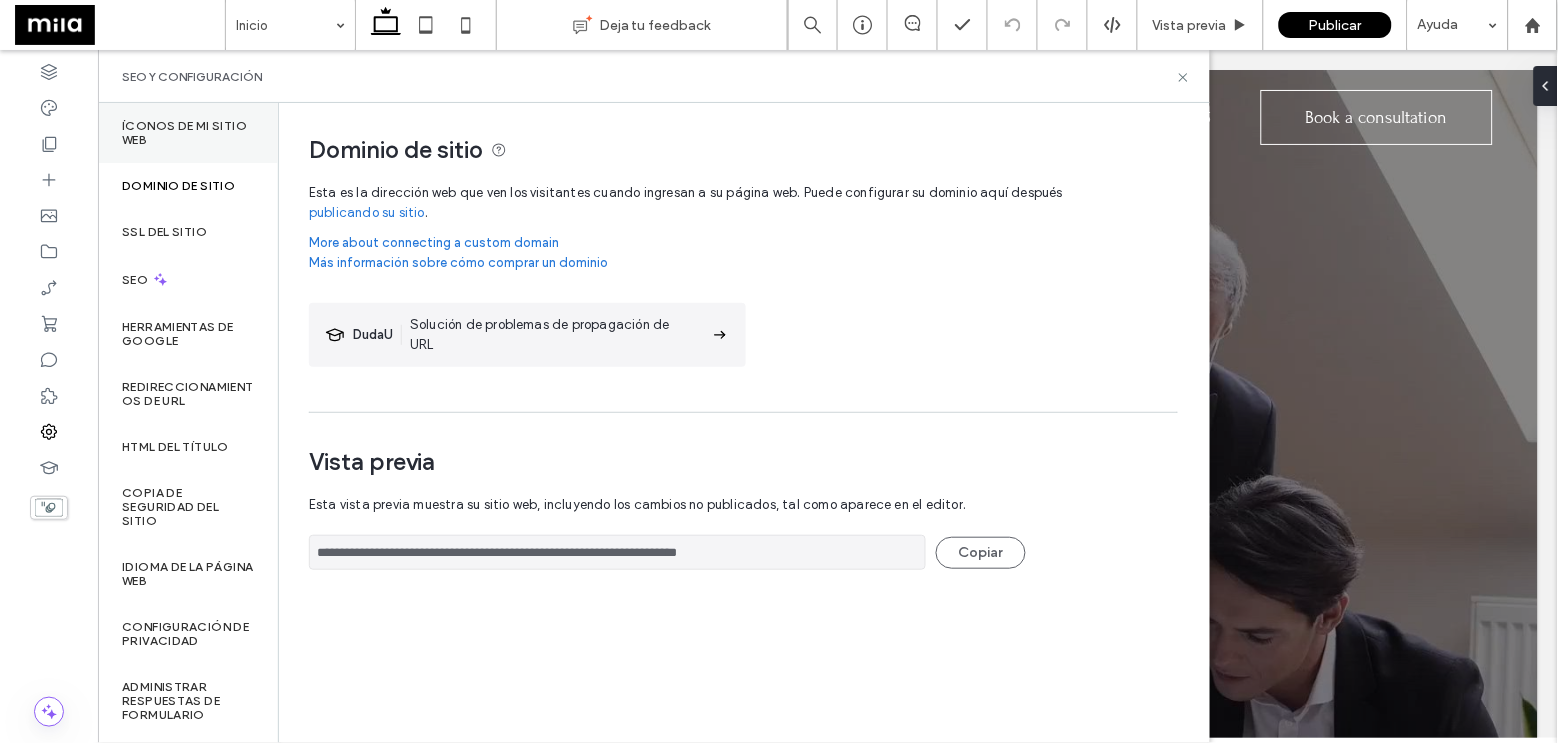 click on "Íconos de Mi sitio web" at bounding box center (188, 133) 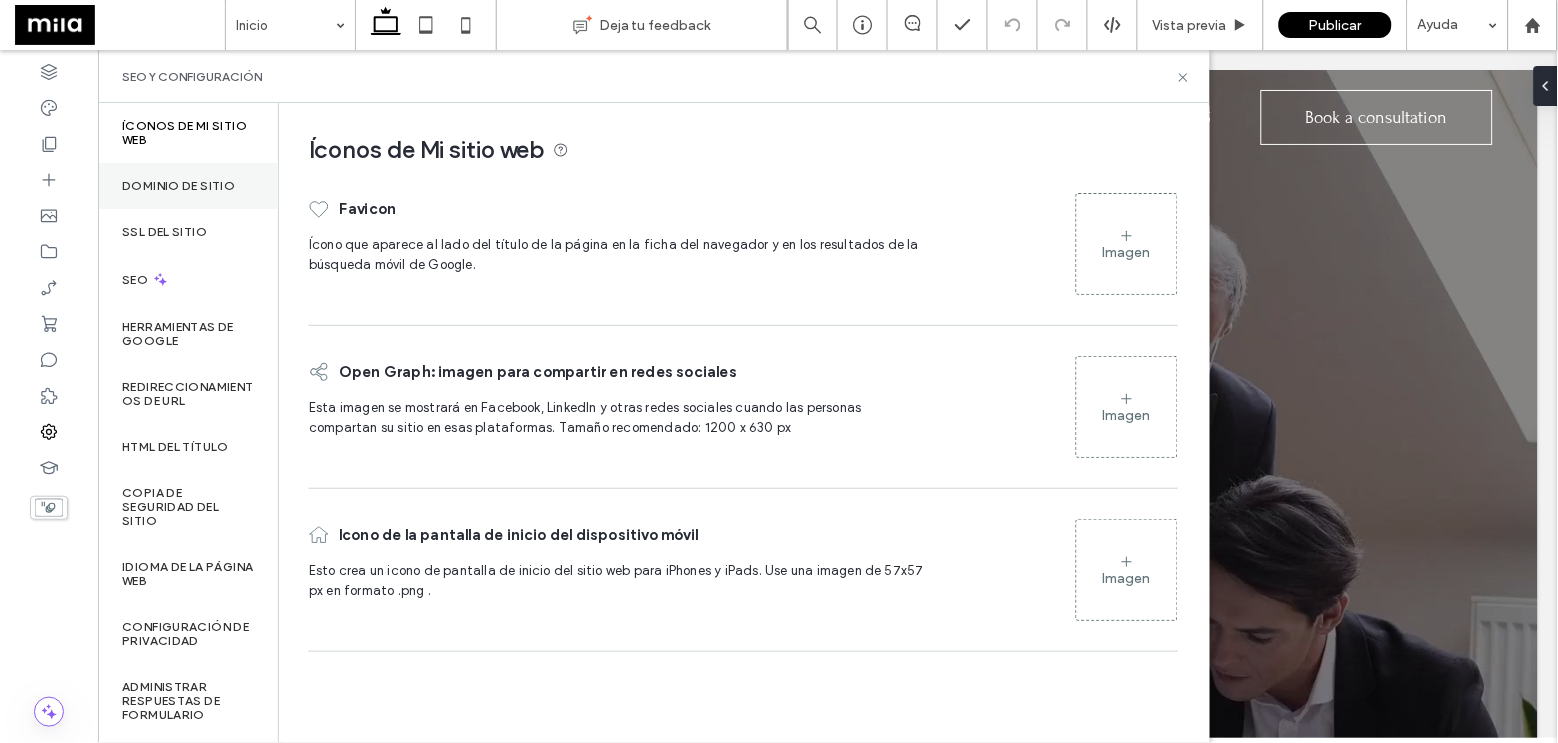 click on "Dominio de sitio" at bounding box center [178, 186] 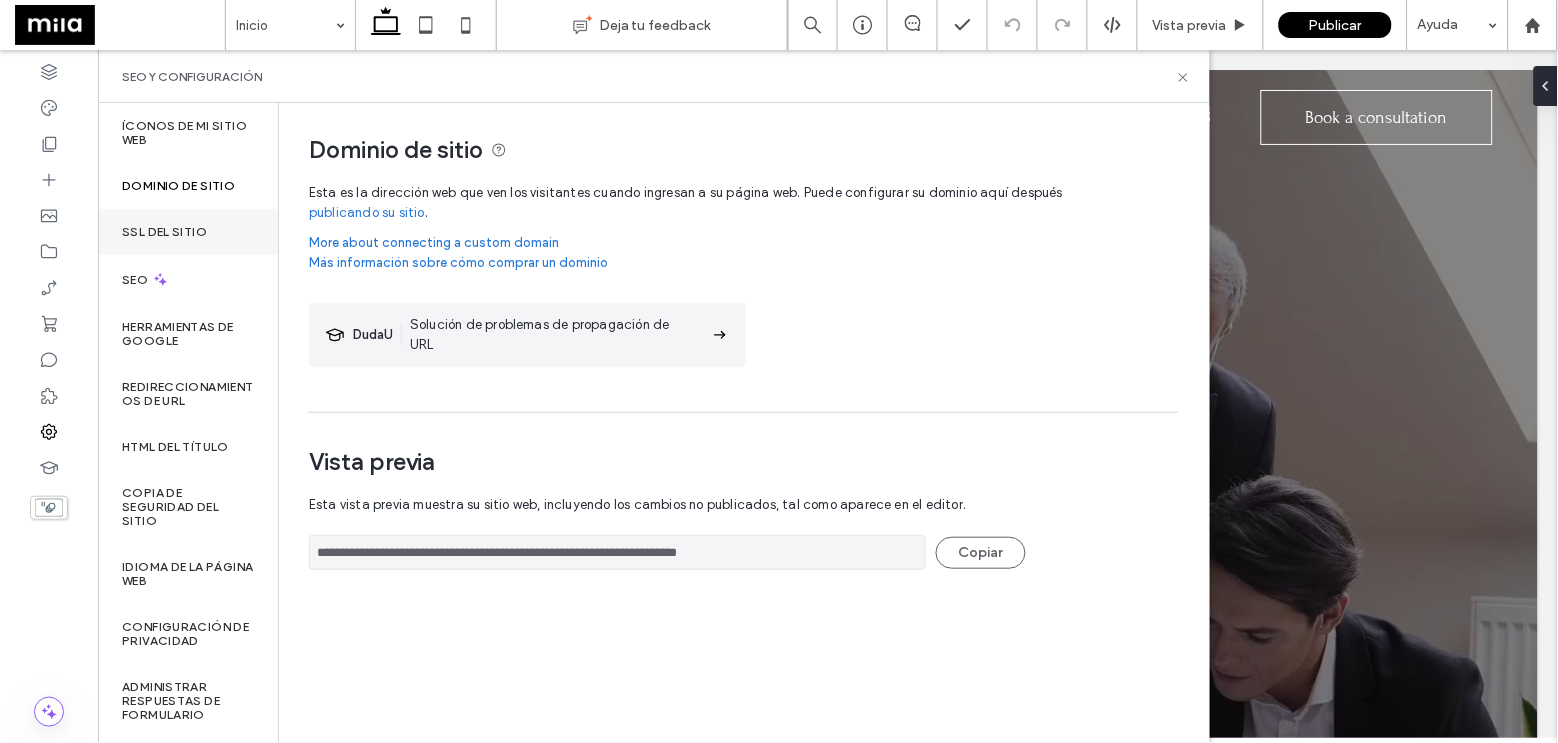 click on "SSL del sitio" at bounding box center [164, 232] 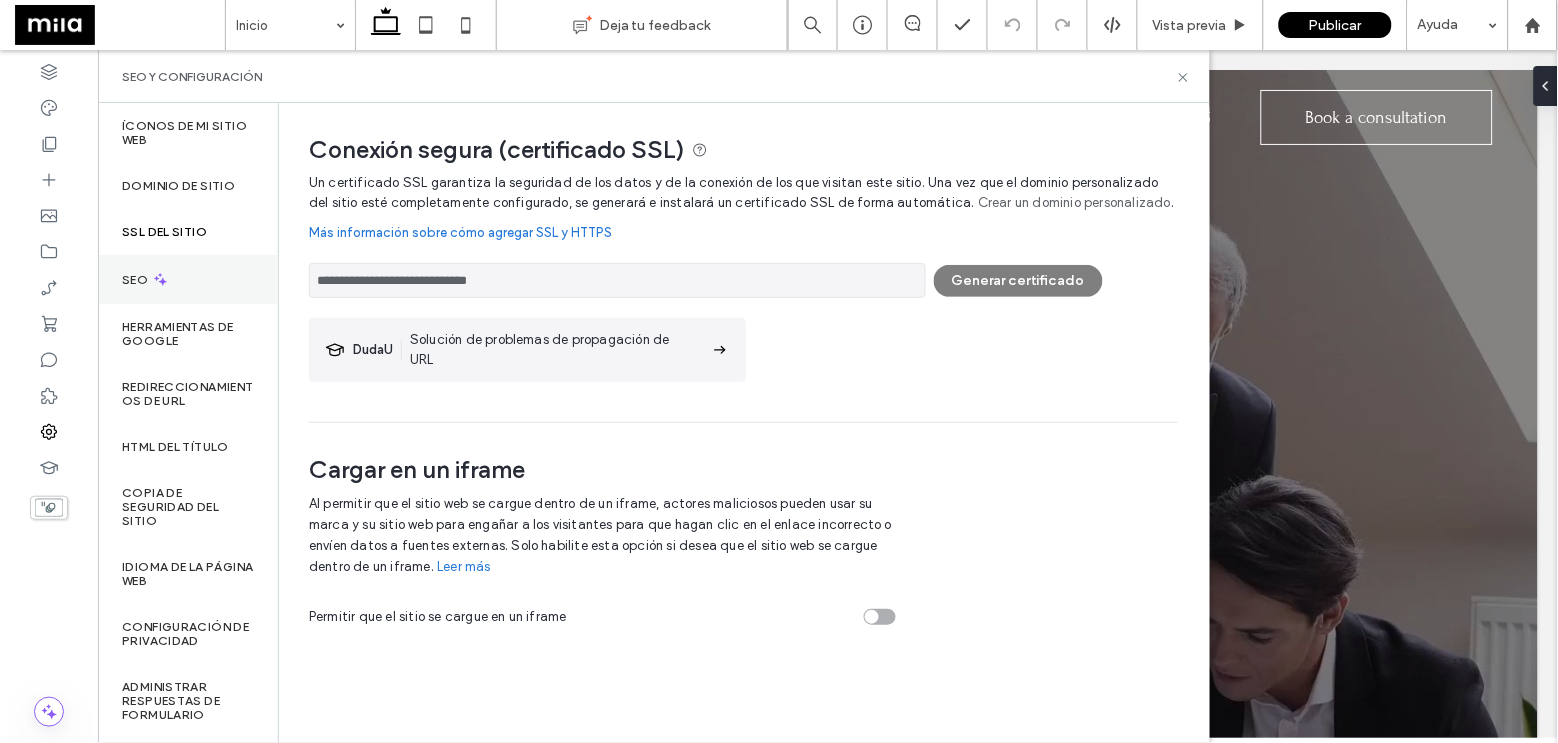 click on "SEO" at bounding box center [188, 279] 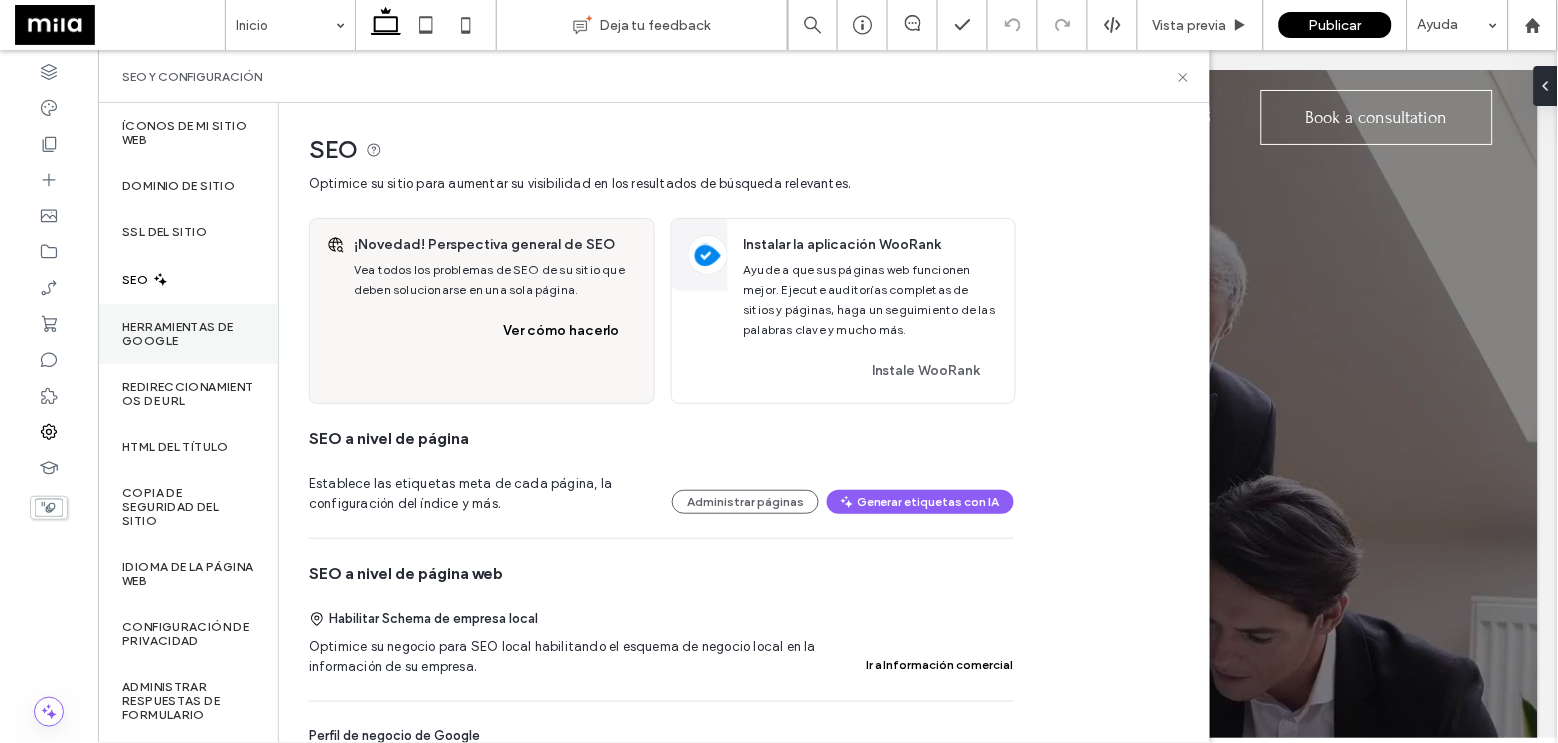 click on "Herramientas de Google" at bounding box center (188, 334) 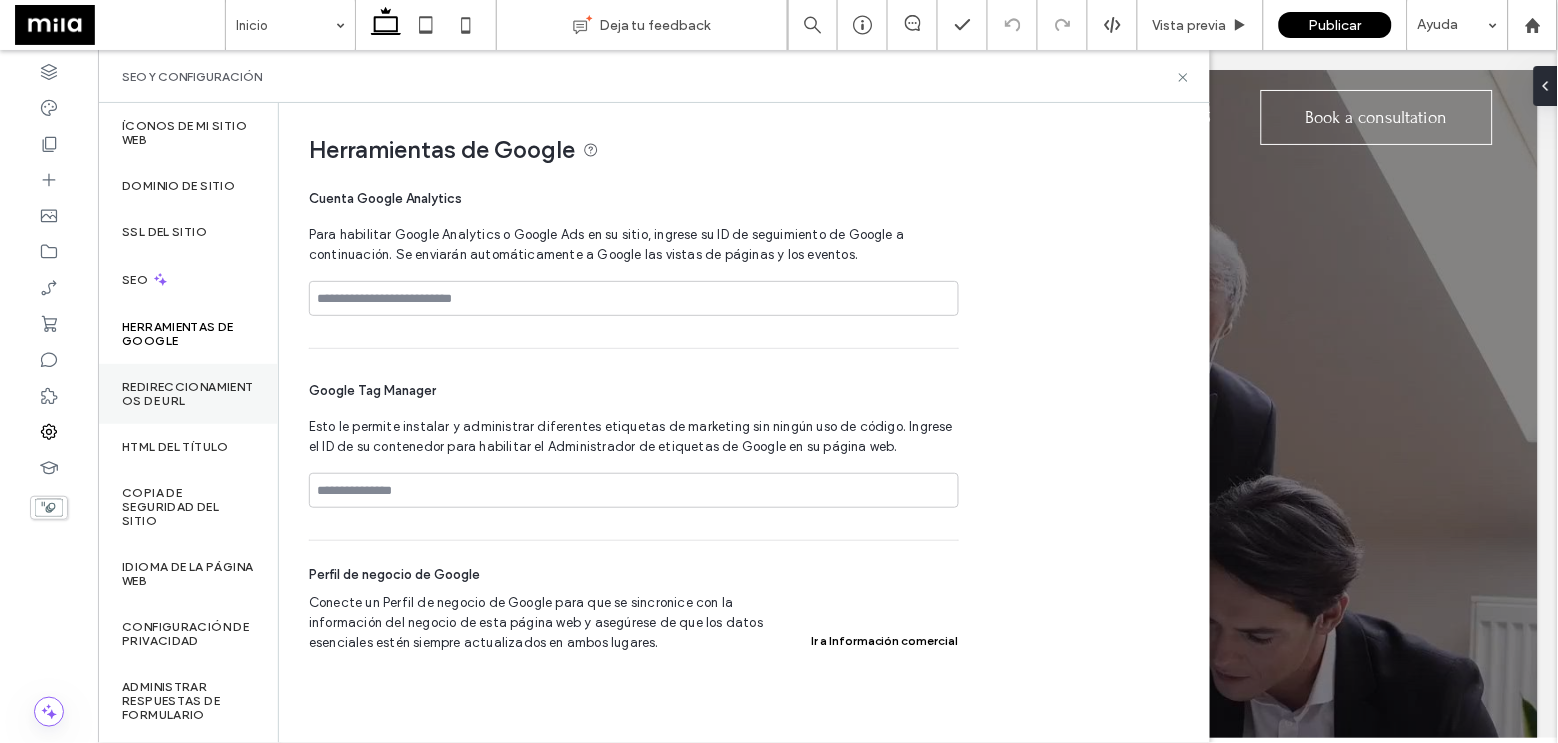 click on "Redireccionamientos de URL" at bounding box center (188, 394) 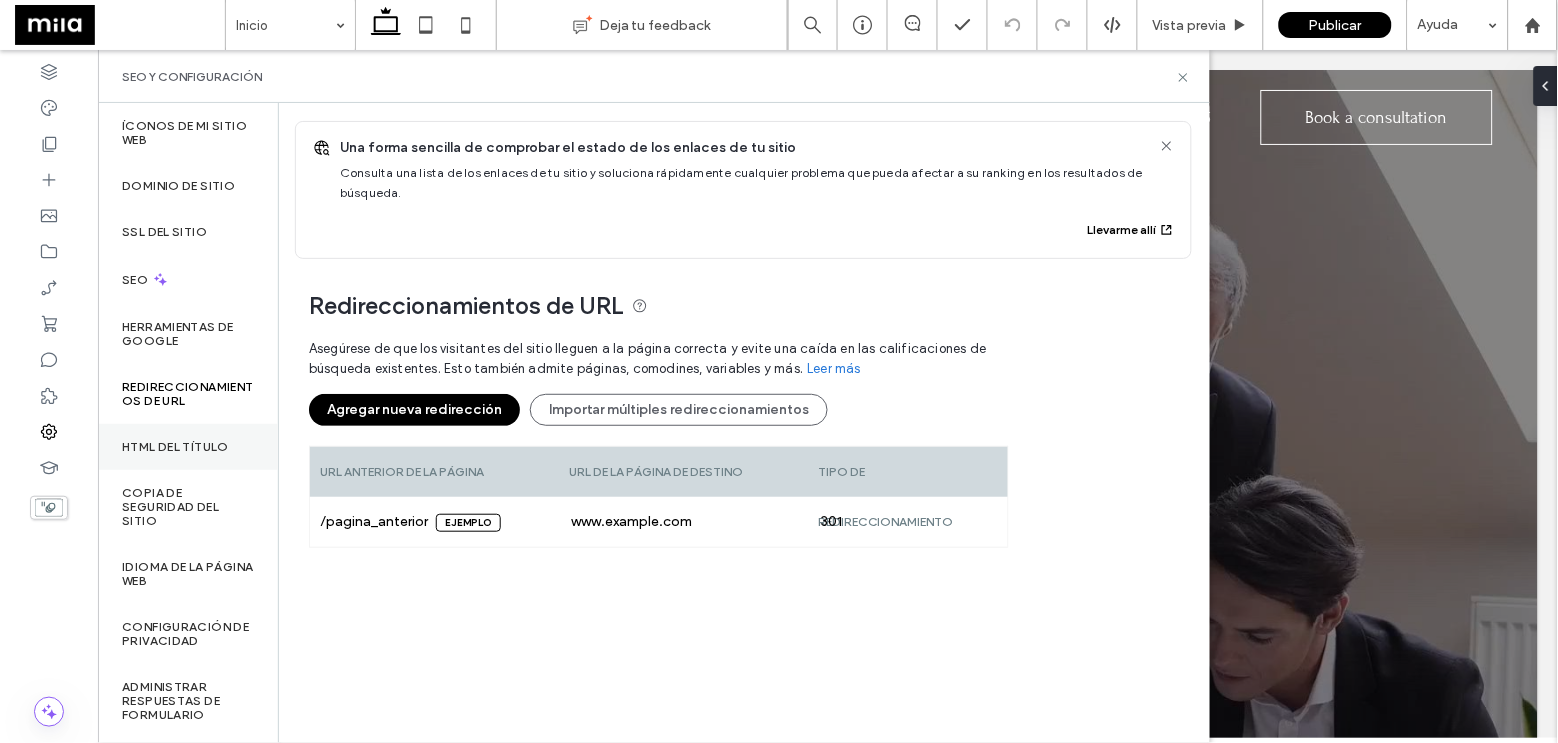 click on "HTML del título" at bounding box center [188, 447] 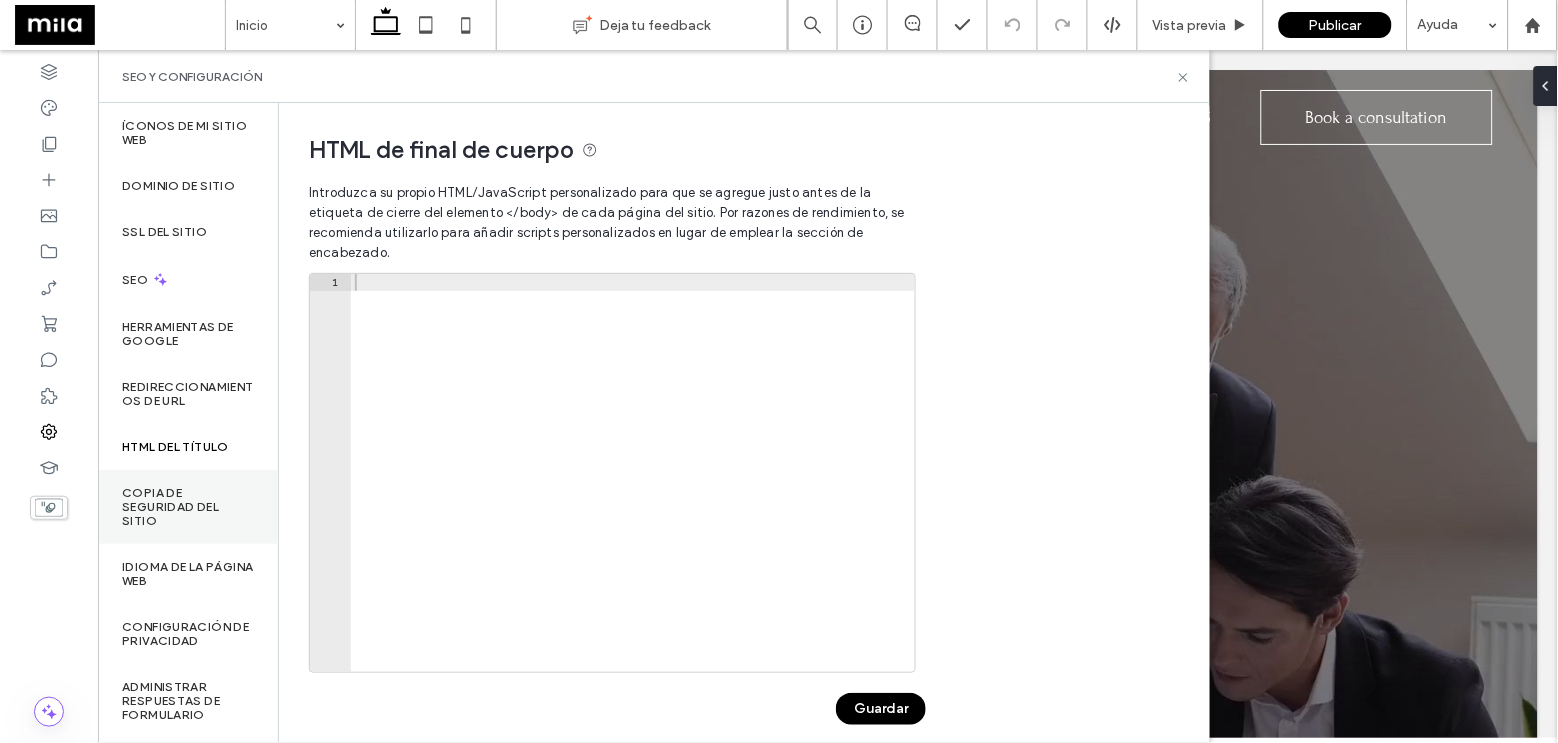 click on "Copia de seguridad del sitio" at bounding box center (188, 507) 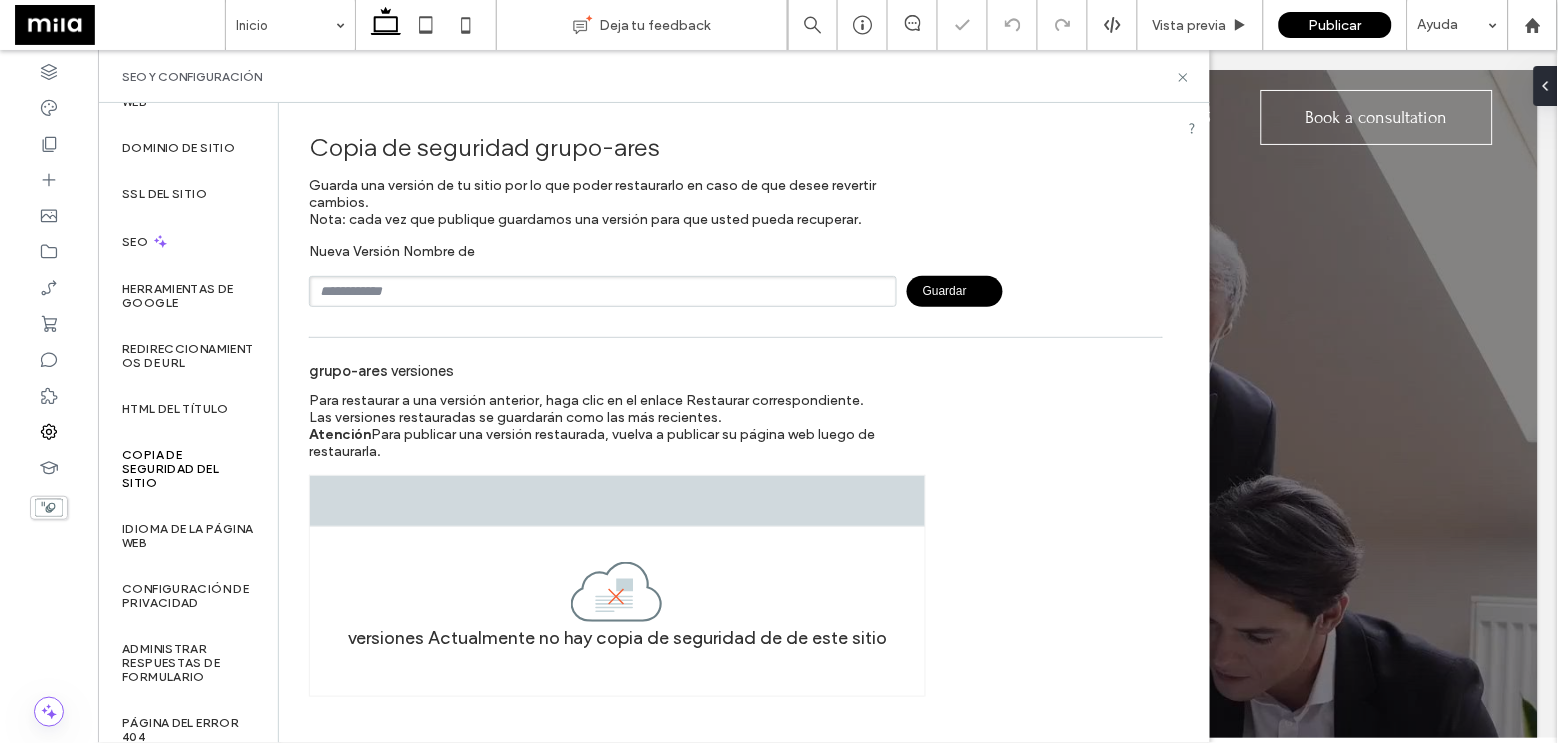 scroll, scrollTop: 46, scrollLeft: 0, axis: vertical 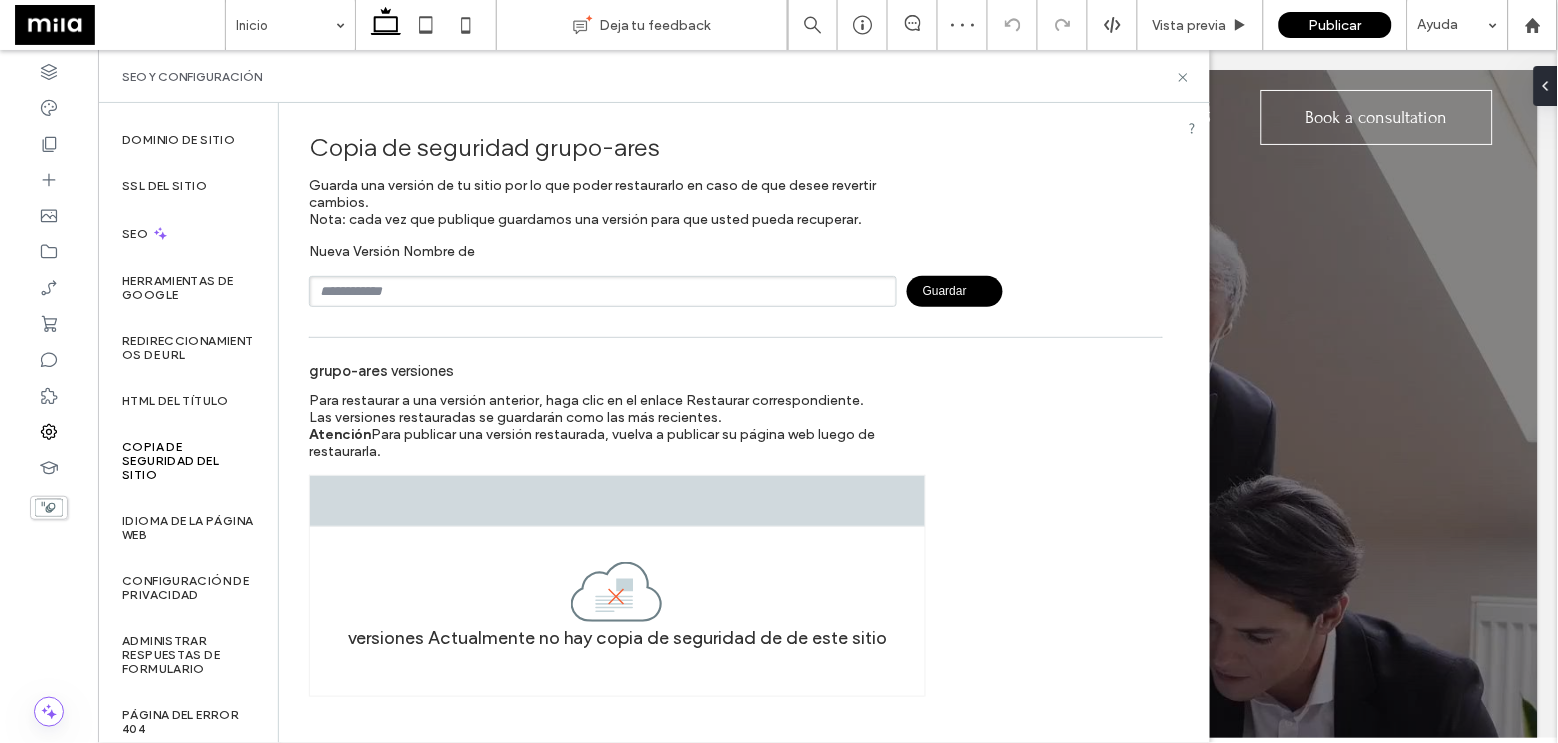 click at bounding box center [603, 291] 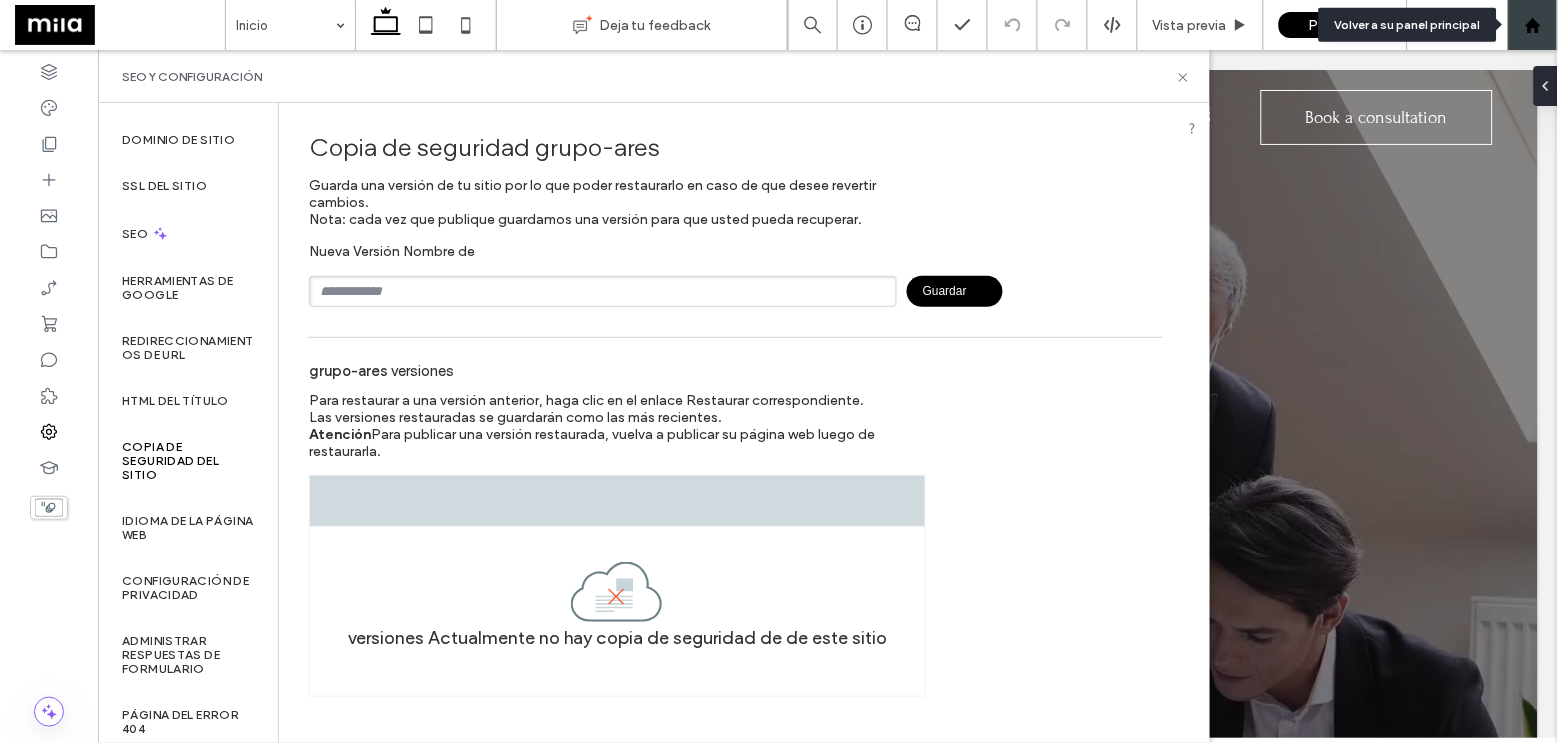 click at bounding box center (1533, 25) 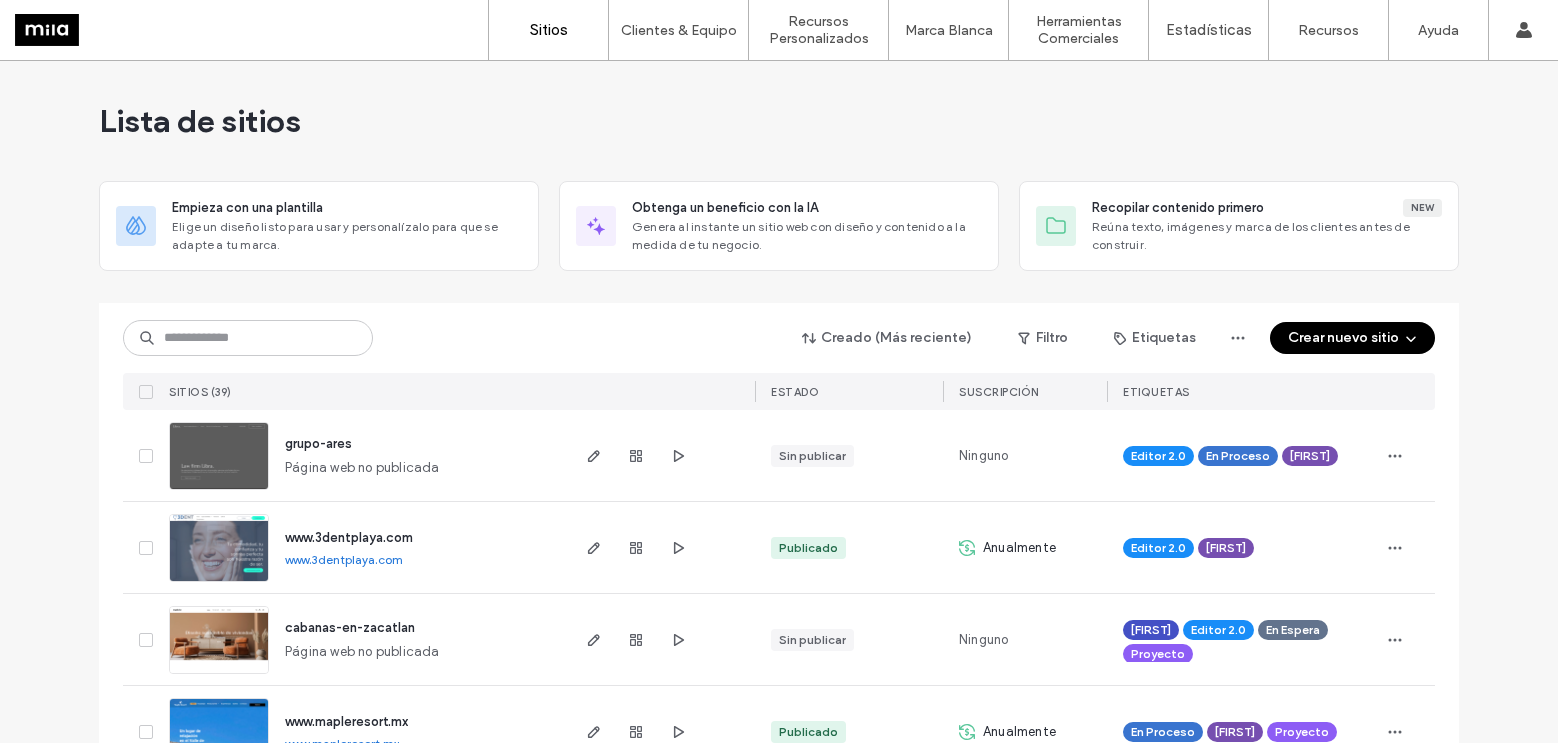 scroll, scrollTop: 0, scrollLeft: 0, axis: both 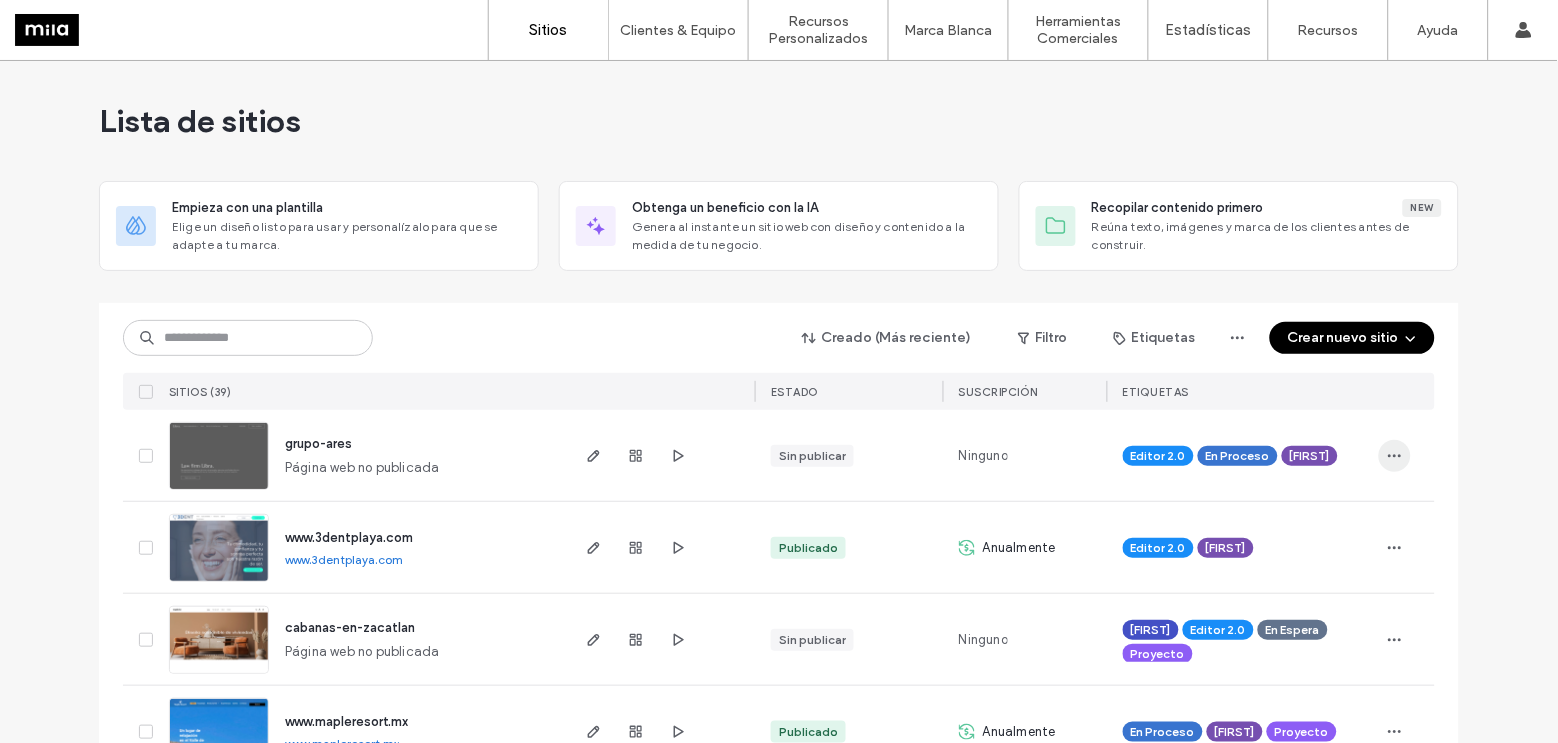 click 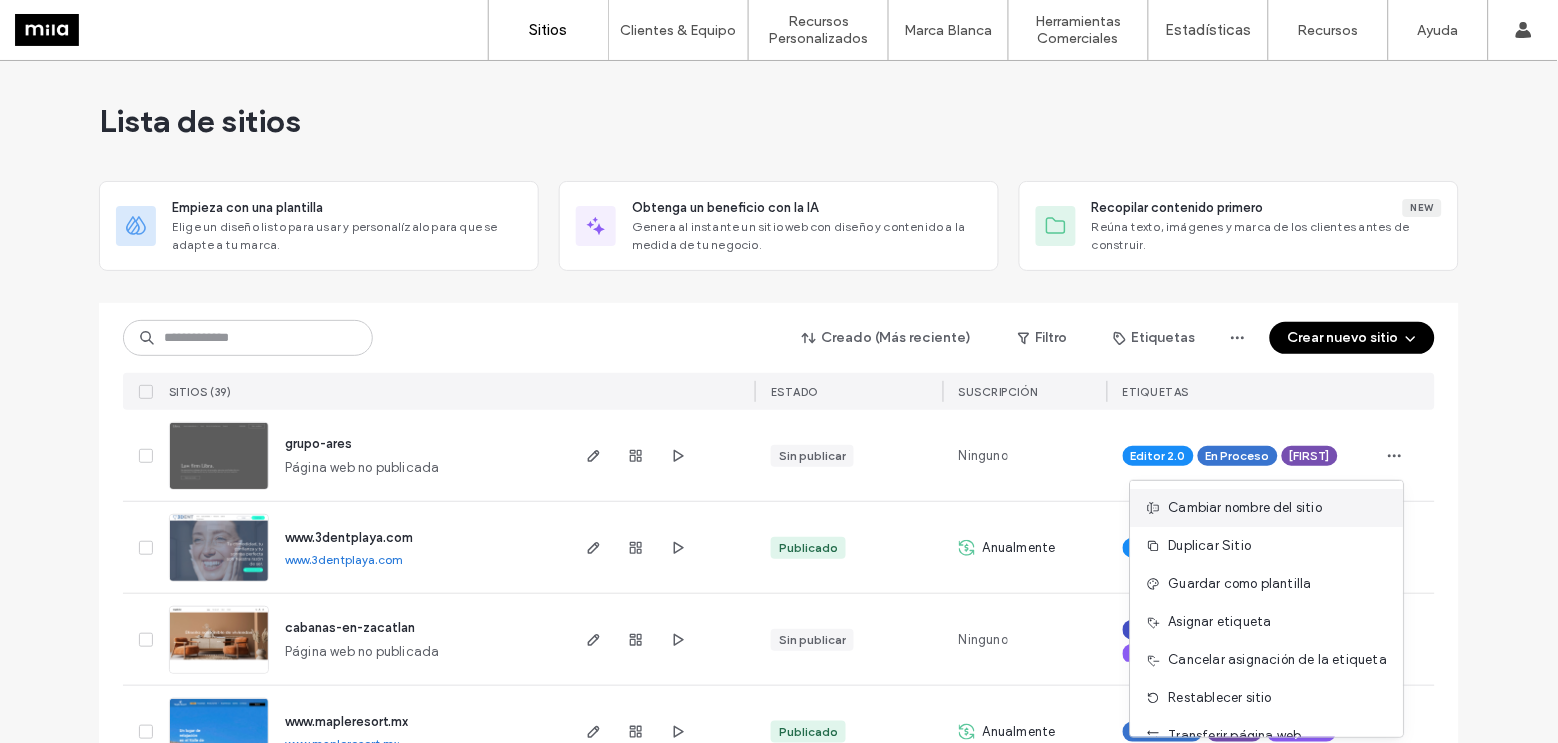 click on "Cambiar nombre del sitio" at bounding box center (1267, 508) 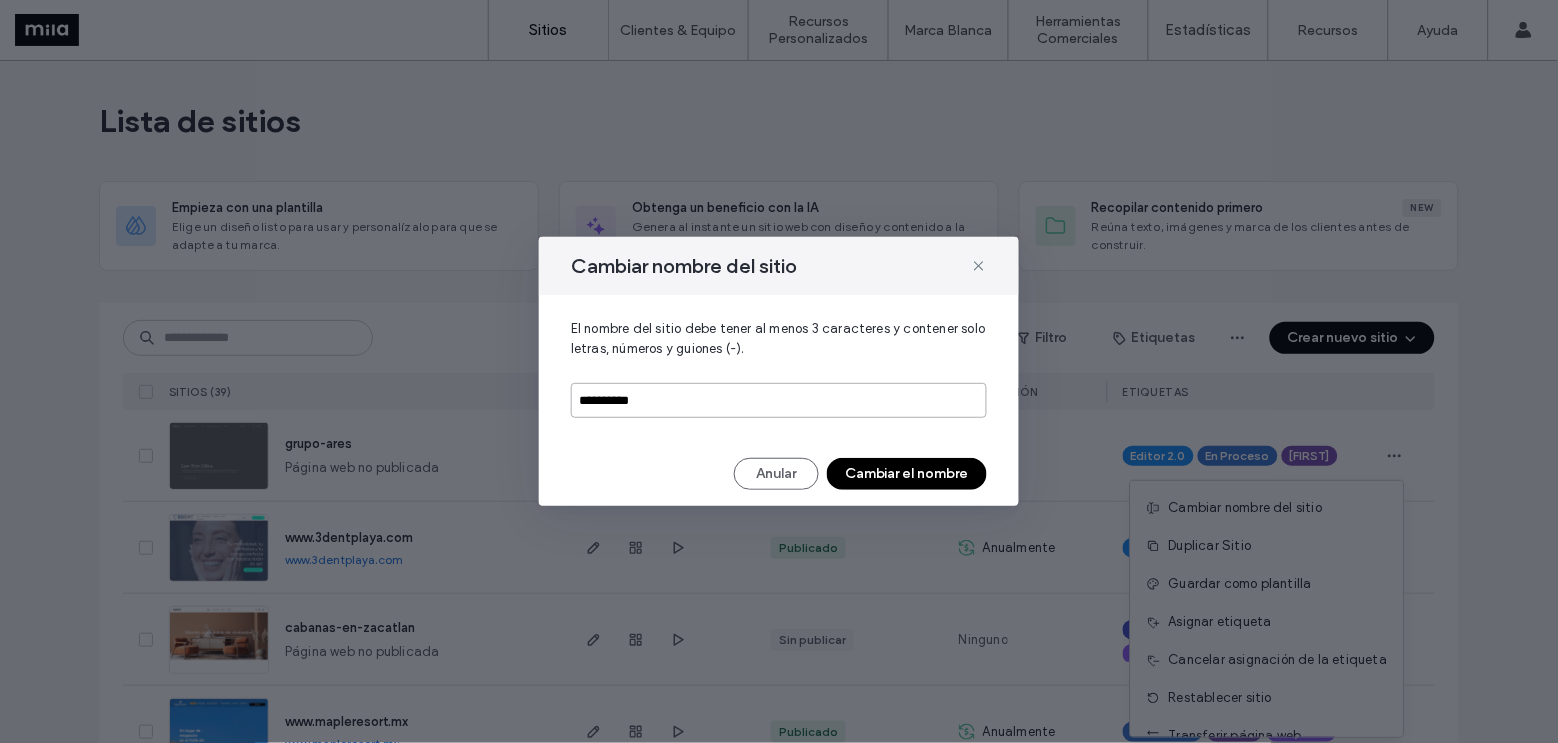 click on "**********" at bounding box center (779, 400) 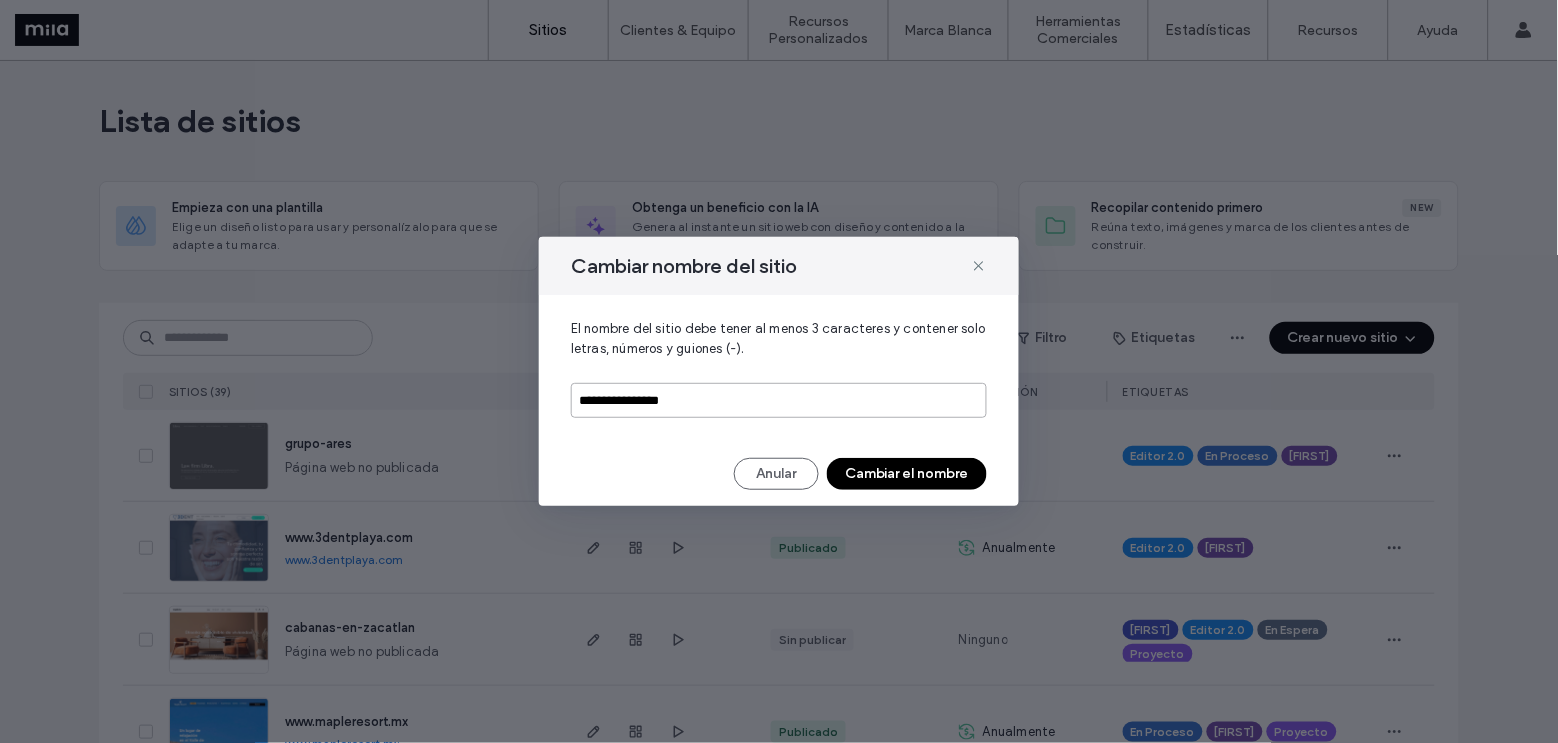 type on "**********" 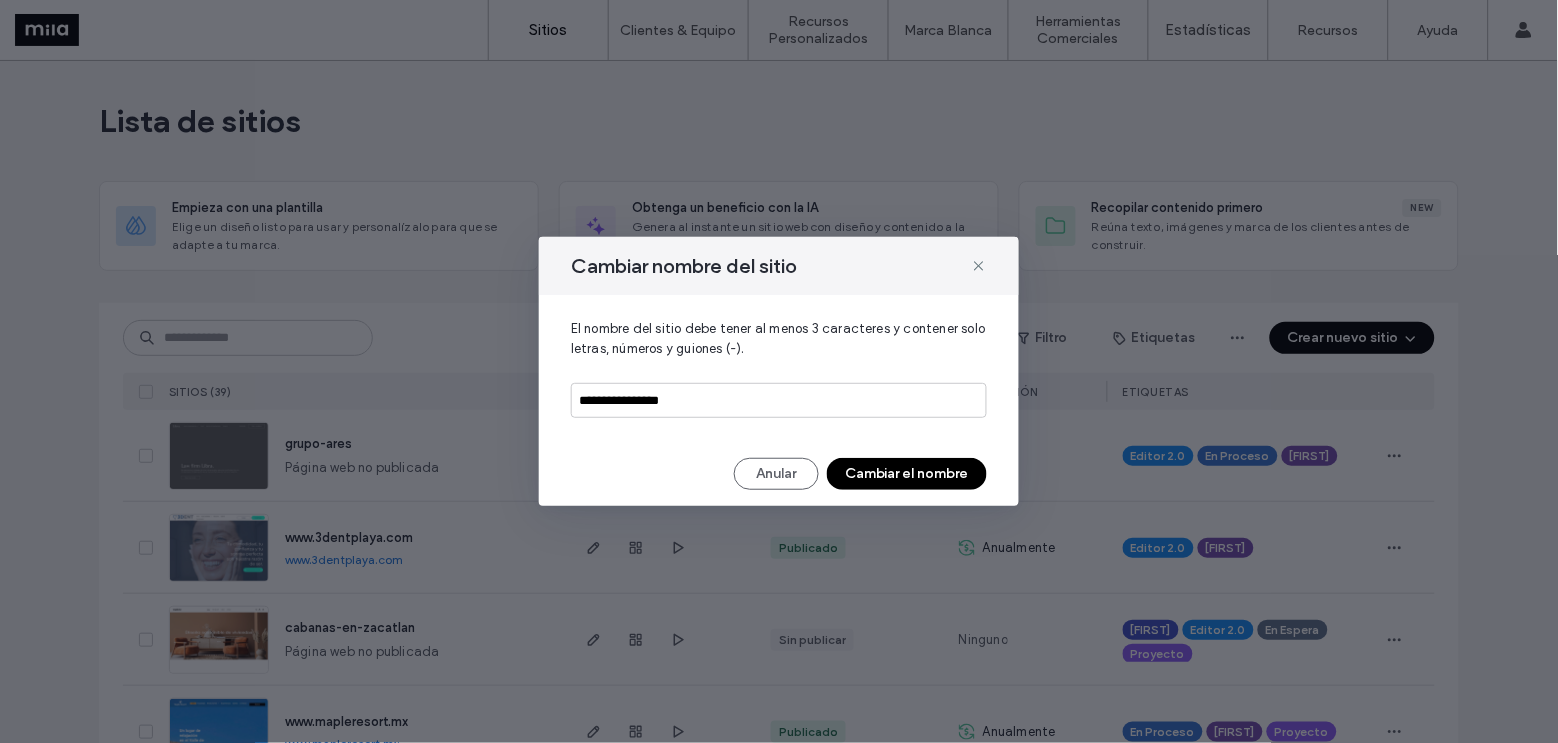 click on "Cambiar el nombre" at bounding box center [907, 474] 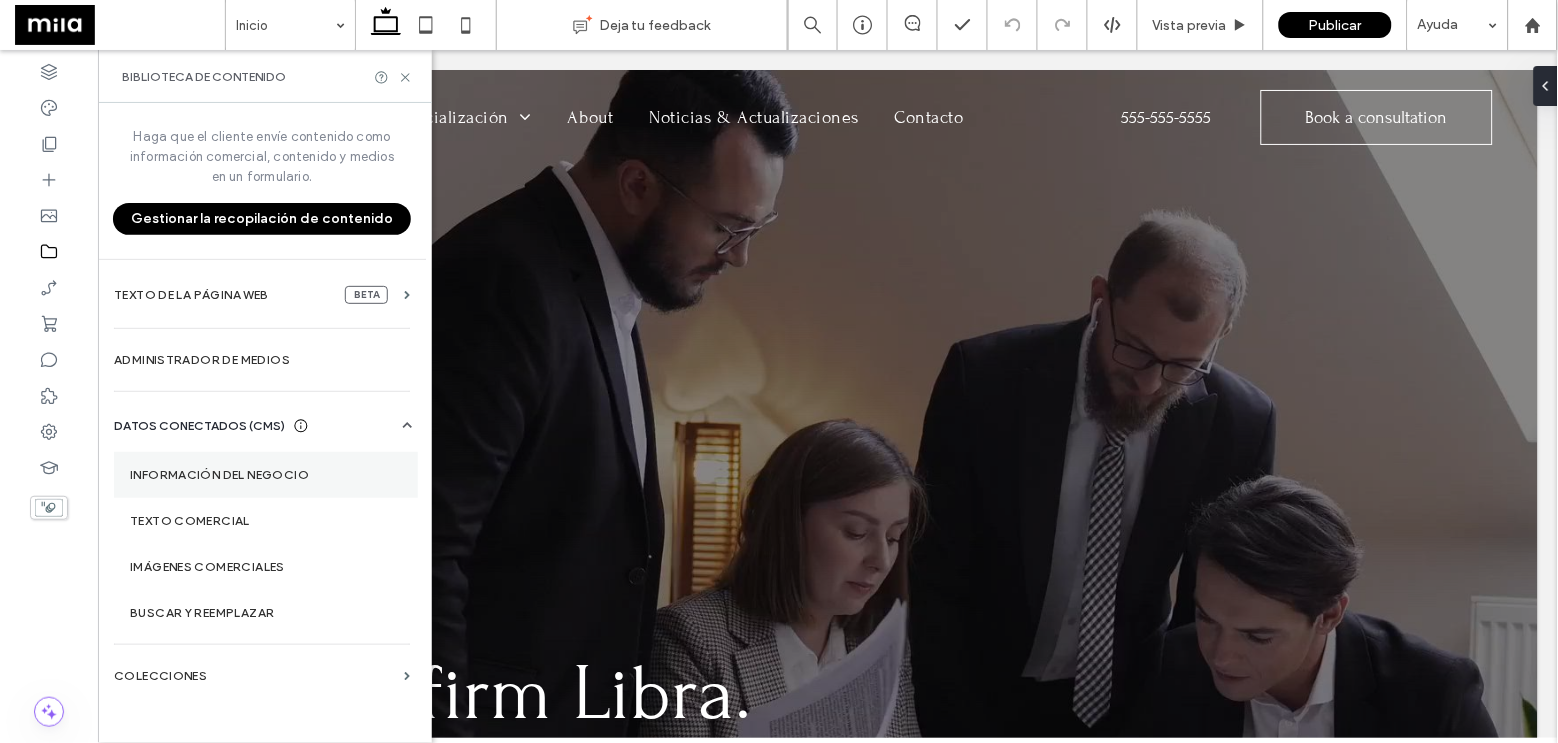 scroll, scrollTop: 0, scrollLeft: 0, axis: both 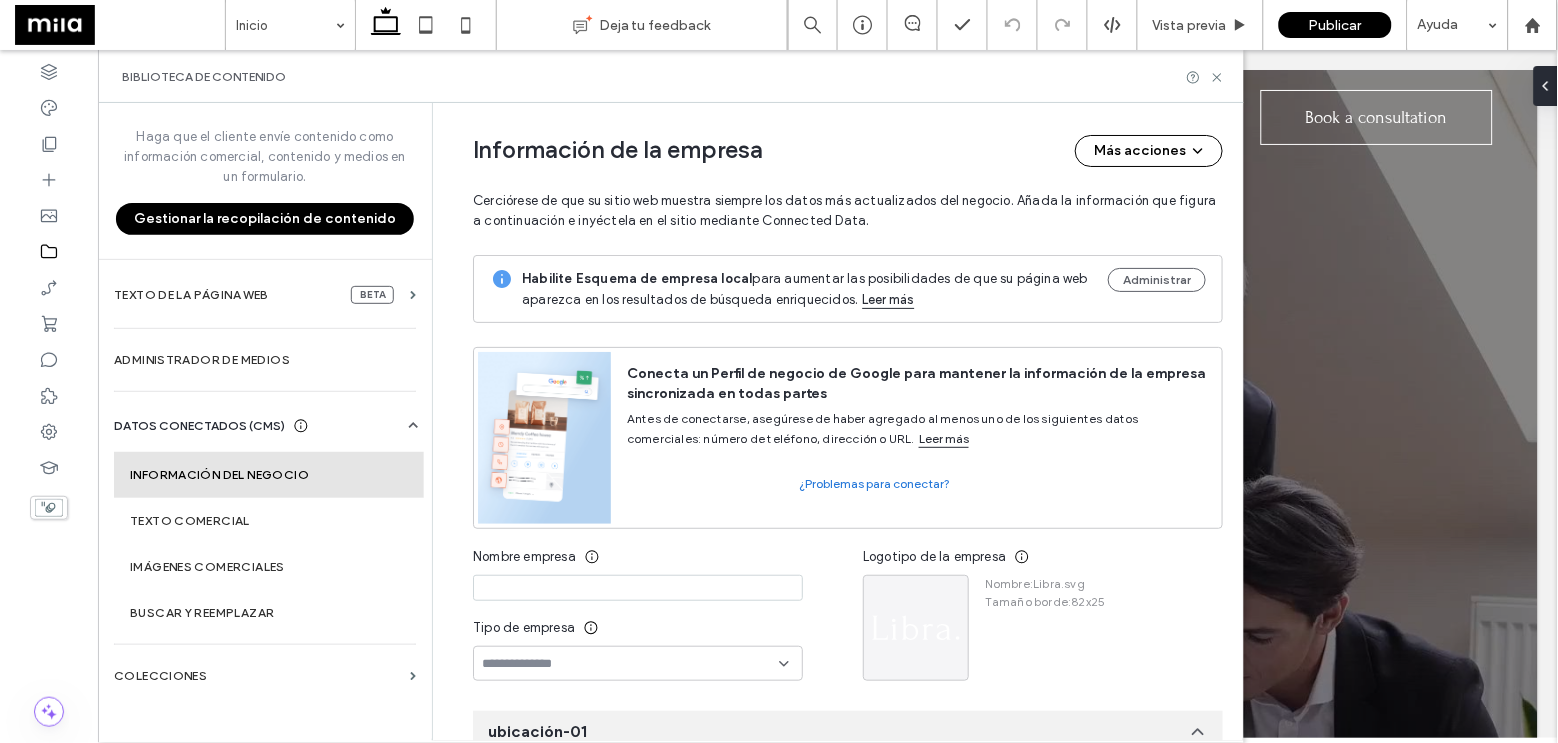 click on "Gestionar la recopilación de contenido" at bounding box center (265, 219) 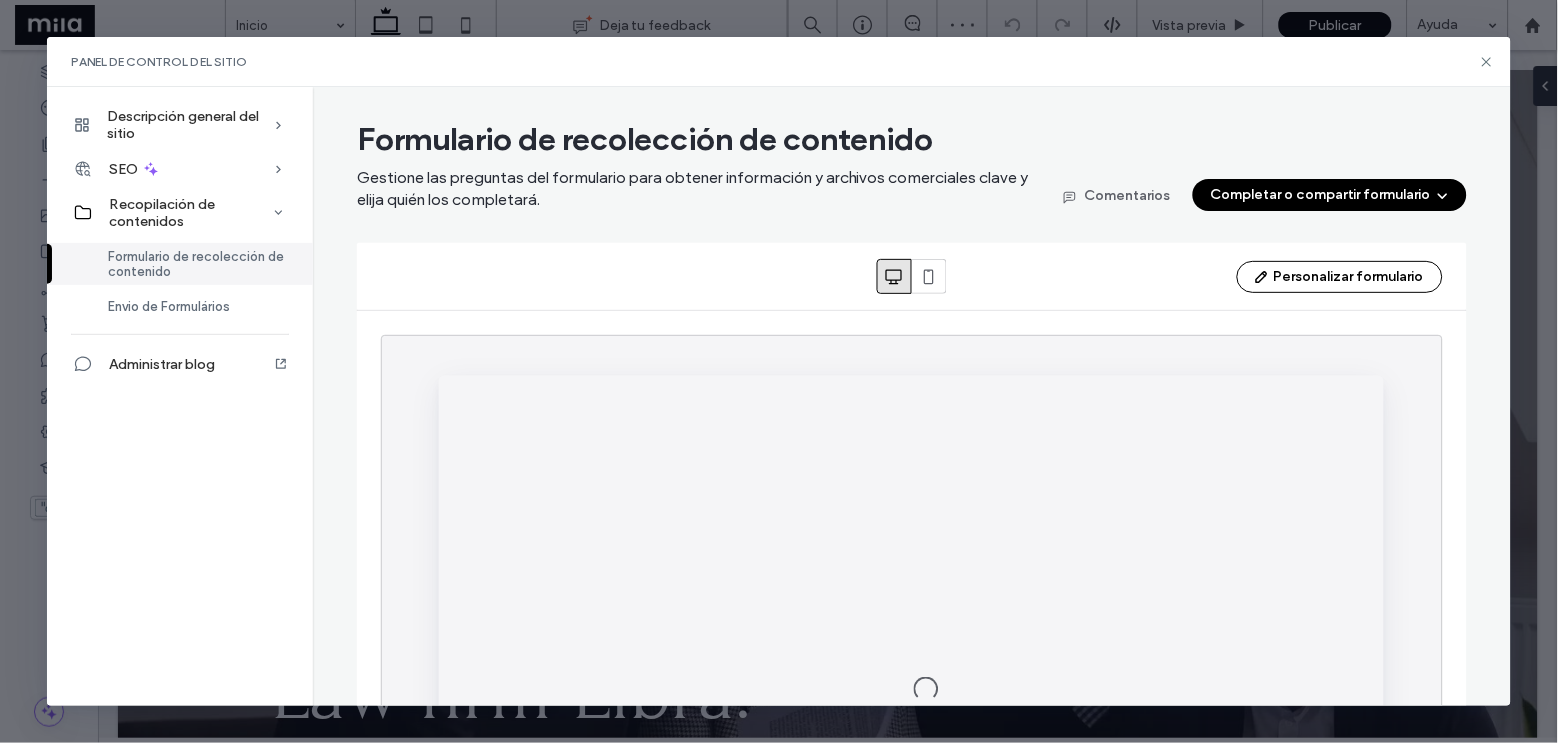 scroll, scrollTop: 0, scrollLeft: 0, axis: both 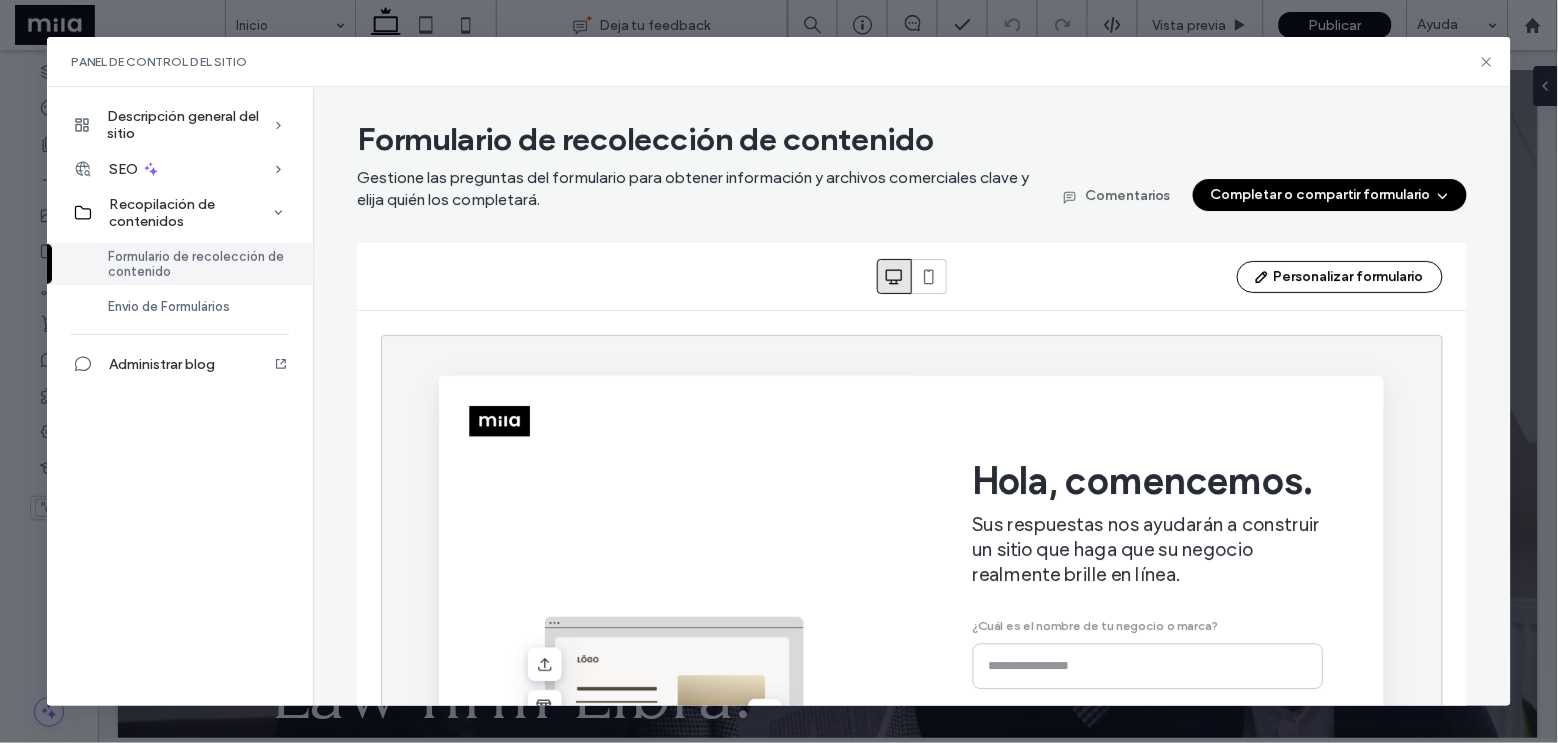 click on "Completar o compartir formulario" at bounding box center [1330, 195] 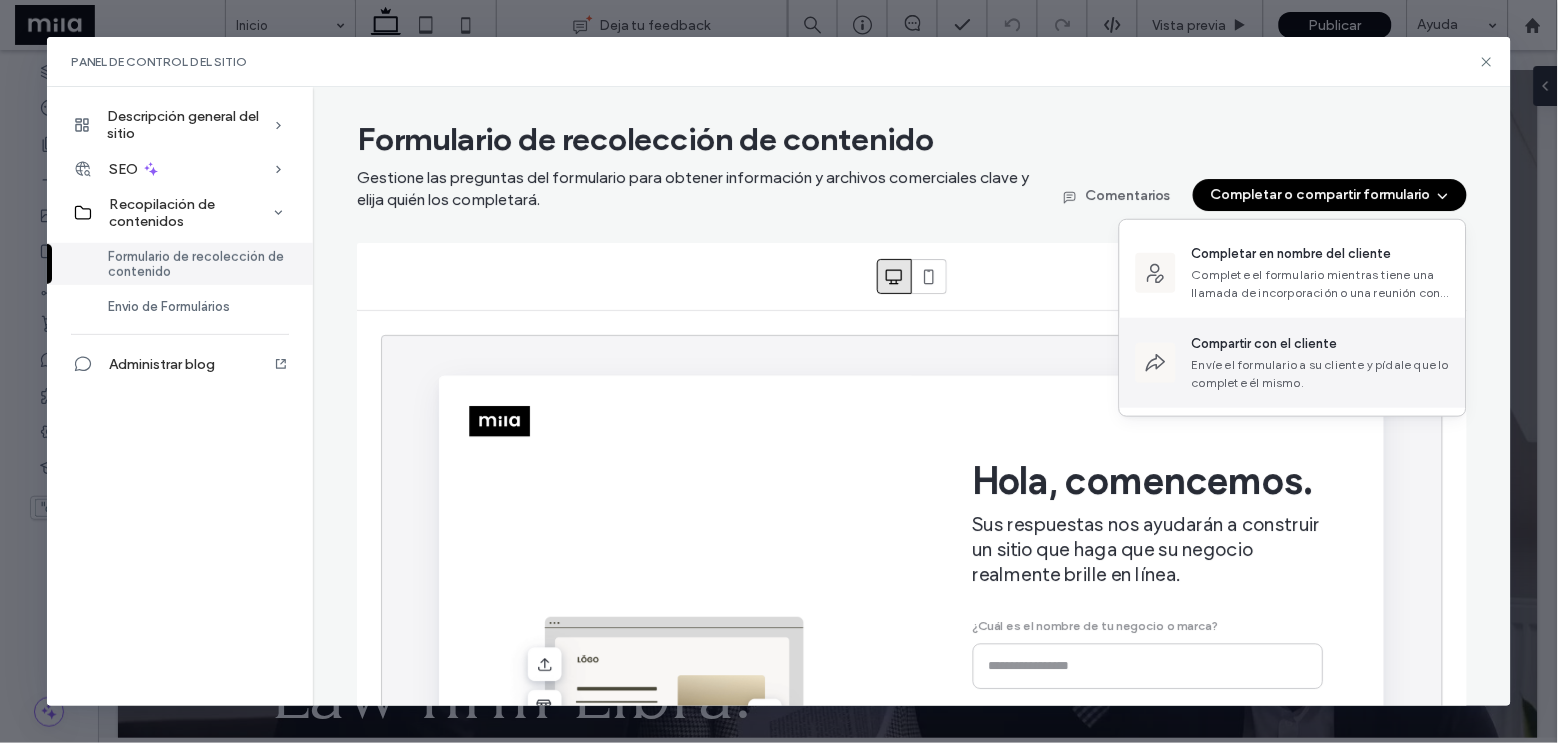 click on "Envíe el formulario a su cliente y pídale que lo complete él mismo." at bounding box center (1321, 374) 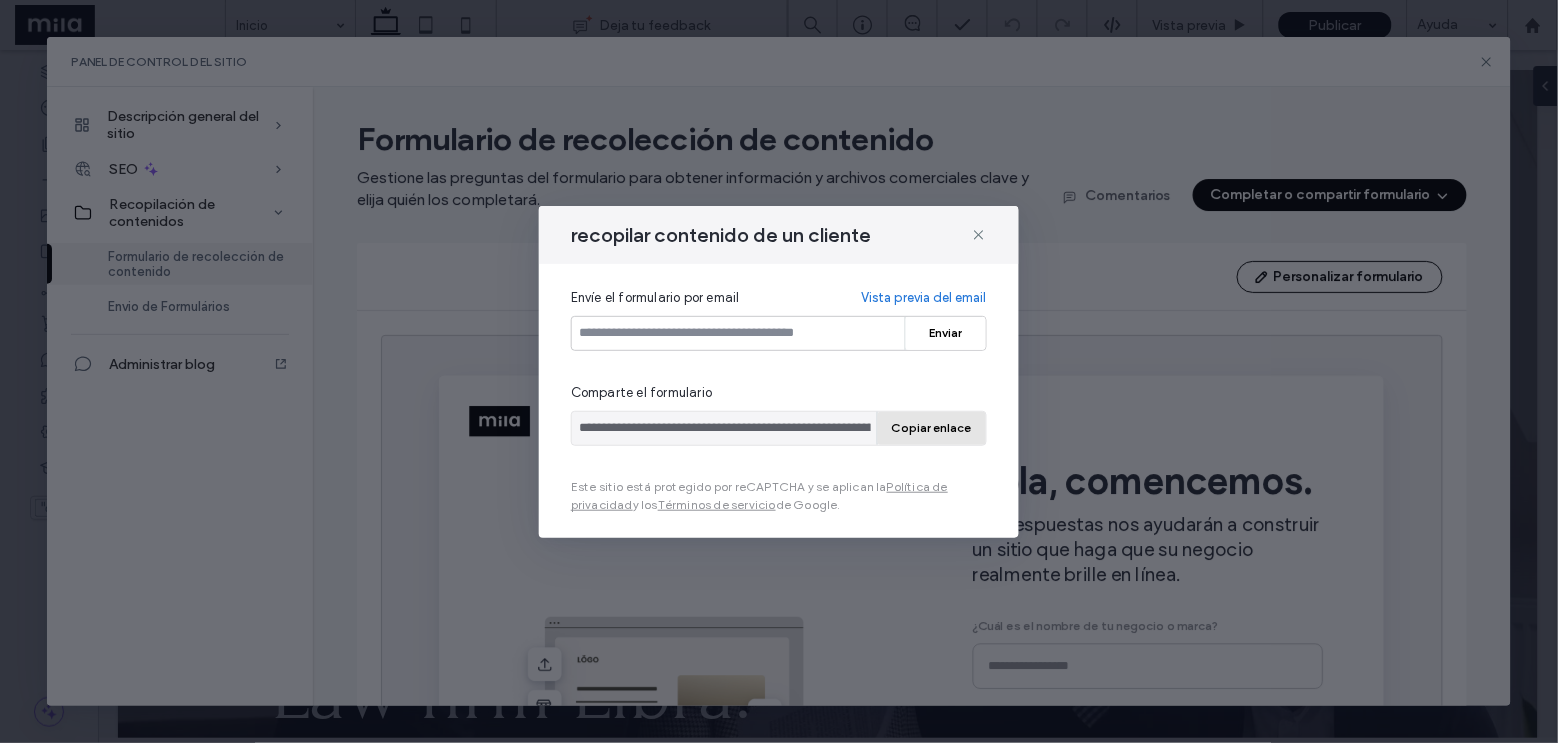 click on "Copiar enlace" at bounding box center (932, 428) 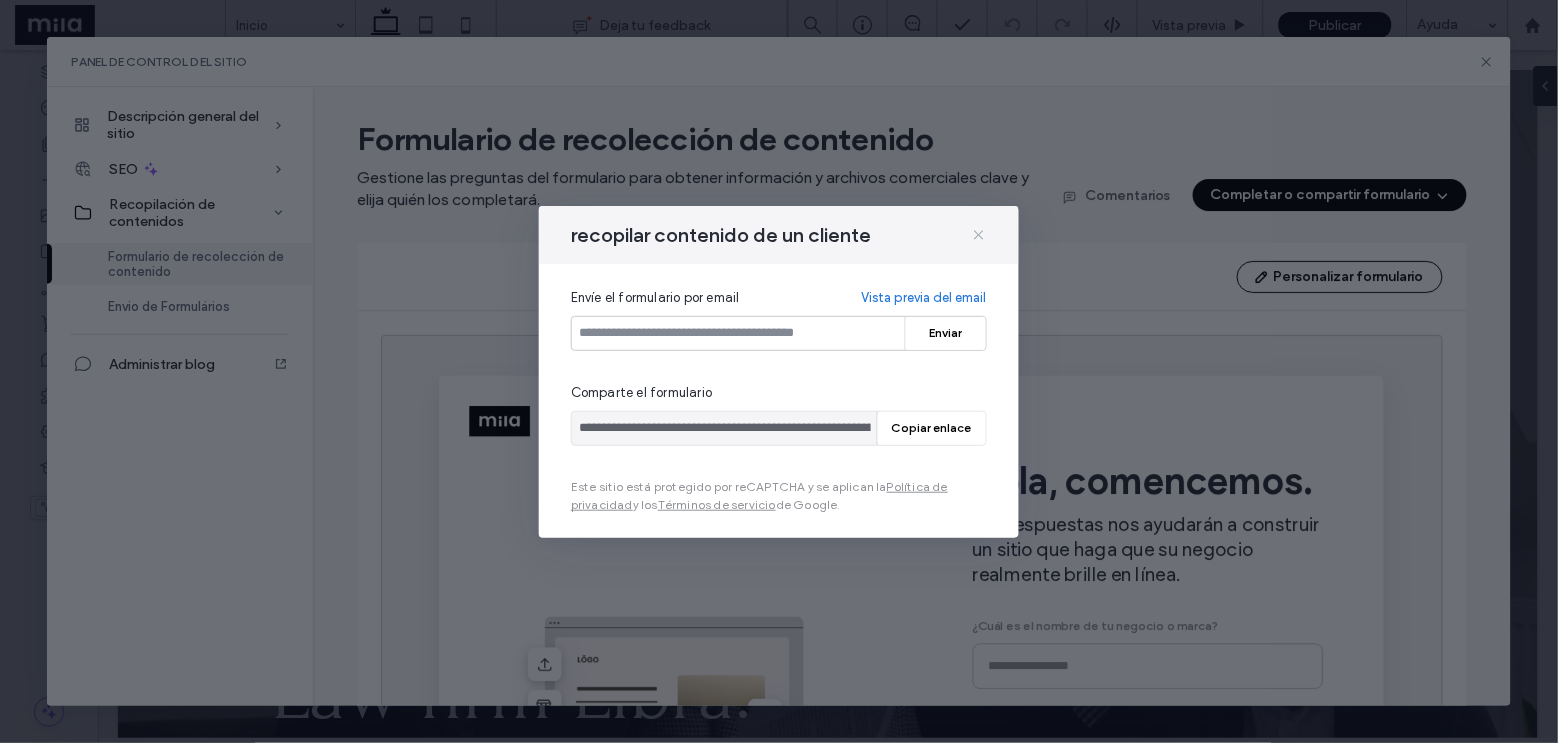 click 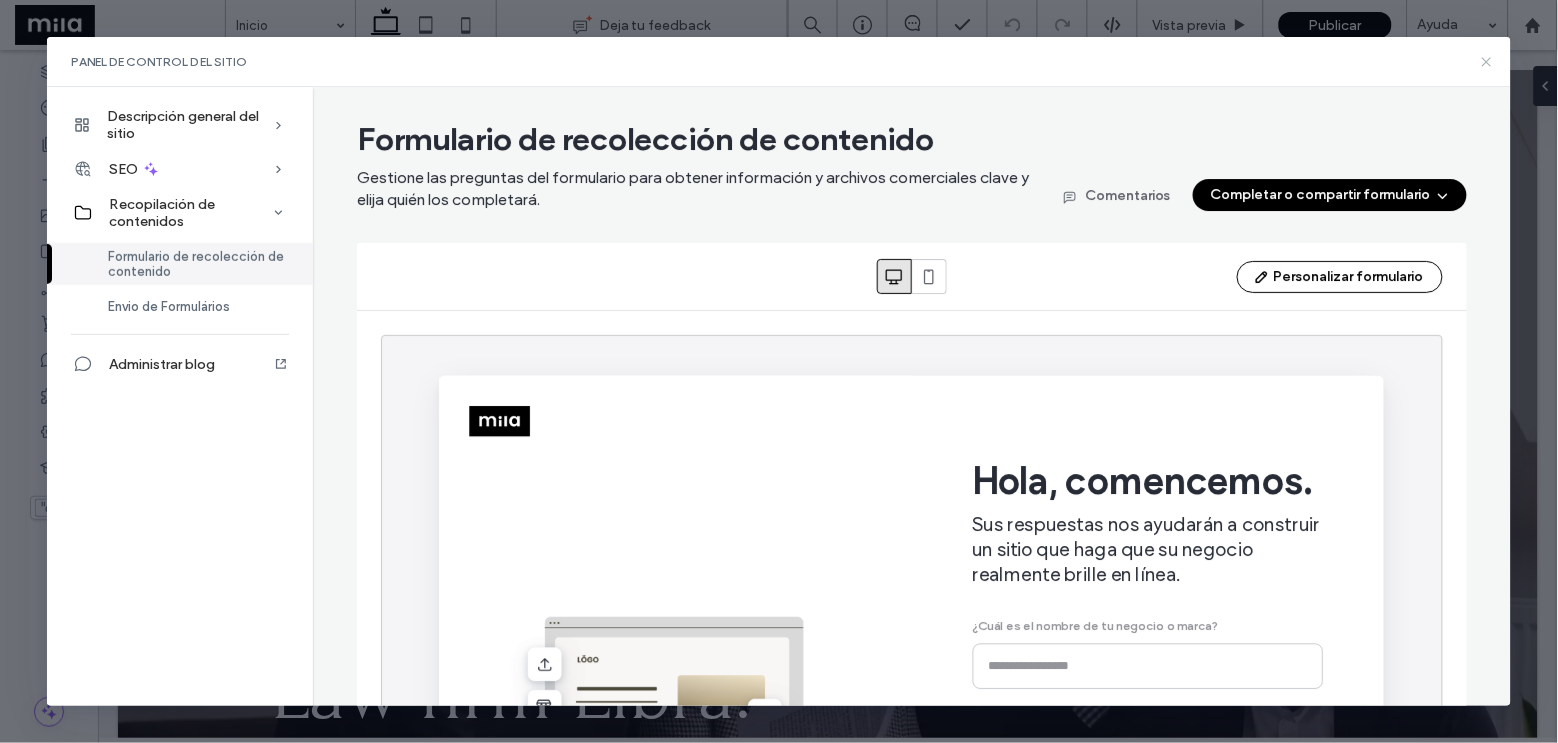 click 